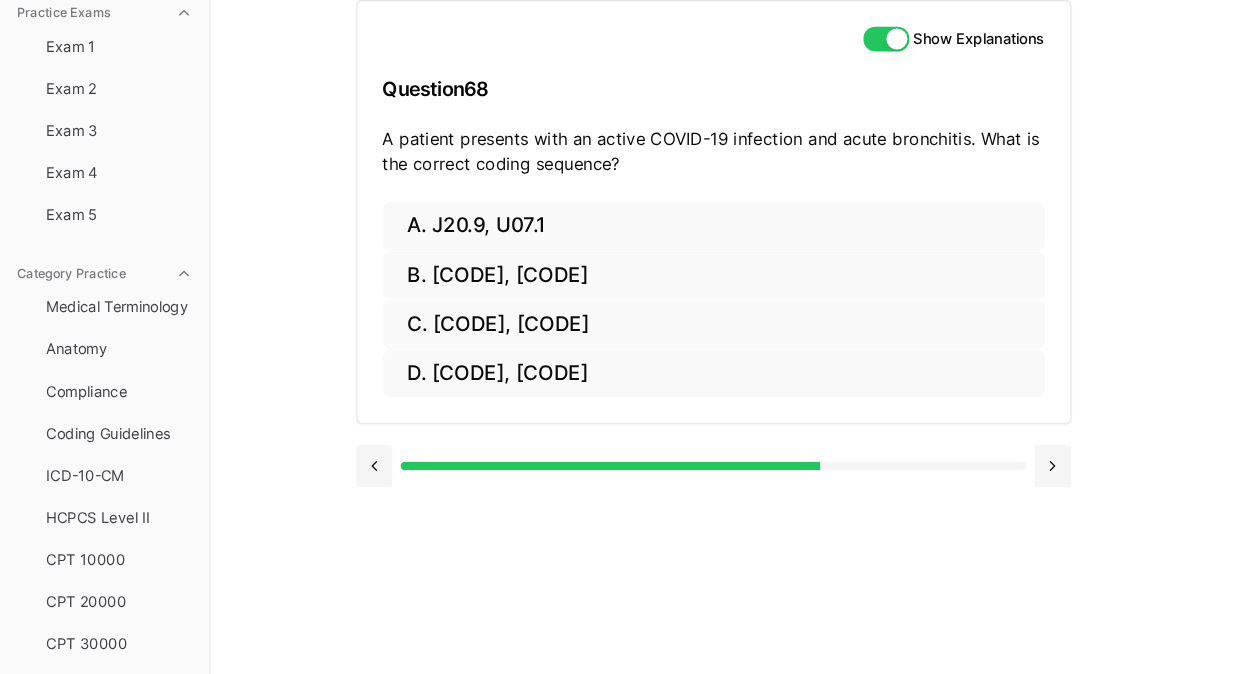 scroll, scrollTop: 0, scrollLeft: 0, axis: both 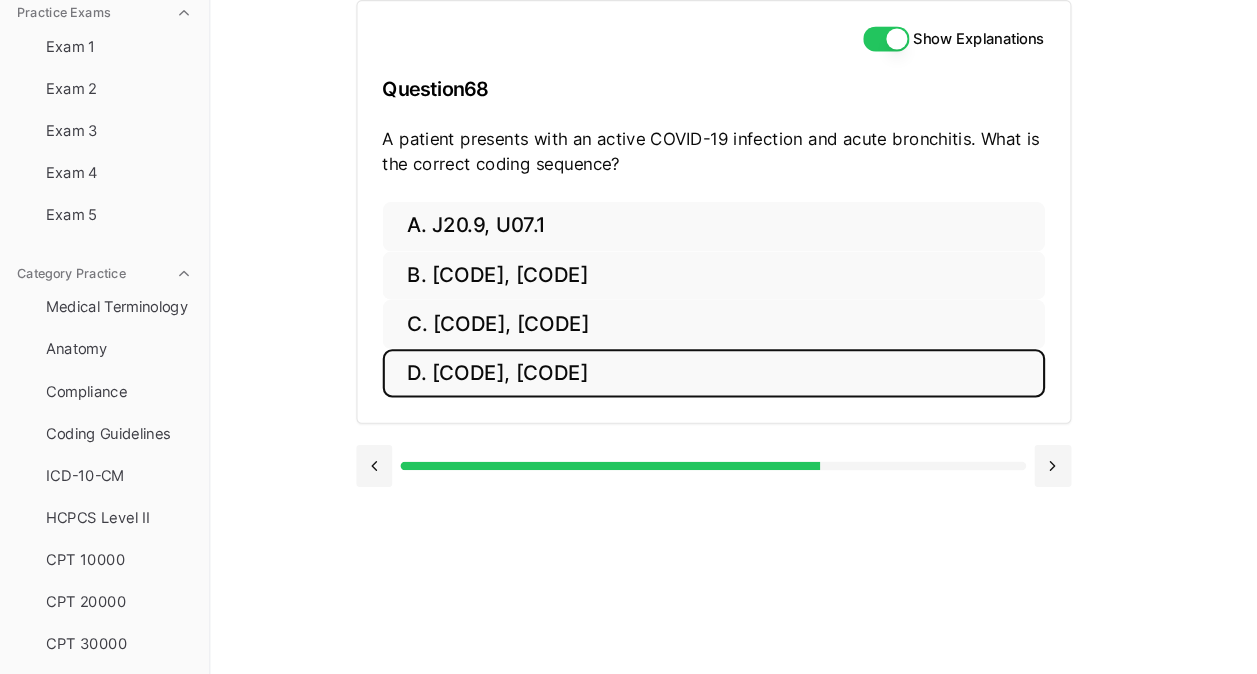 click on "D. [CODE], [CODE]" at bounding box center [679, 387] 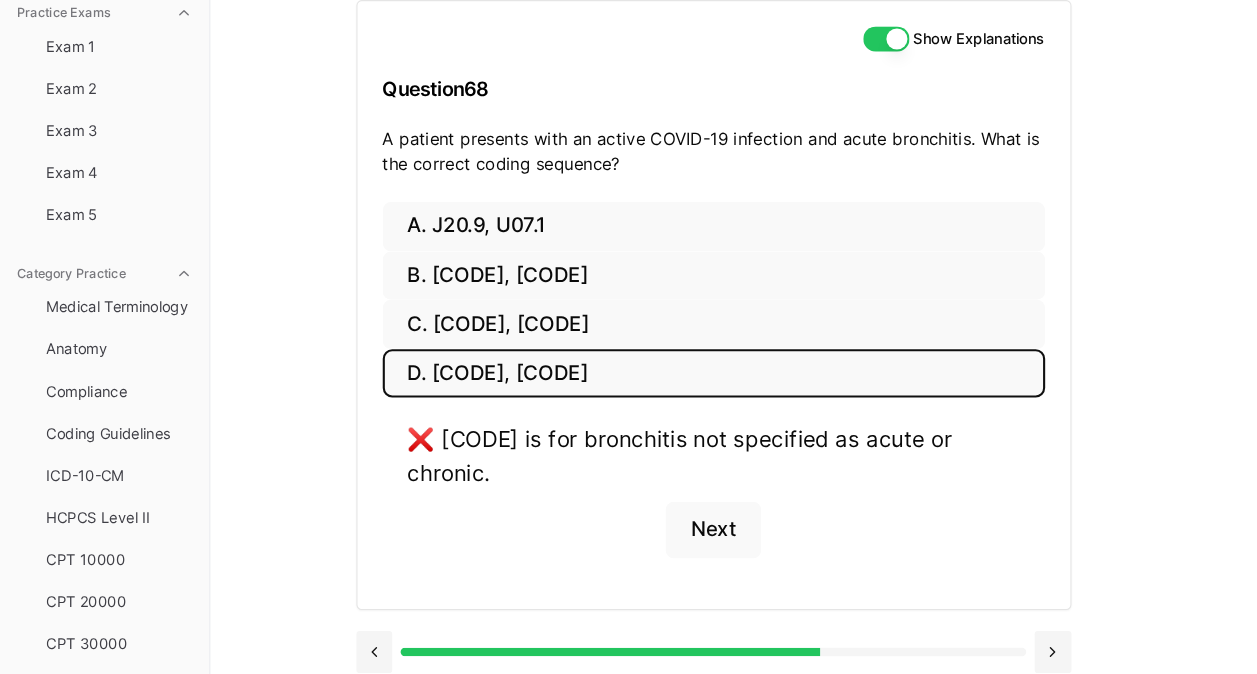 click on "D. [CODE], [CODE]" at bounding box center (679, 387) 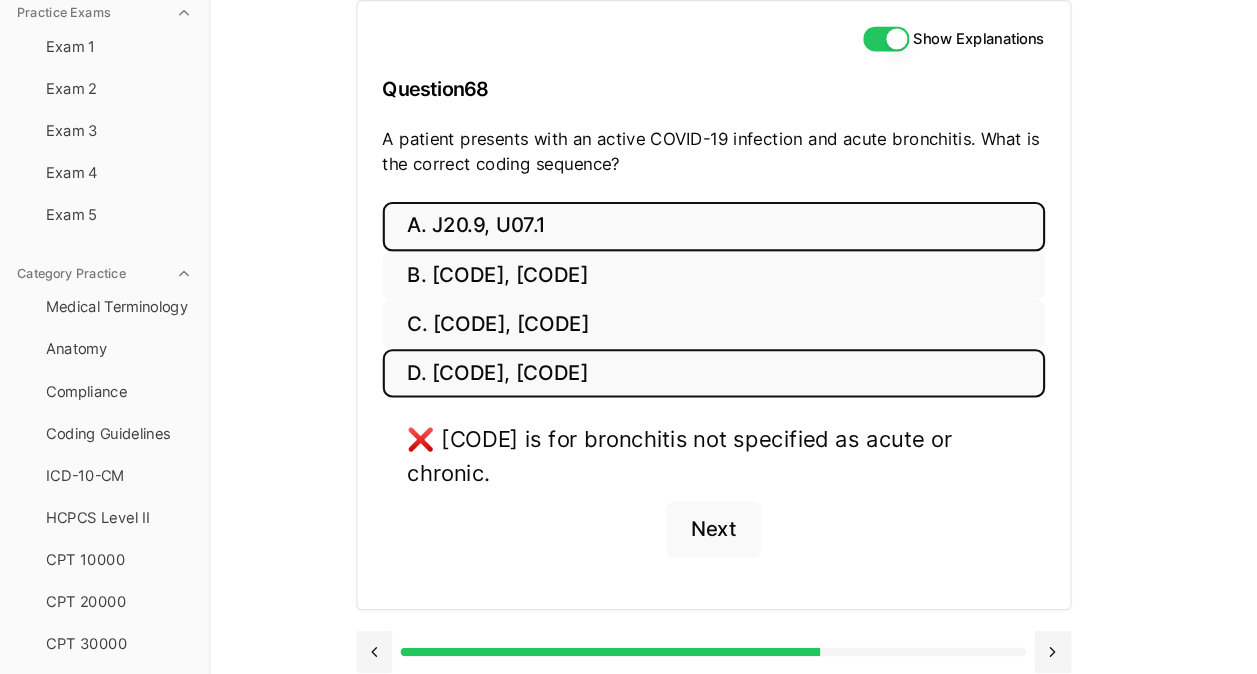 click on "A. J20.9, U07.1" at bounding box center [679, 247] 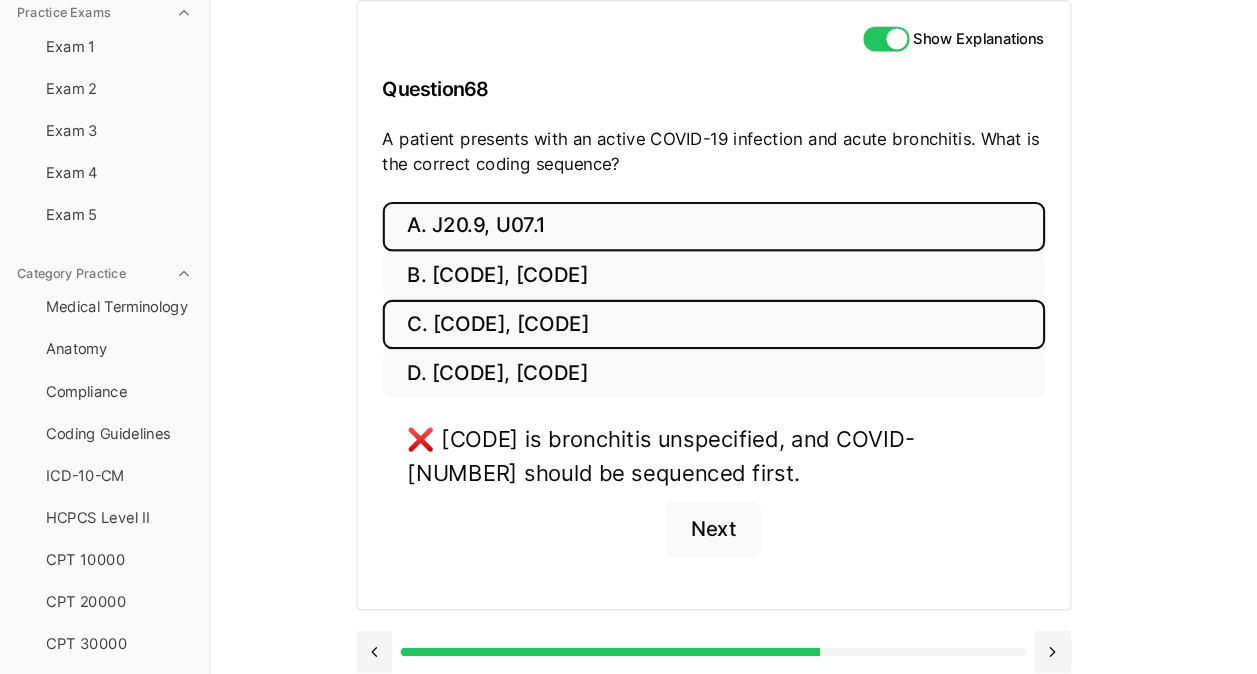 click on "C. [CODE], [CODE]" at bounding box center [679, 340] 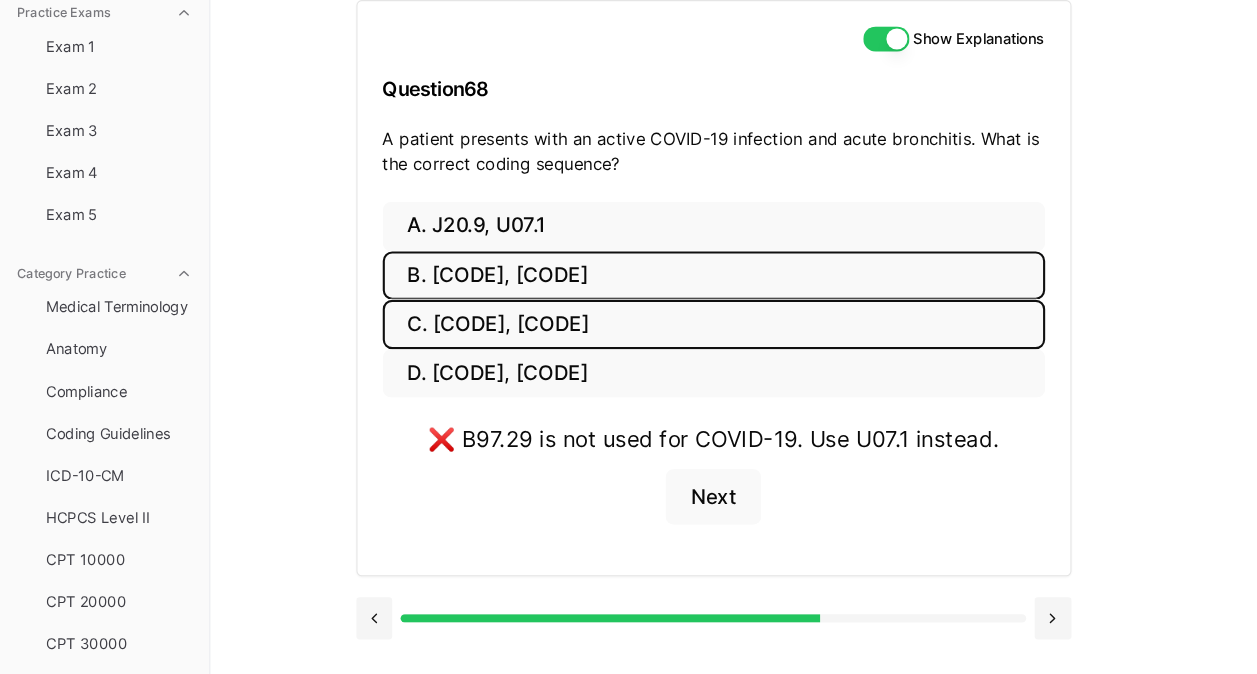 click on "B. [CODE], [CODE]" at bounding box center (679, 294) 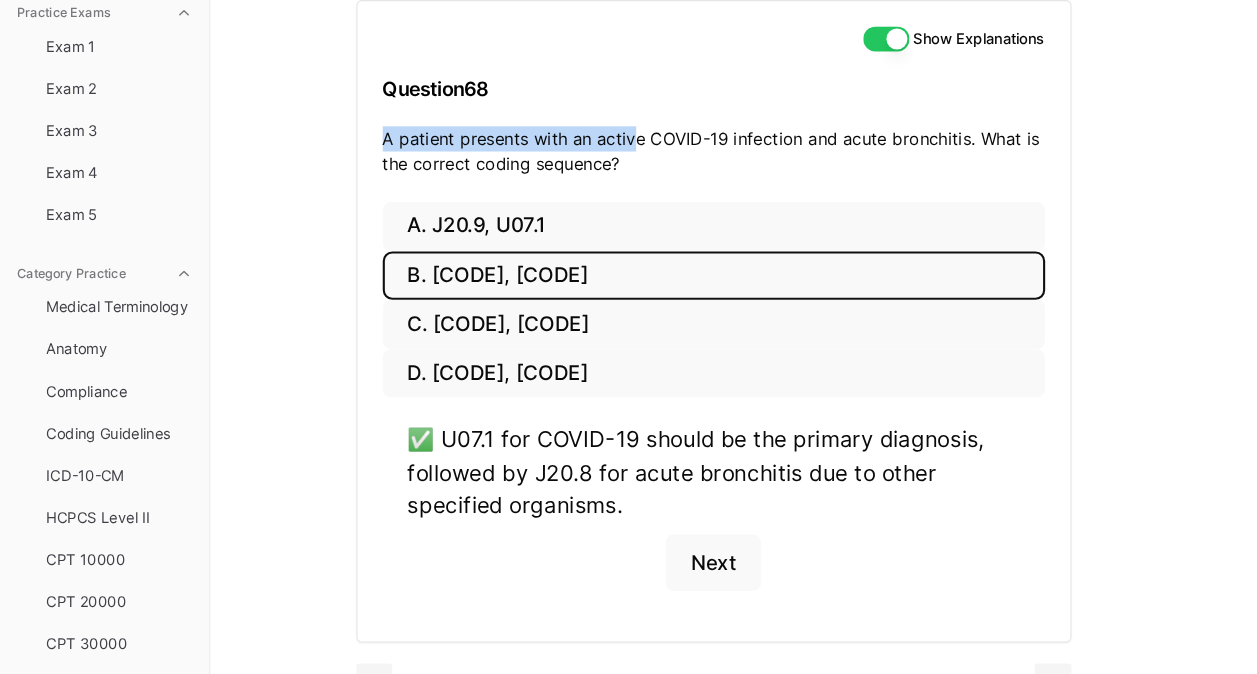 drag, startPoint x: 605, startPoint y: 174, endPoint x: 364, endPoint y: 172, distance: 241.0083 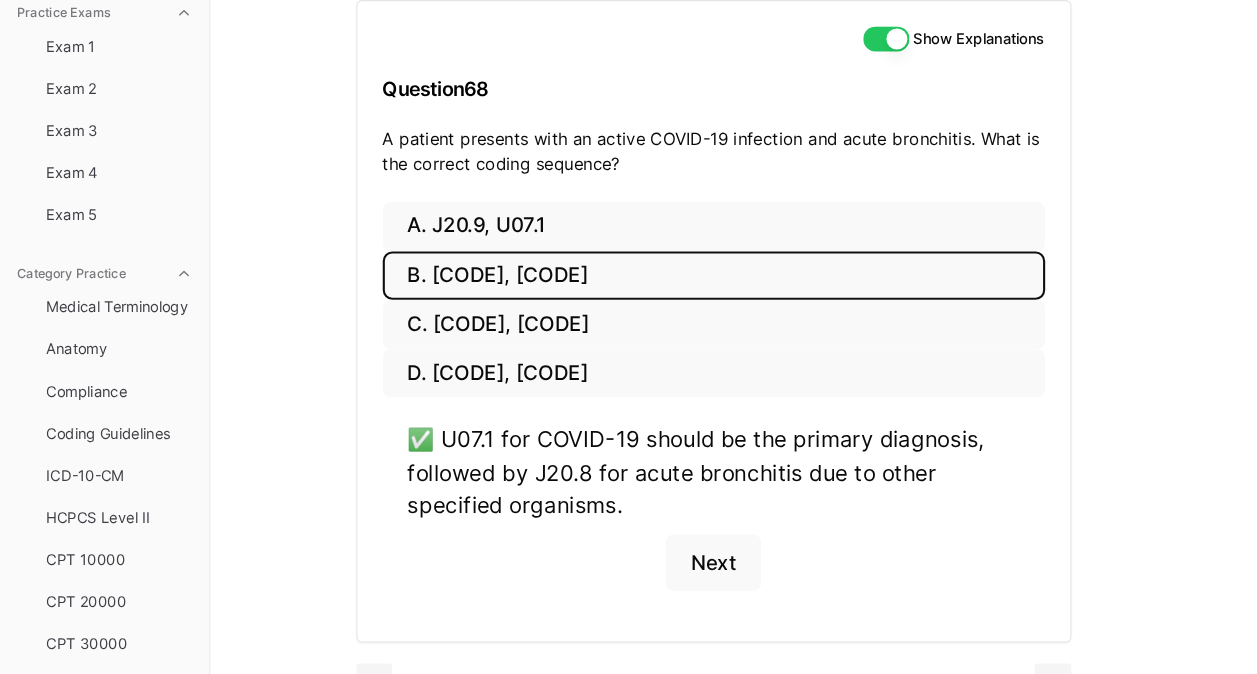 drag, startPoint x: 364, startPoint y: 172, endPoint x: 594, endPoint y: 186, distance: 230.42569 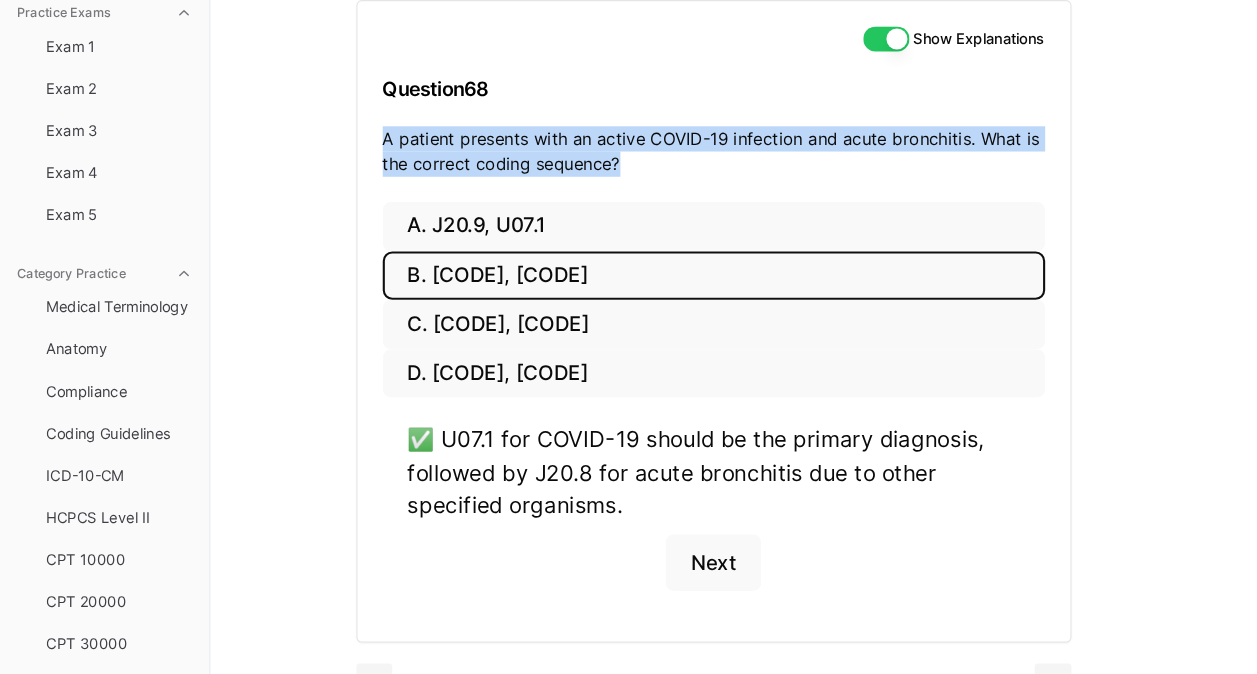 drag, startPoint x: 594, startPoint y: 186, endPoint x: 341, endPoint y: 172, distance: 253.38705 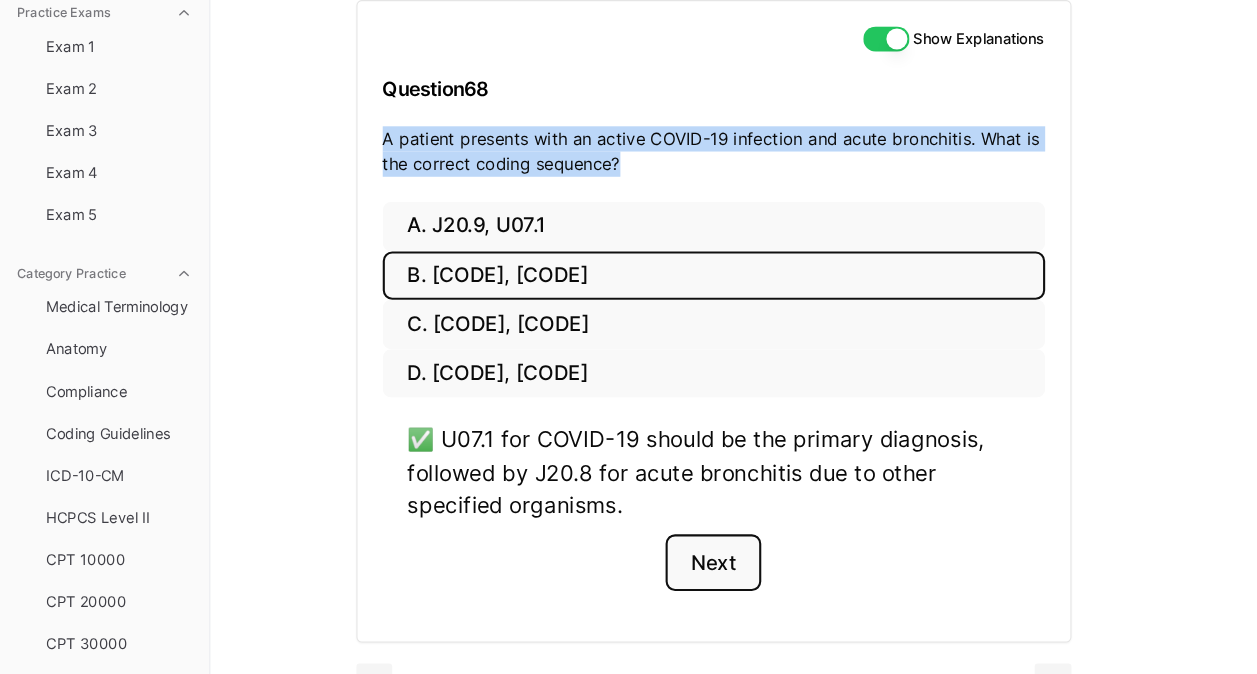 click on "Next" at bounding box center [678, 567] 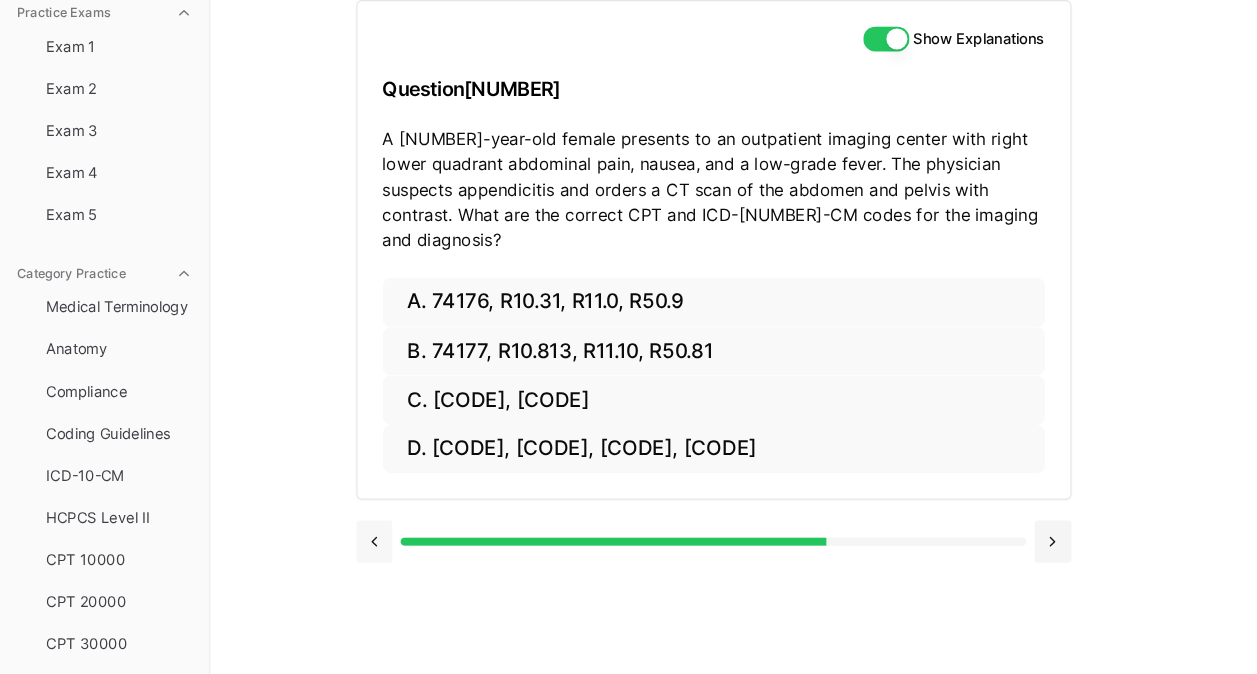 click at bounding box center [356, 547] 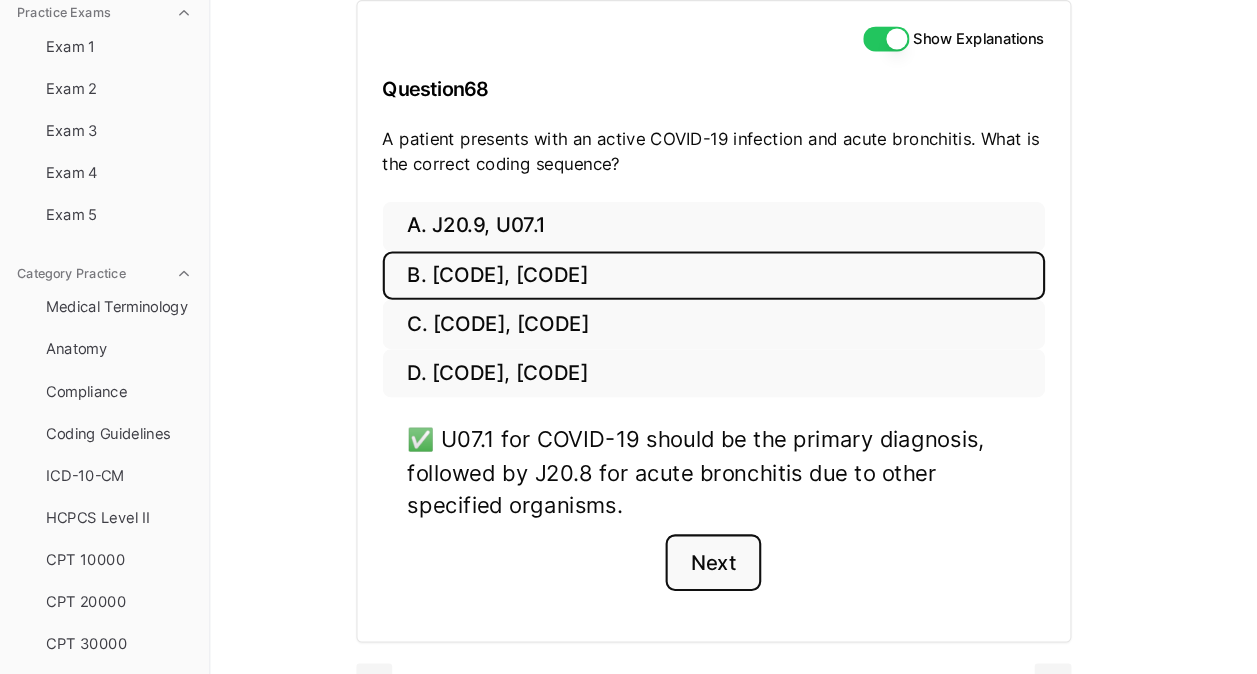 click on "Next" at bounding box center [678, 567] 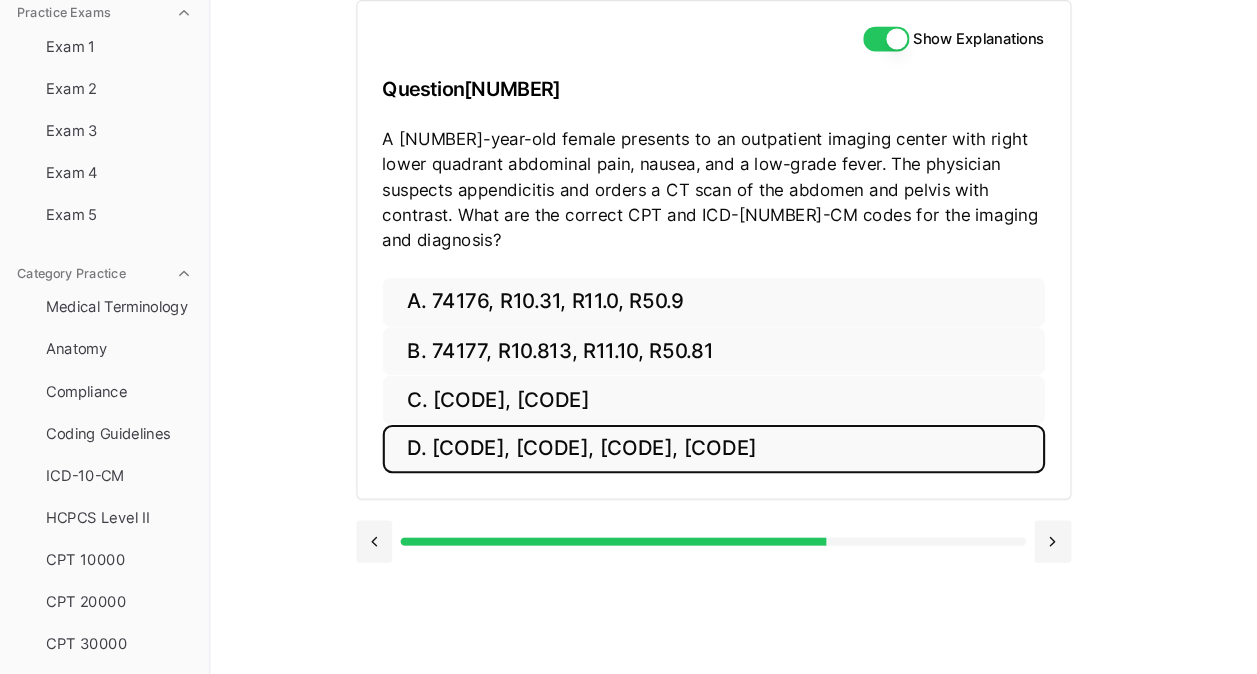 click on "D. [CODE], [CODE], [CODE], [CODE]" at bounding box center [679, 459] 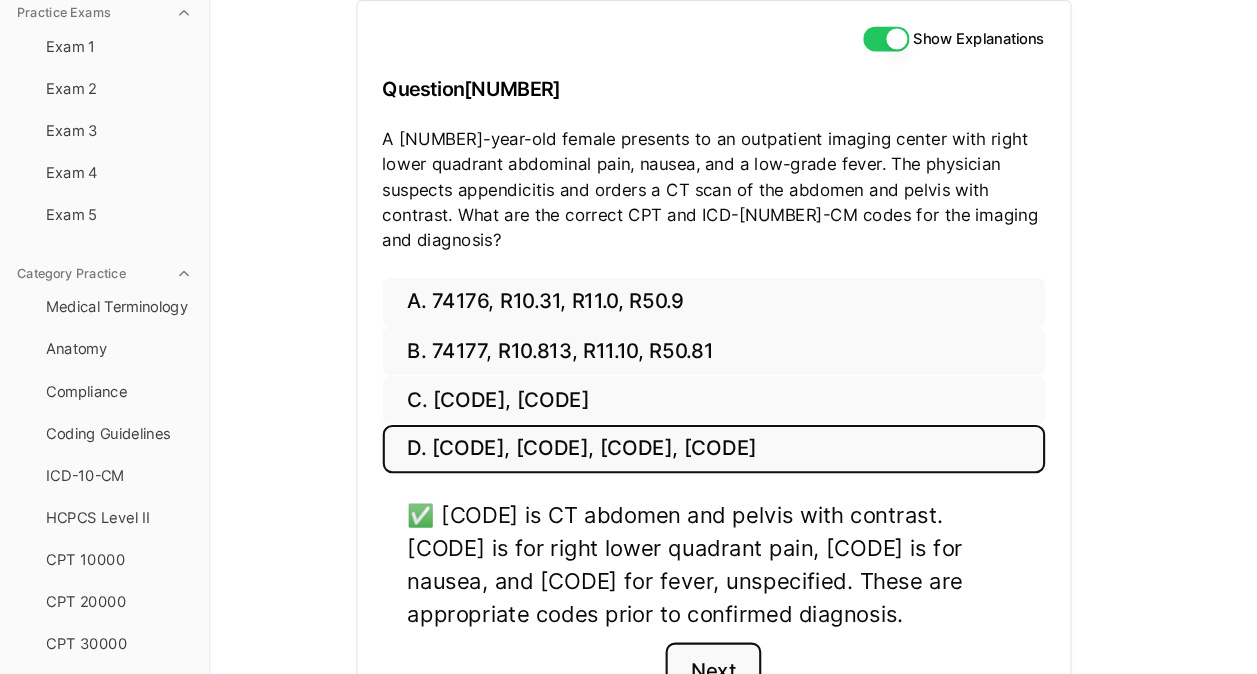 click on "Next" at bounding box center (678, 670) 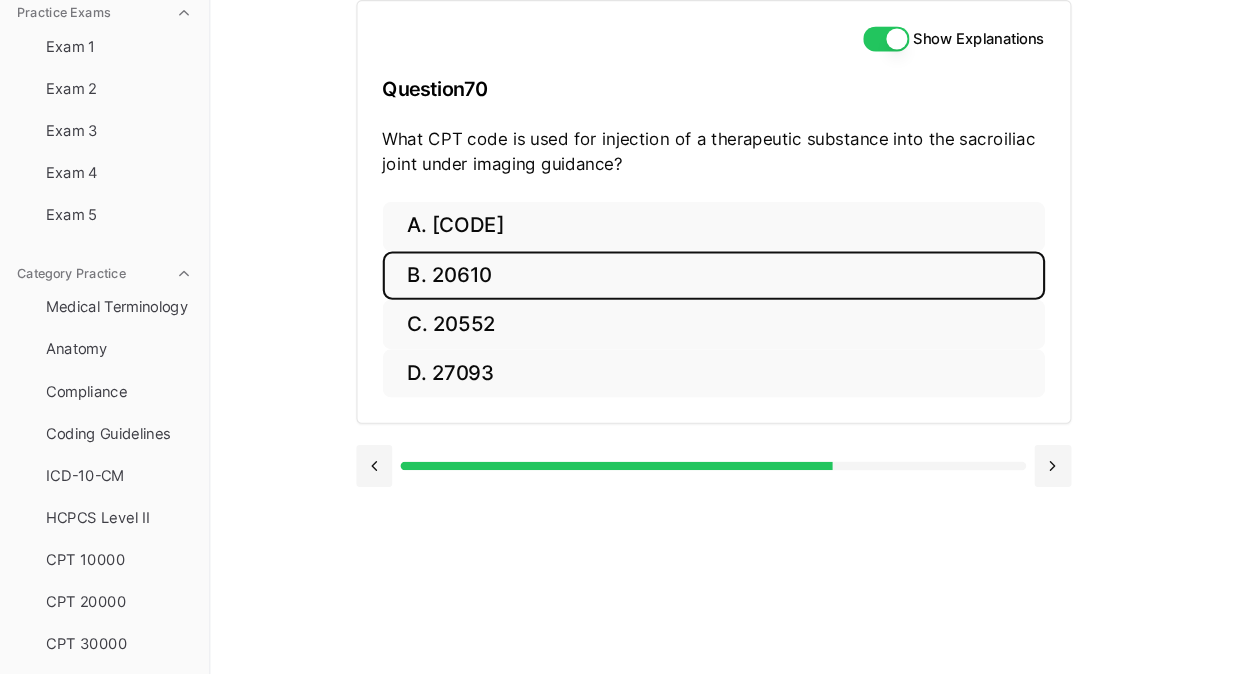 drag, startPoint x: 735, startPoint y: 303, endPoint x: 674, endPoint y: 312, distance: 61.66036 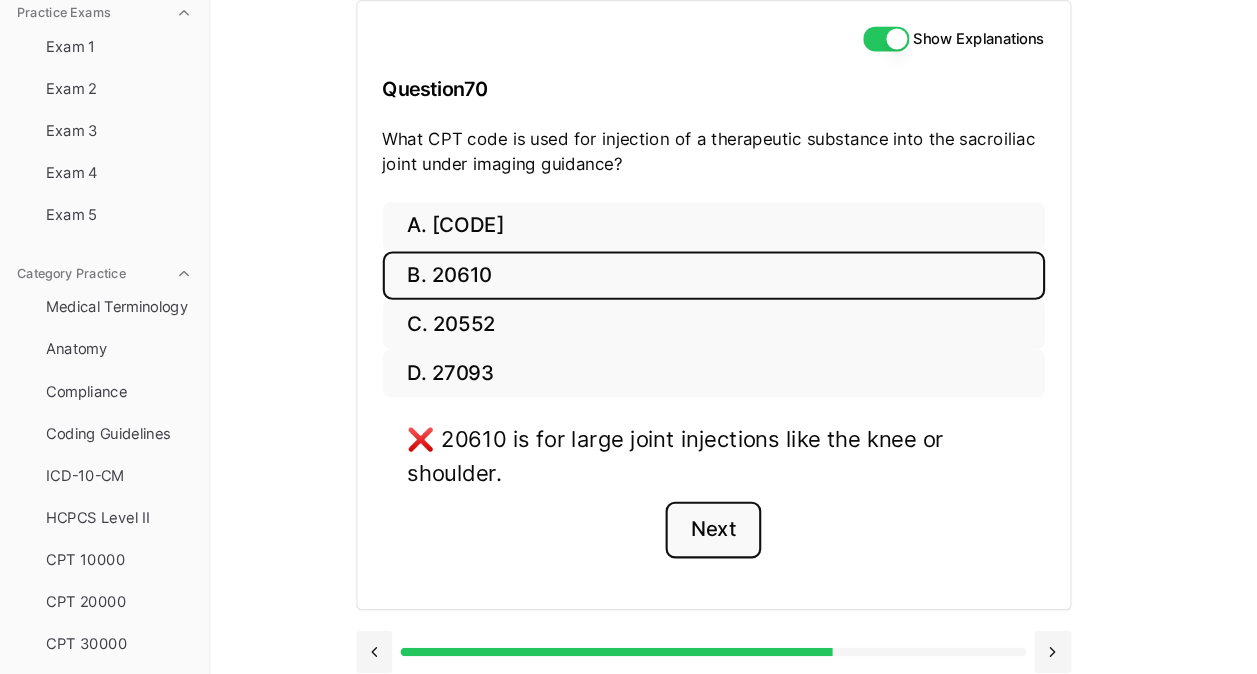 click on "Next" at bounding box center [678, 536] 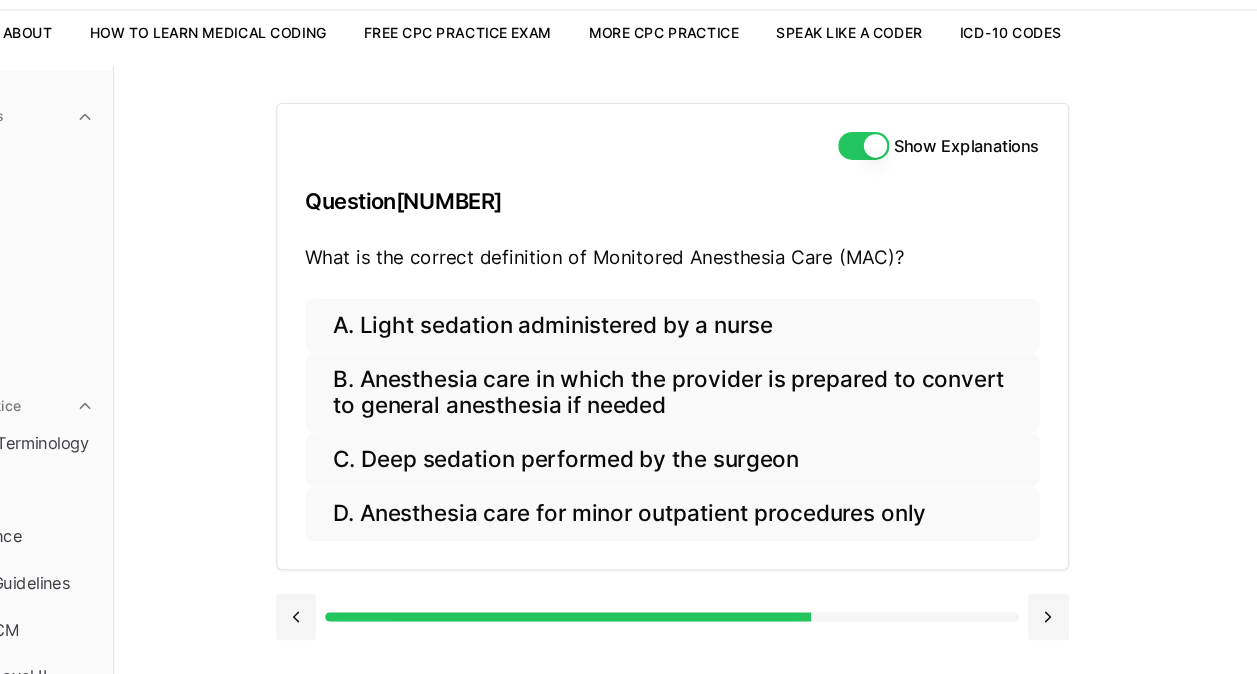 scroll, scrollTop: 125, scrollLeft: 0, axis: vertical 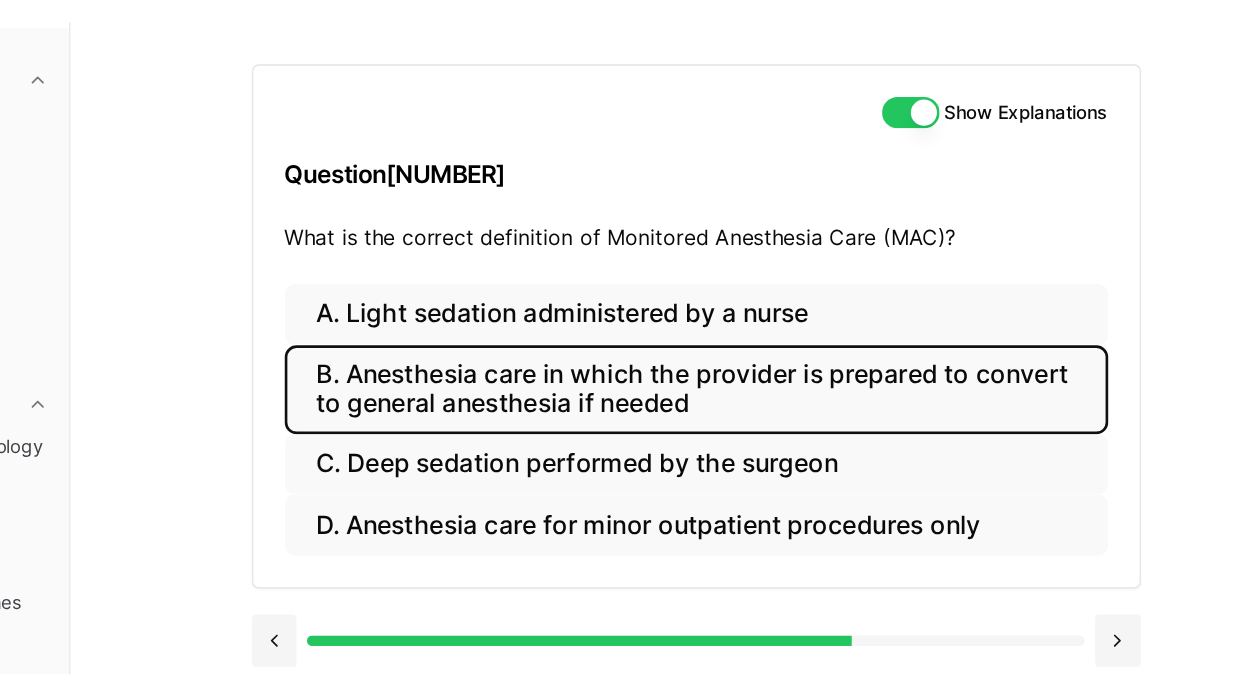 click on "B. Anesthesia care in which the provider is prepared to convert to general anesthesia if needed" at bounding box center (679, 340) 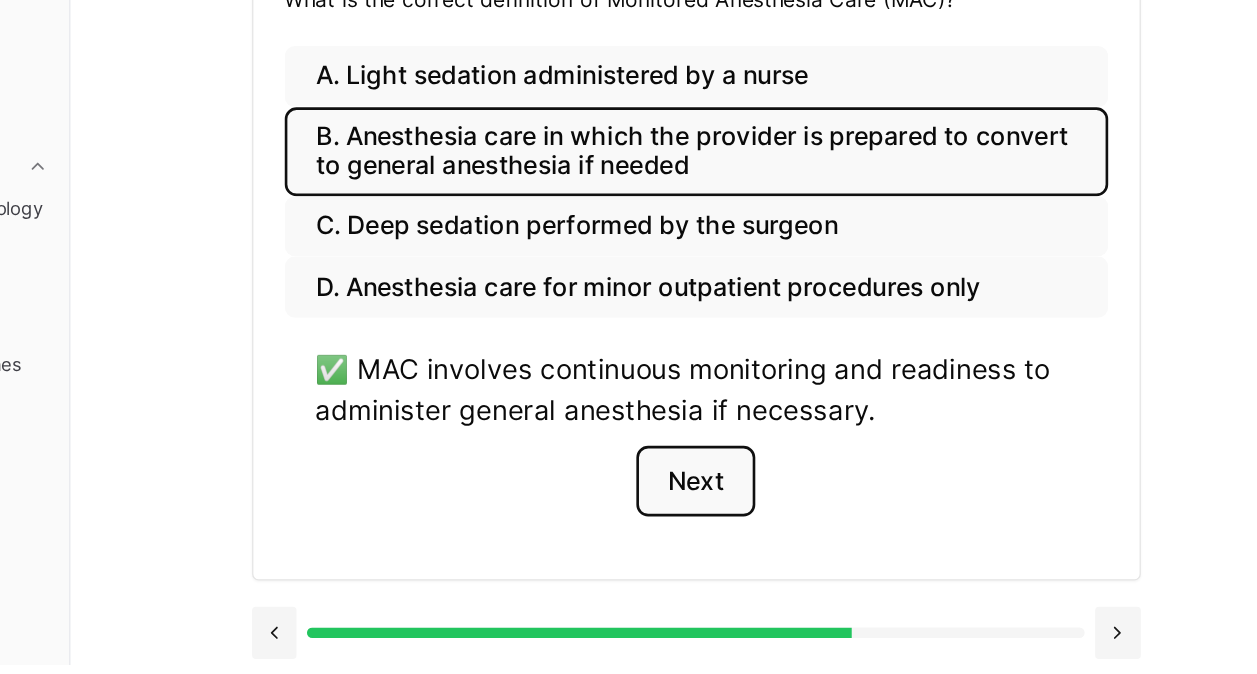 click on "Next" at bounding box center [678, 526] 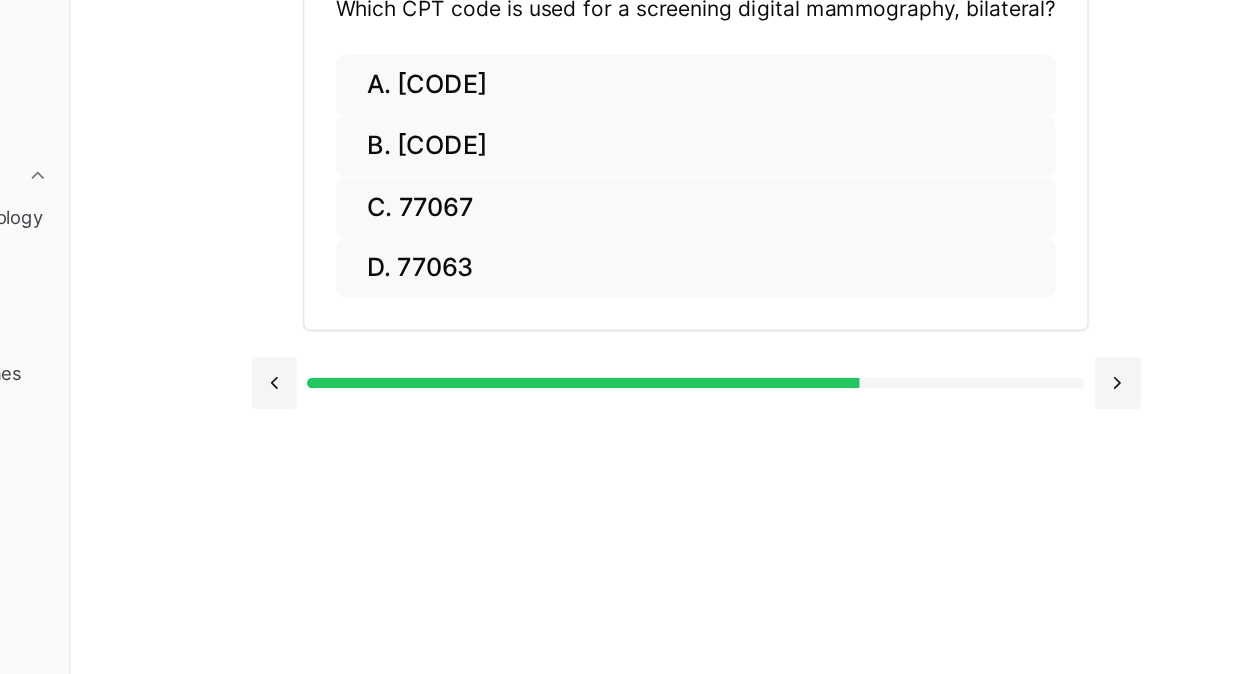 scroll, scrollTop: 184, scrollLeft: 0, axis: vertical 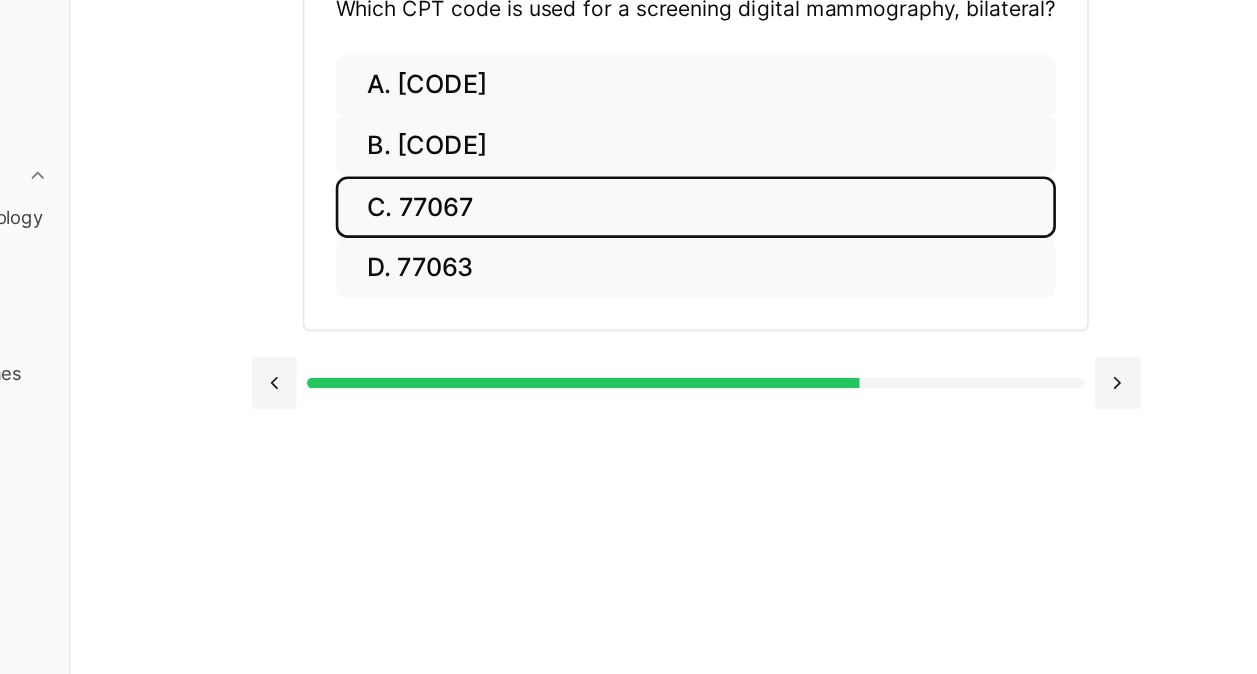 click on "C. 77067" at bounding box center [678, 316] 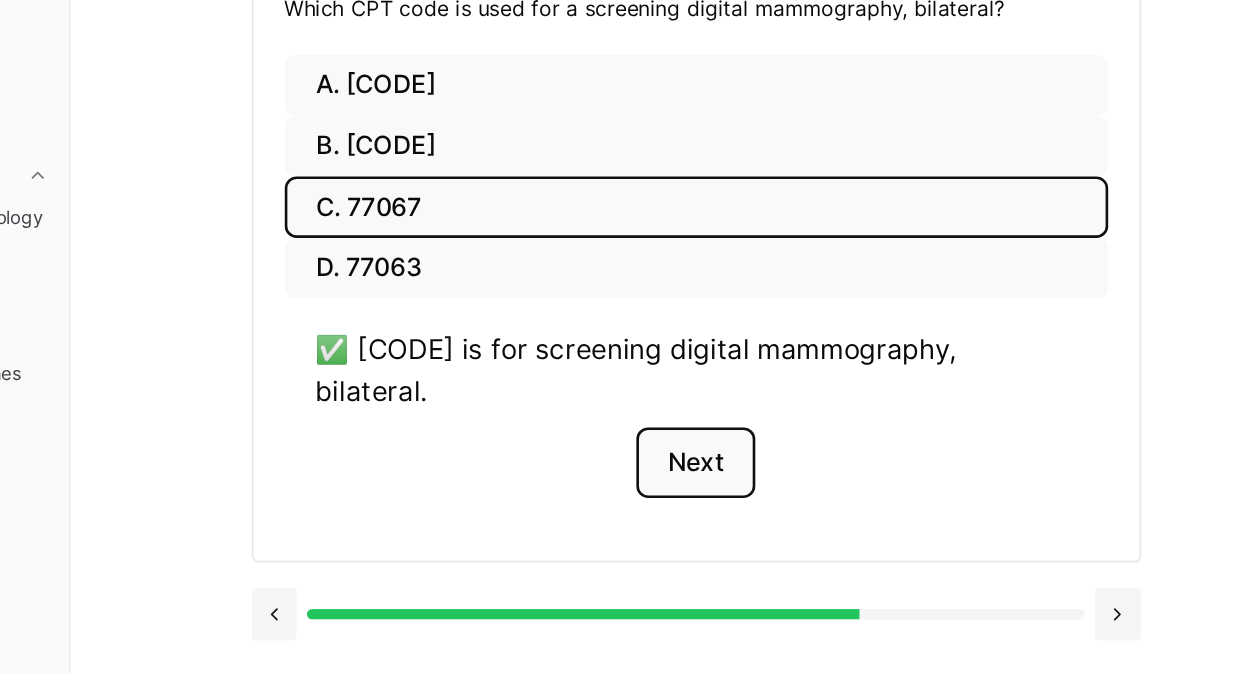 click on "Next" at bounding box center [678, 512] 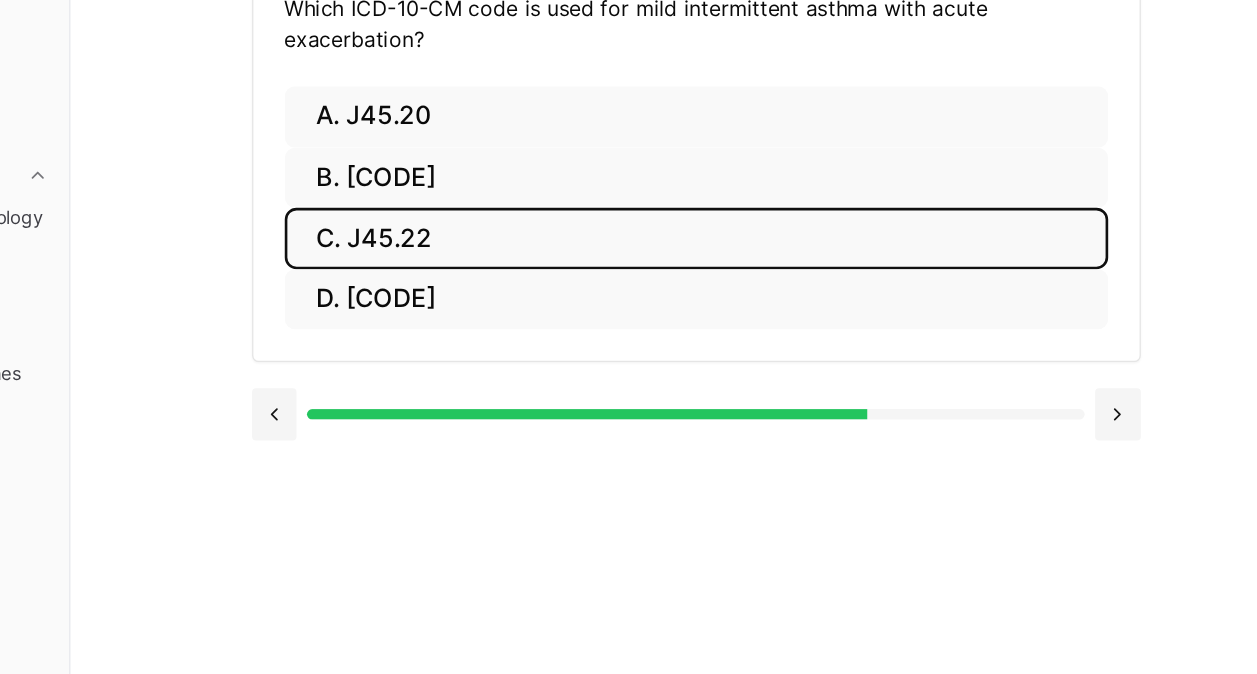 click on "C. J45.22" at bounding box center (679, 340) 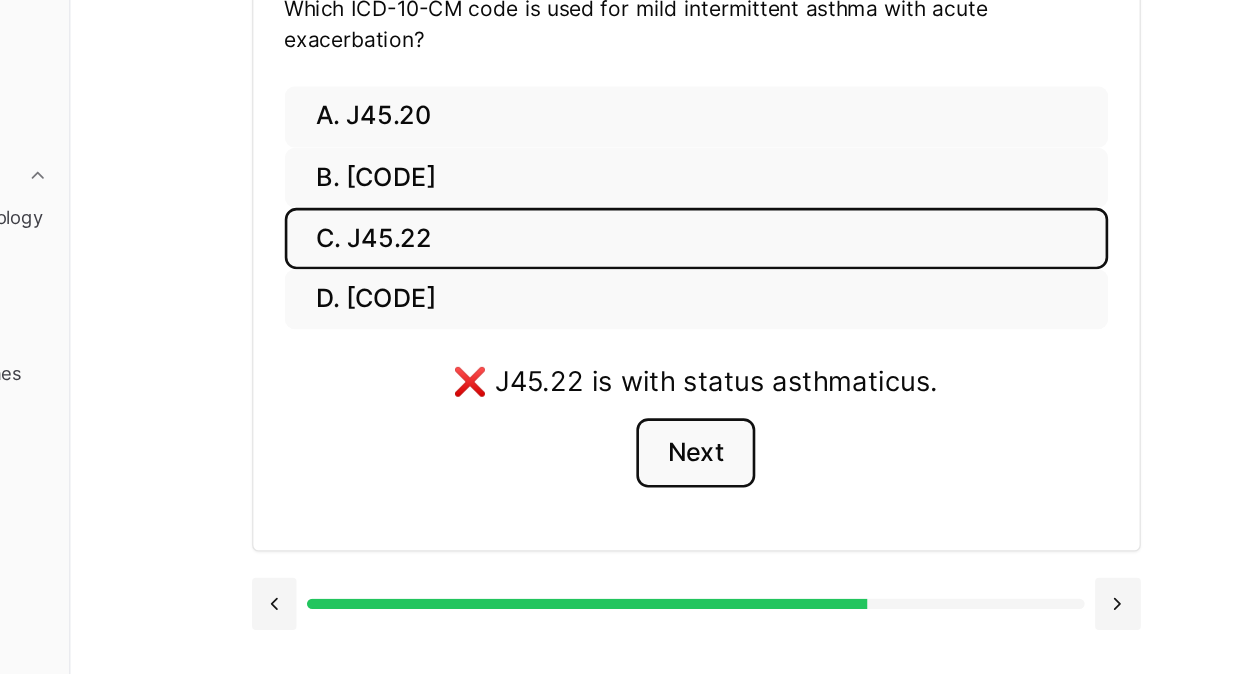 click on "Next" at bounding box center [678, 505] 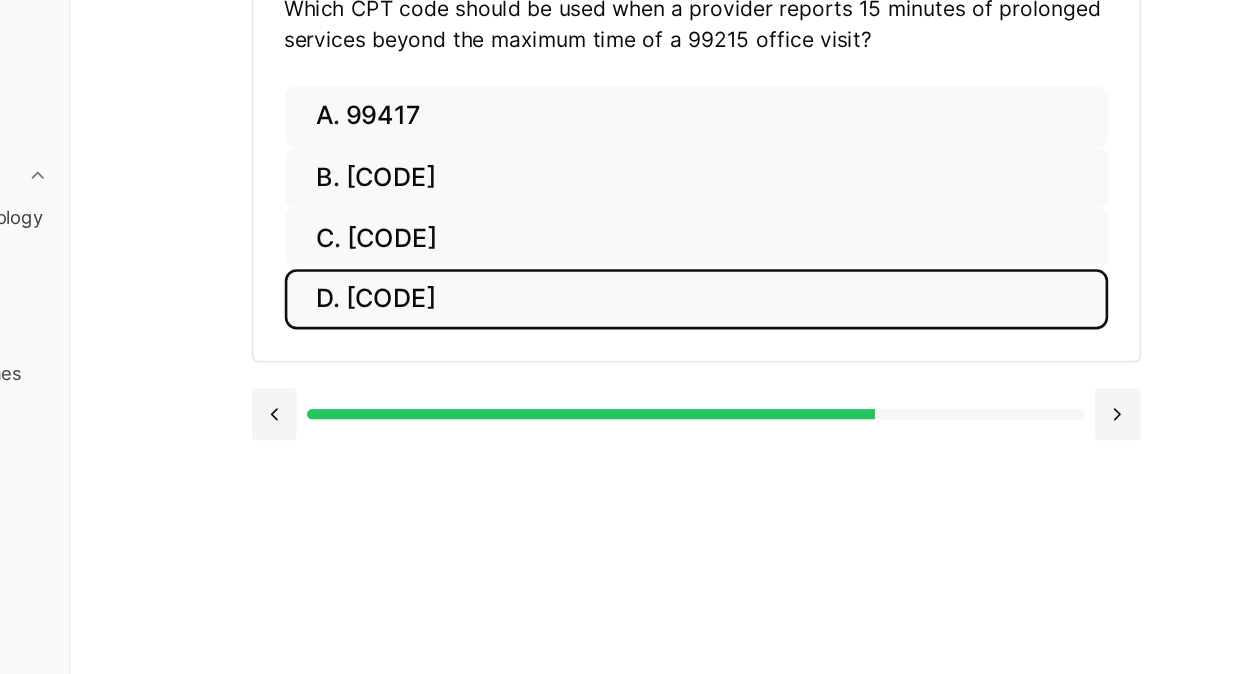 click on "D. [CODE]" at bounding box center [679, 387] 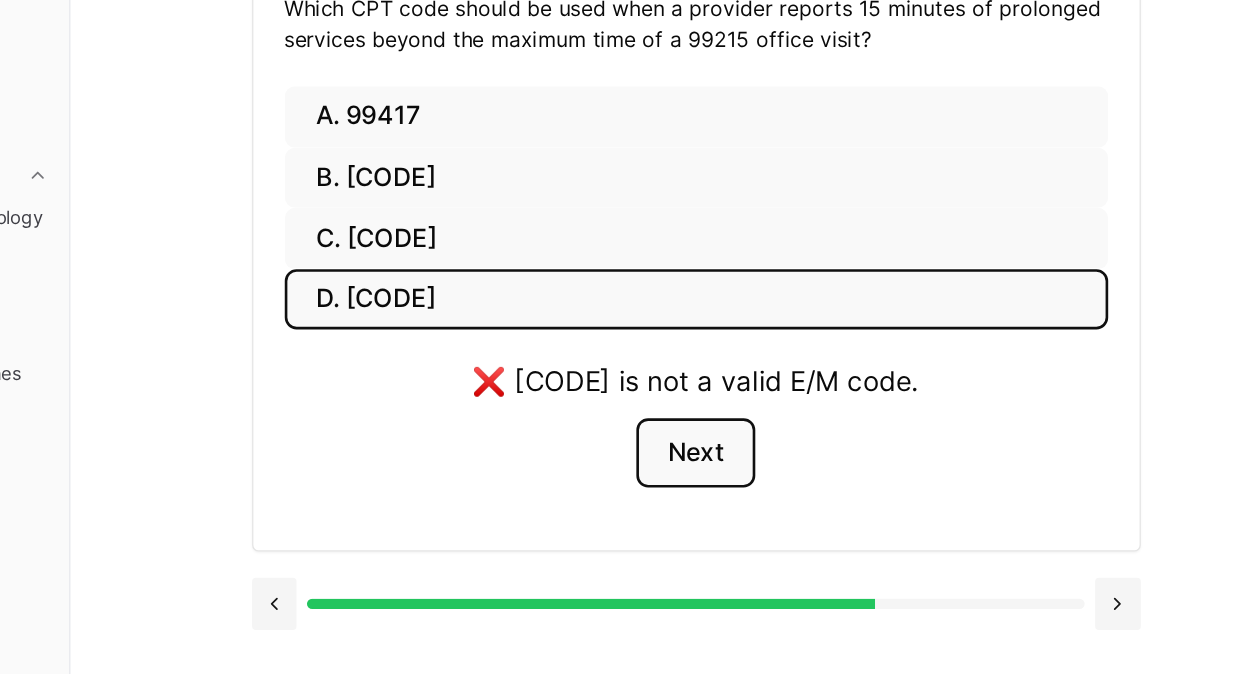 click on "Next" at bounding box center (678, 505) 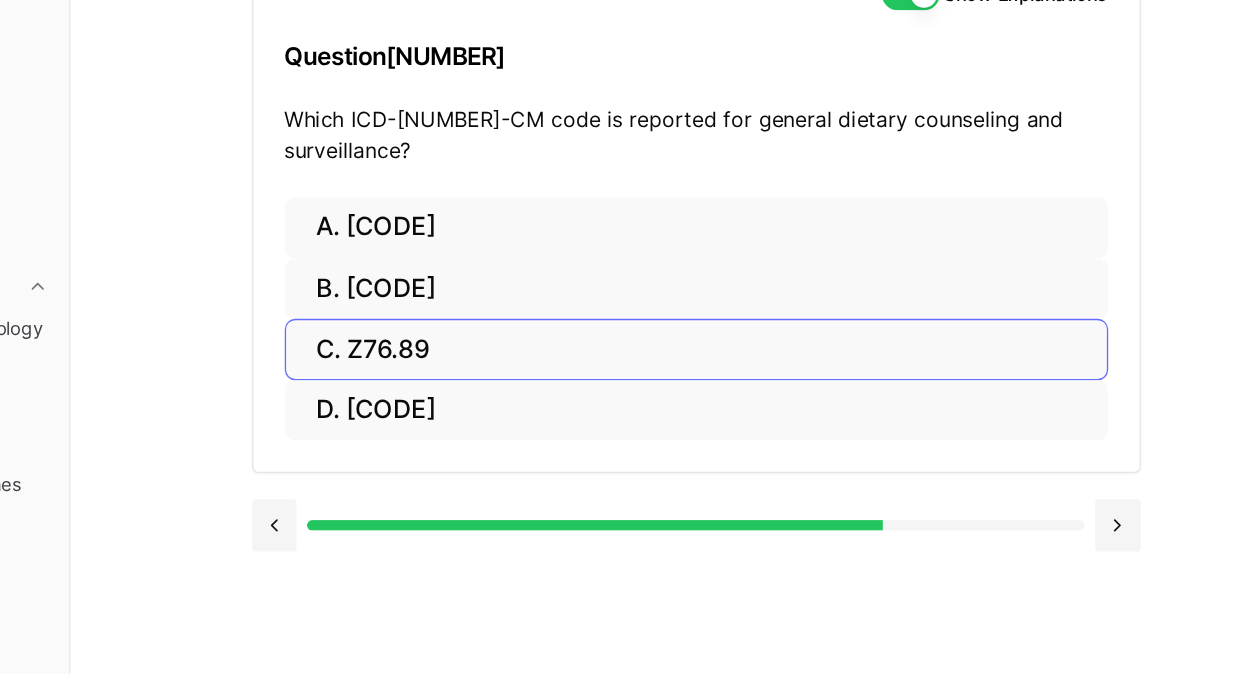 scroll, scrollTop: 184, scrollLeft: 0, axis: vertical 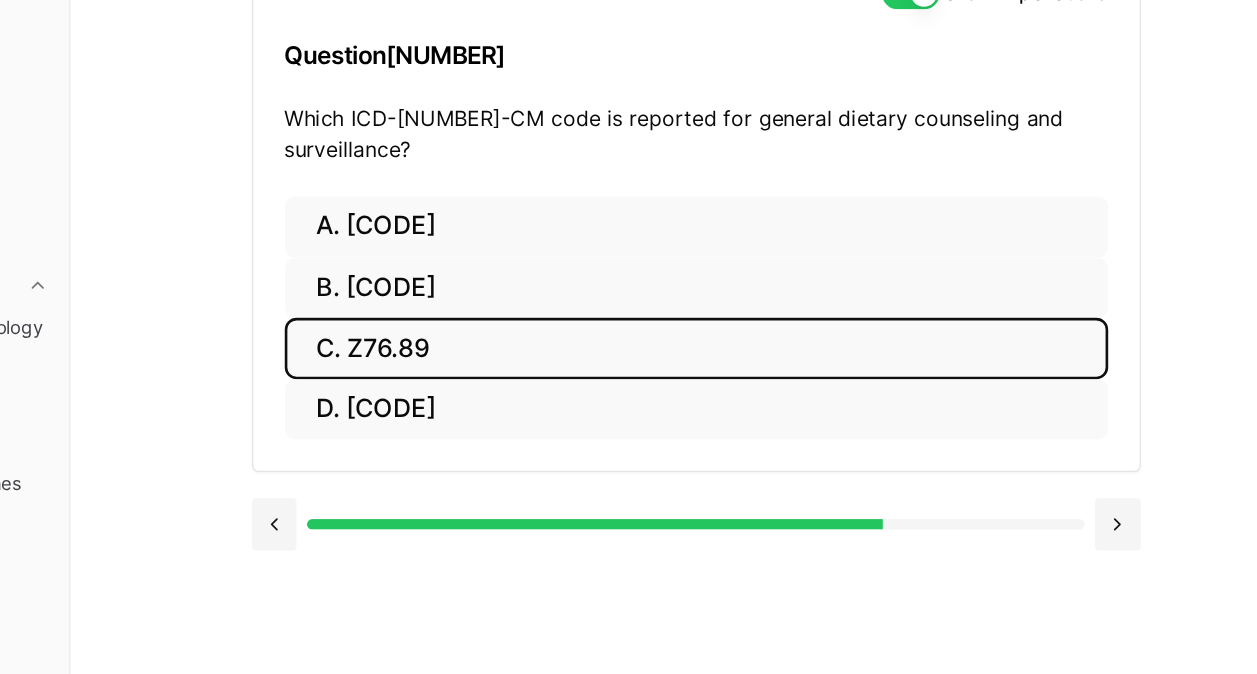 click on "C. Z76.89" at bounding box center (679, 340) 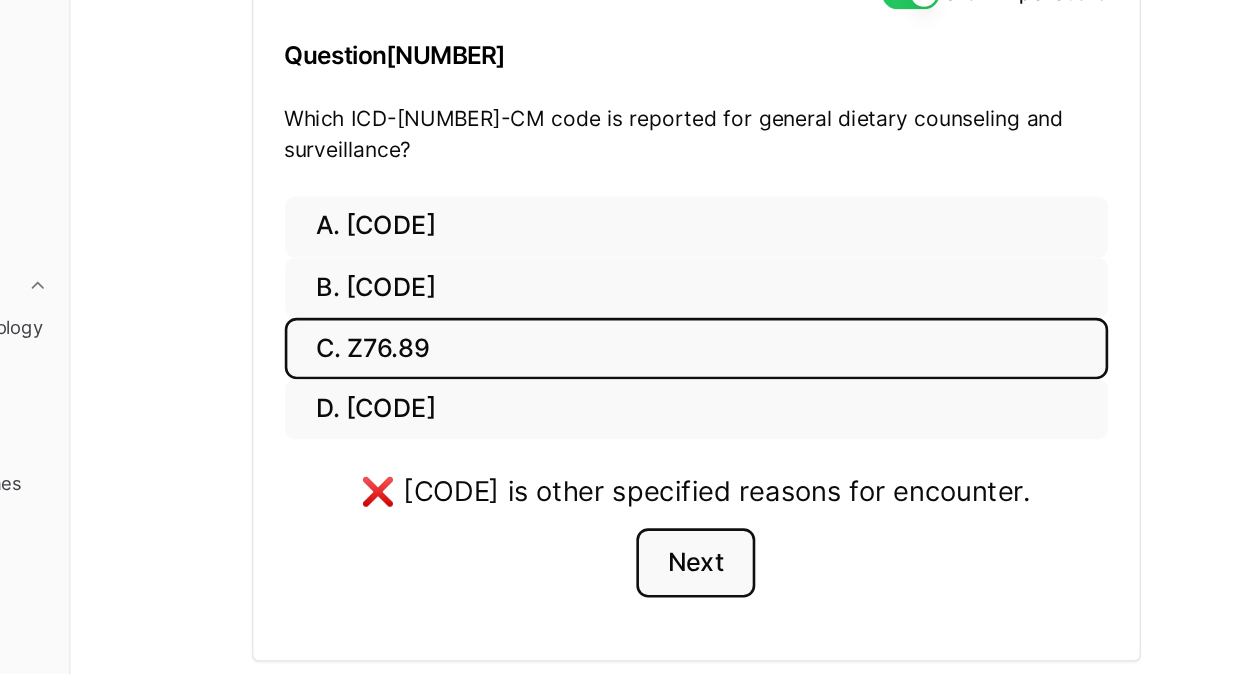 click on "Next" at bounding box center [678, 505] 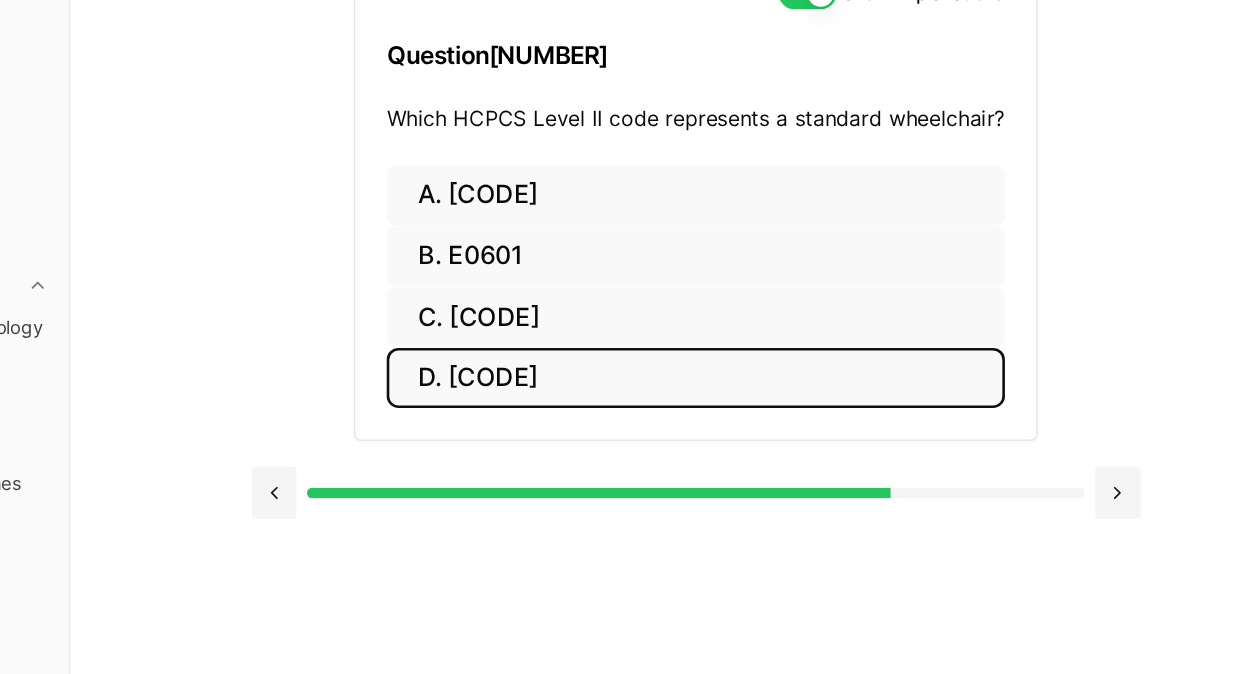 click on "D. [CODE]" at bounding box center [678, 363] 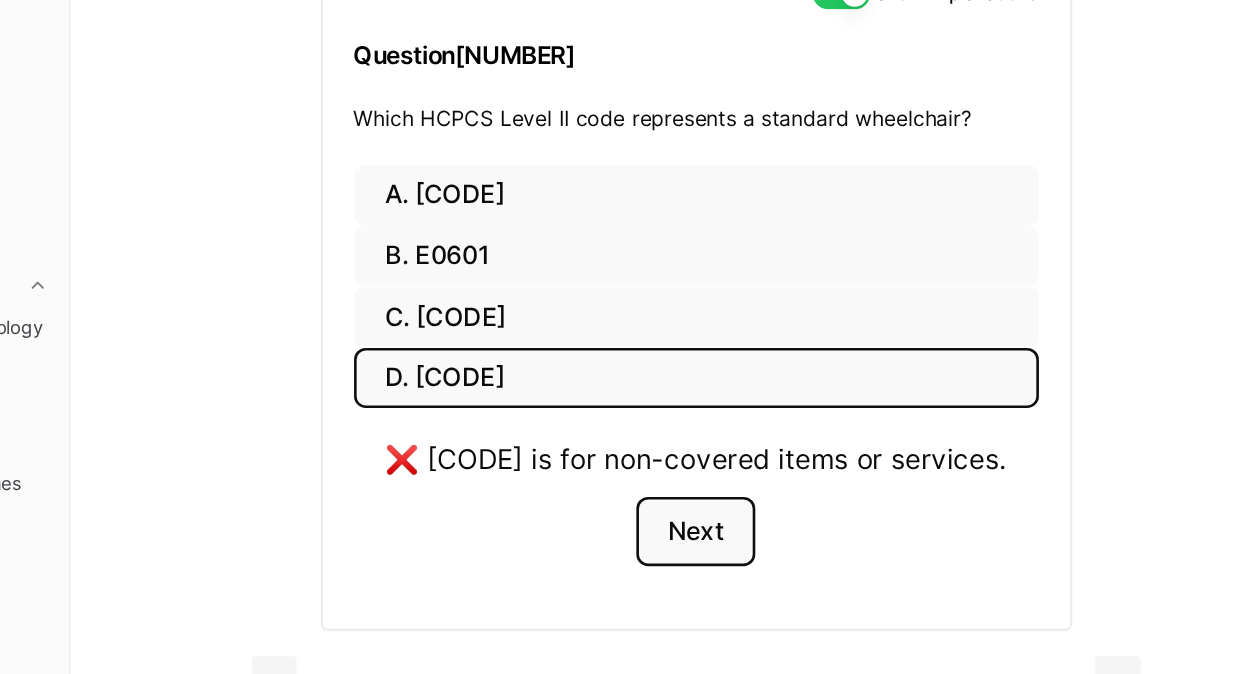click on "Next" at bounding box center [678, 481] 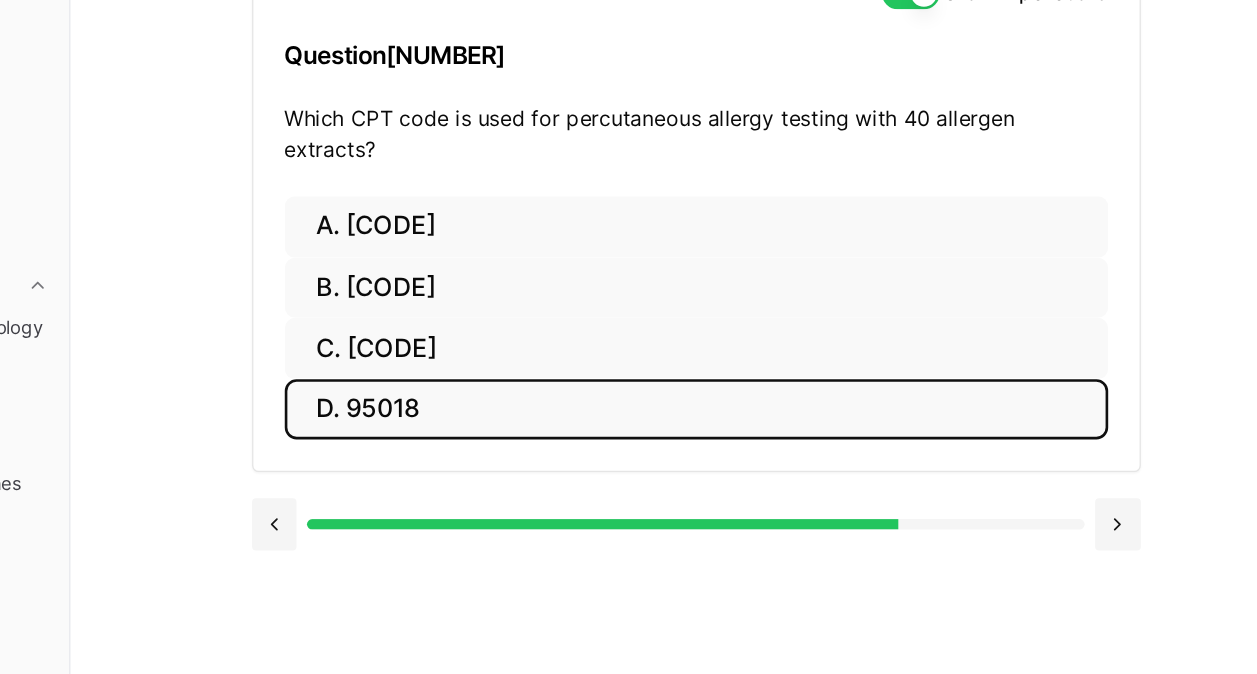 click on "D. 95018" at bounding box center (679, 387) 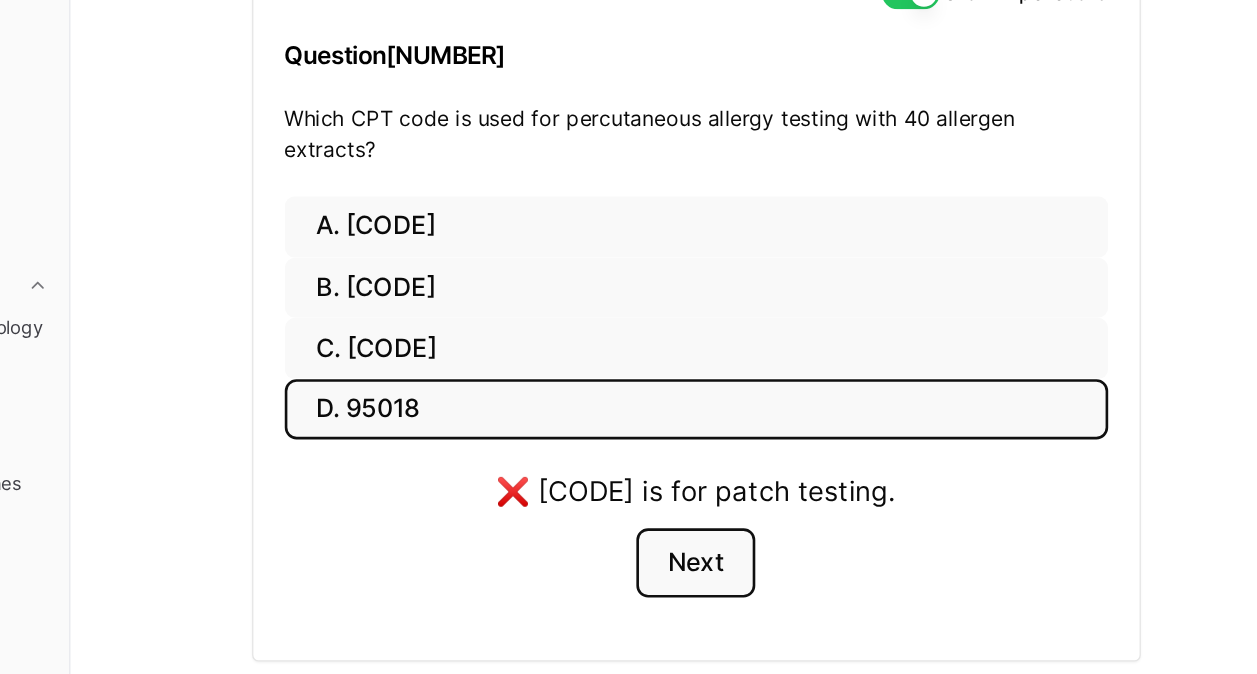 click on "Next" at bounding box center [678, 505] 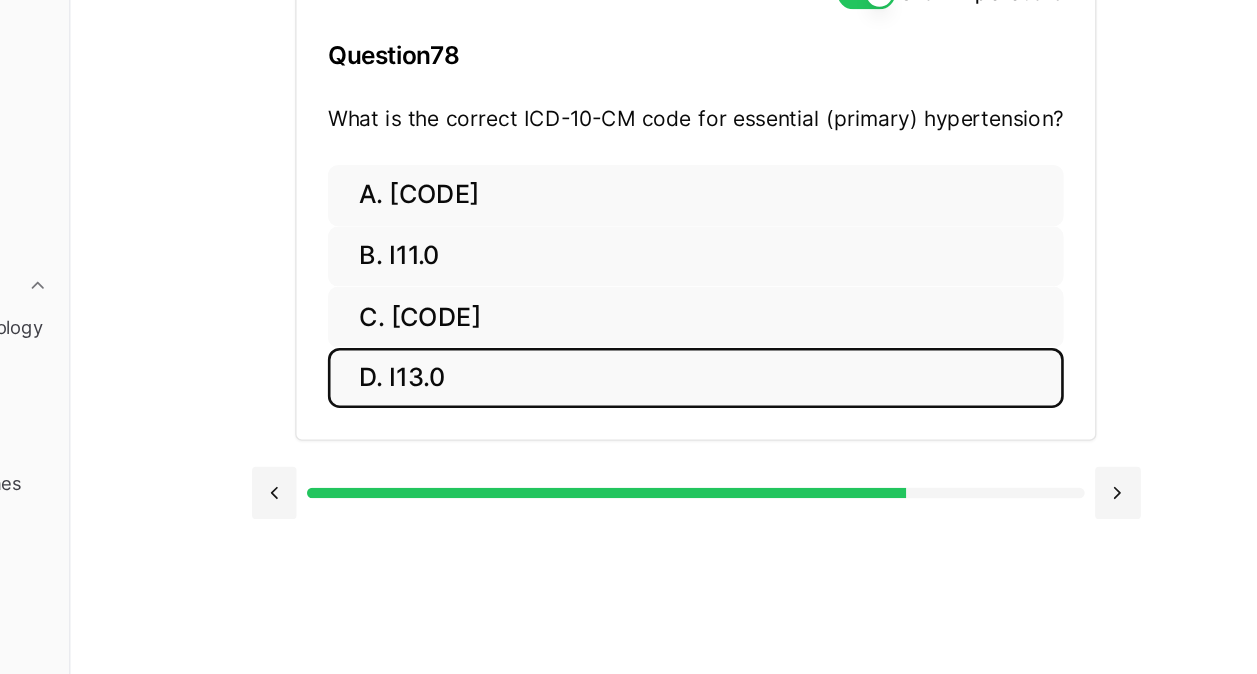 click on "D. I13.0" at bounding box center (678, 363) 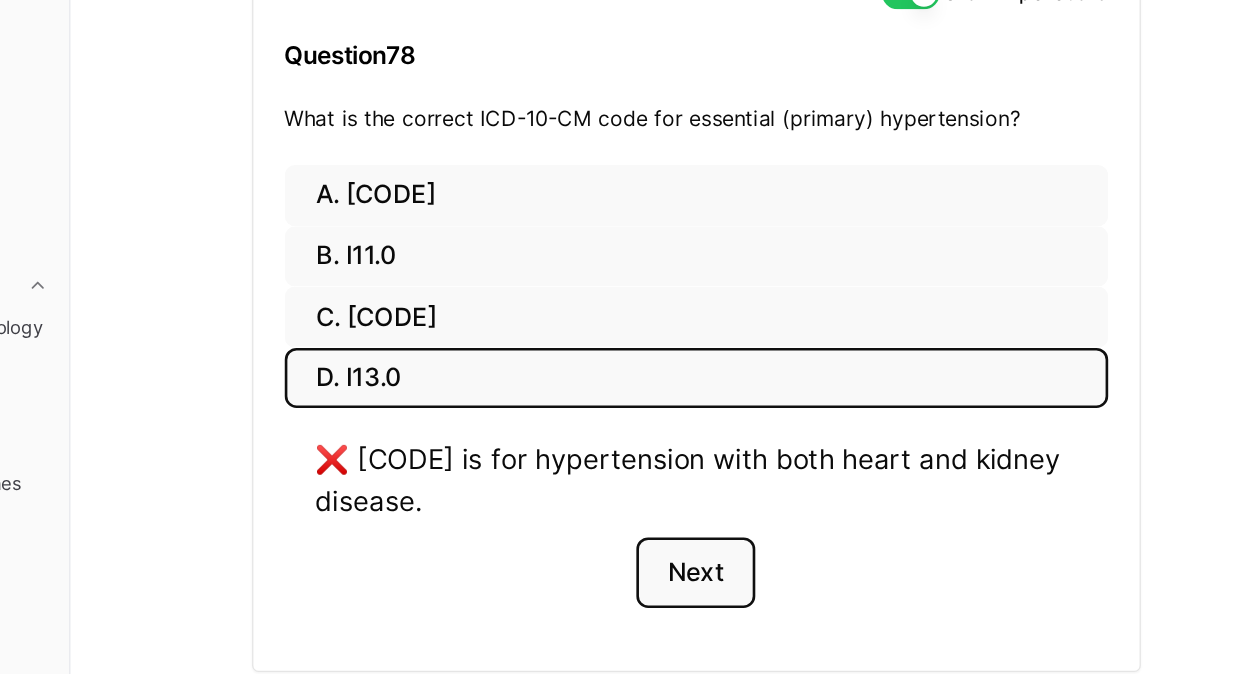 click on "Next" at bounding box center (678, 512) 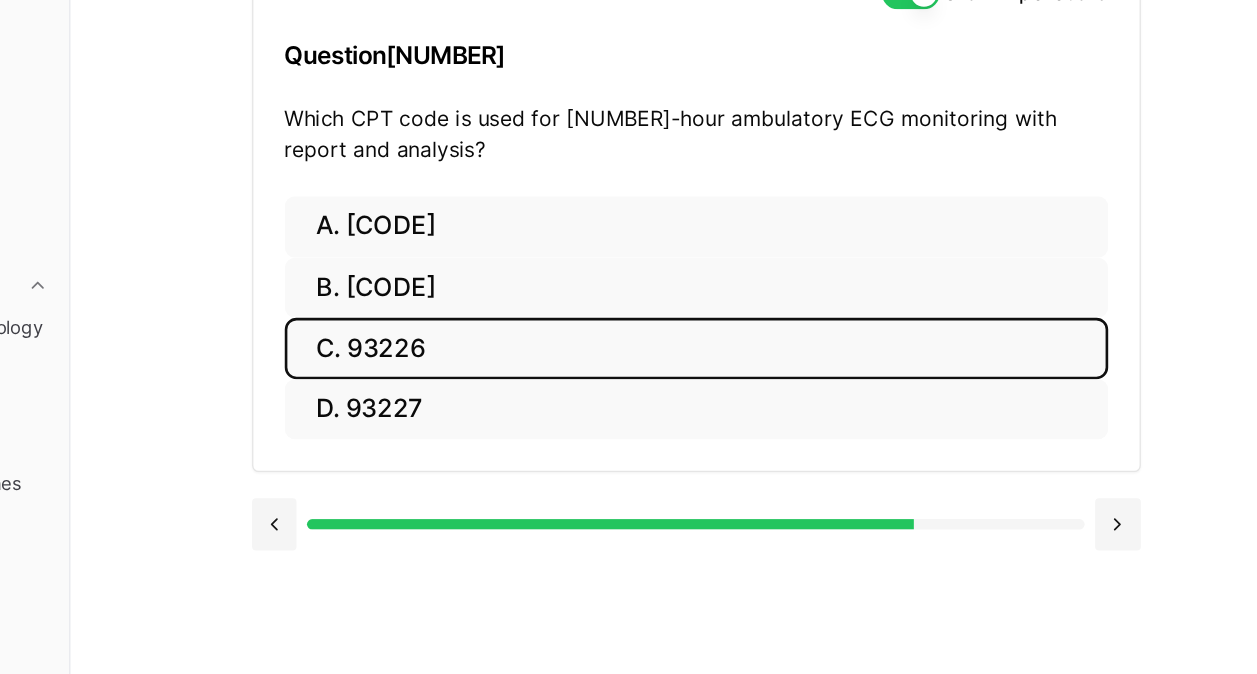 click on "C. 93226" at bounding box center (679, 340) 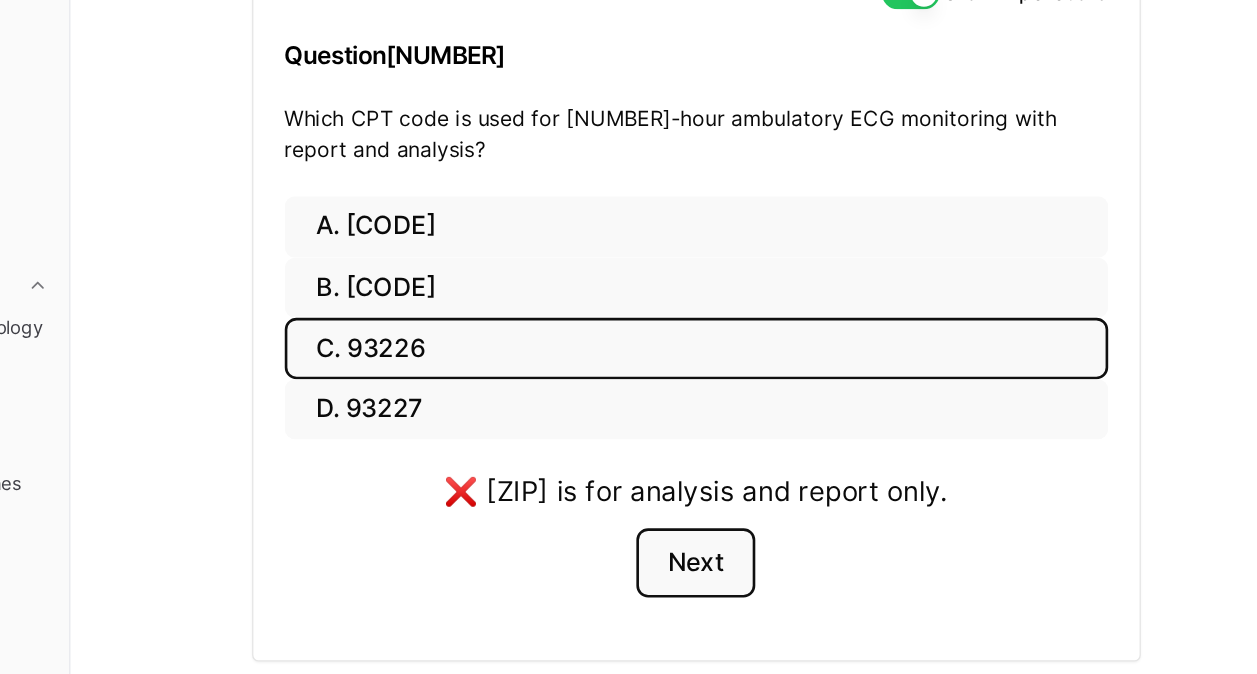 click on "Next" at bounding box center (678, 505) 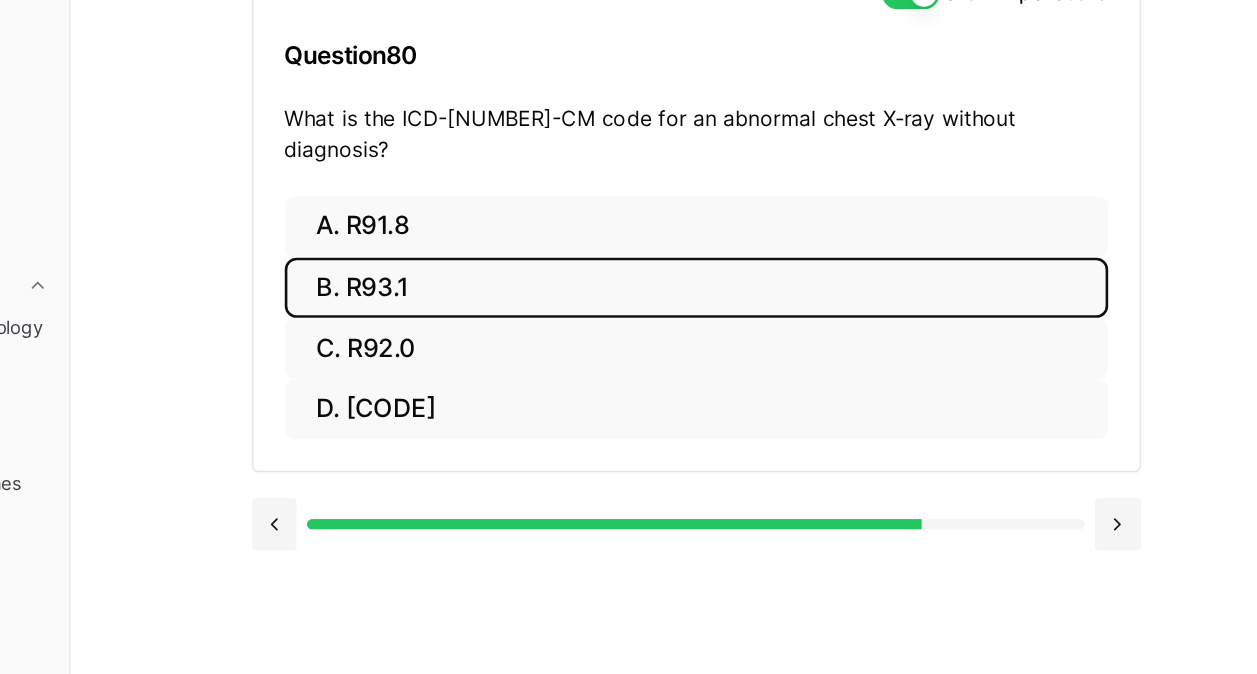 click on "B. R93.1" at bounding box center (679, 294) 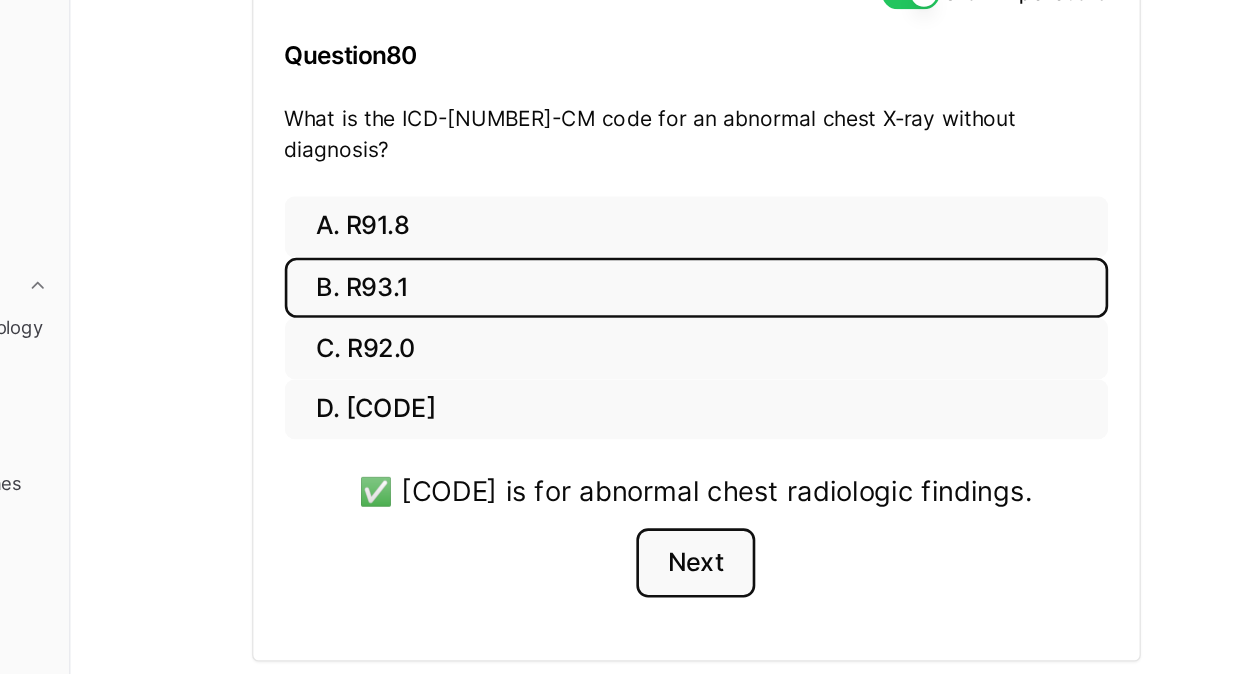 click on "Next" at bounding box center [678, 505] 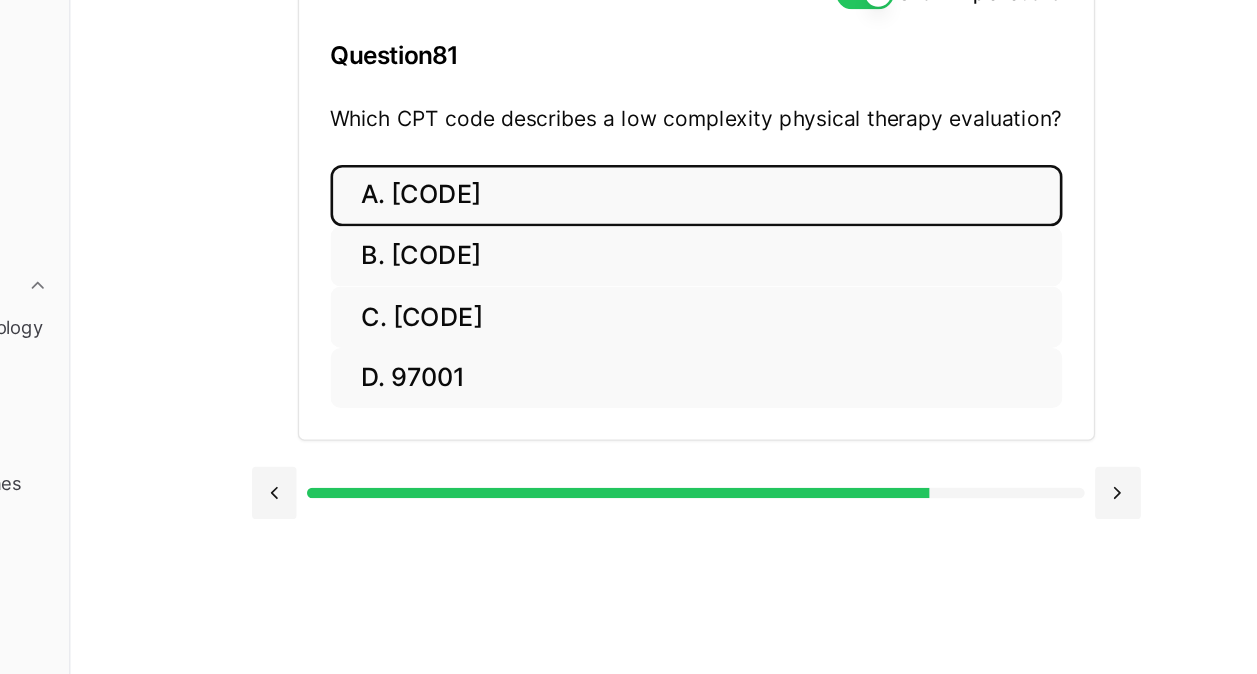 click on "A. [CODE]" at bounding box center [679, 223] 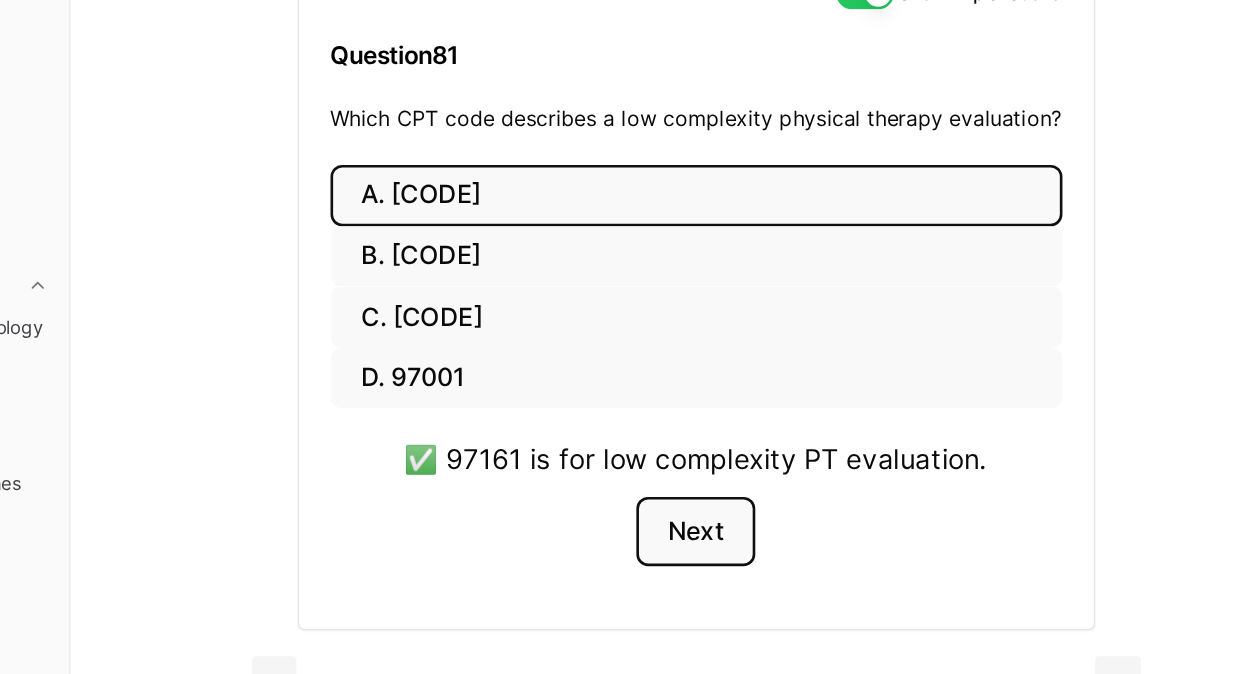 click on "Next" at bounding box center (678, 481) 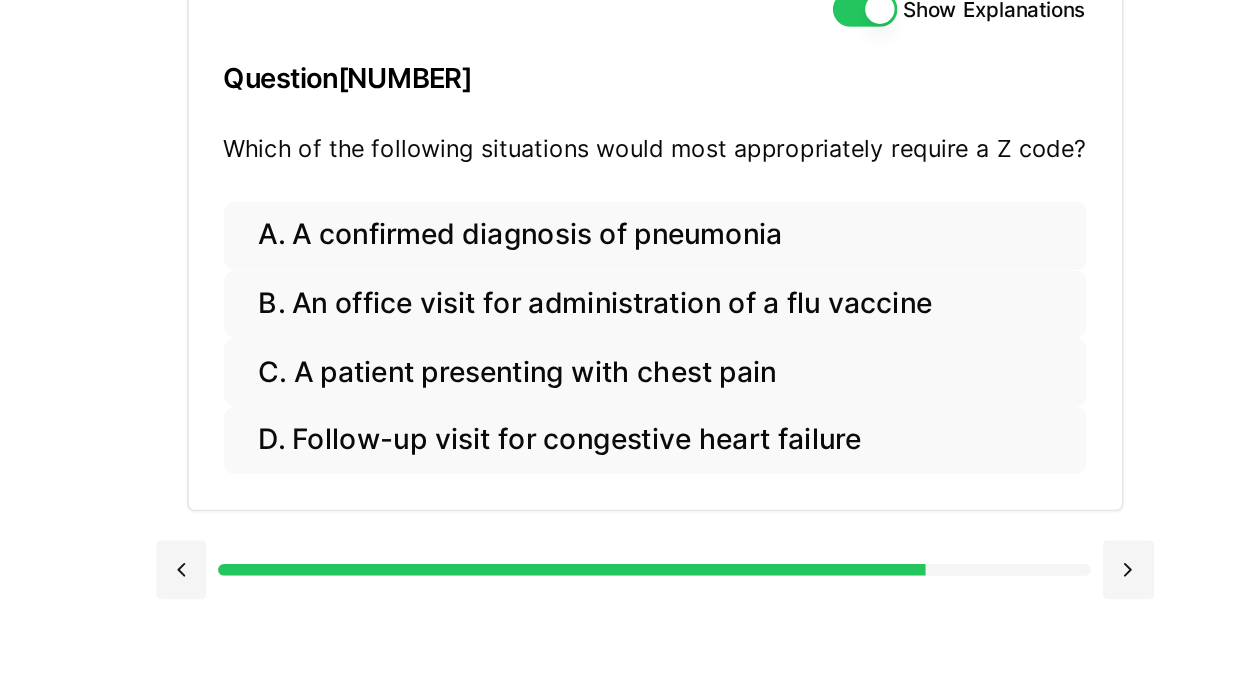 scroll, scrollTop: 184, scrollLeft: 0, axis: vertical 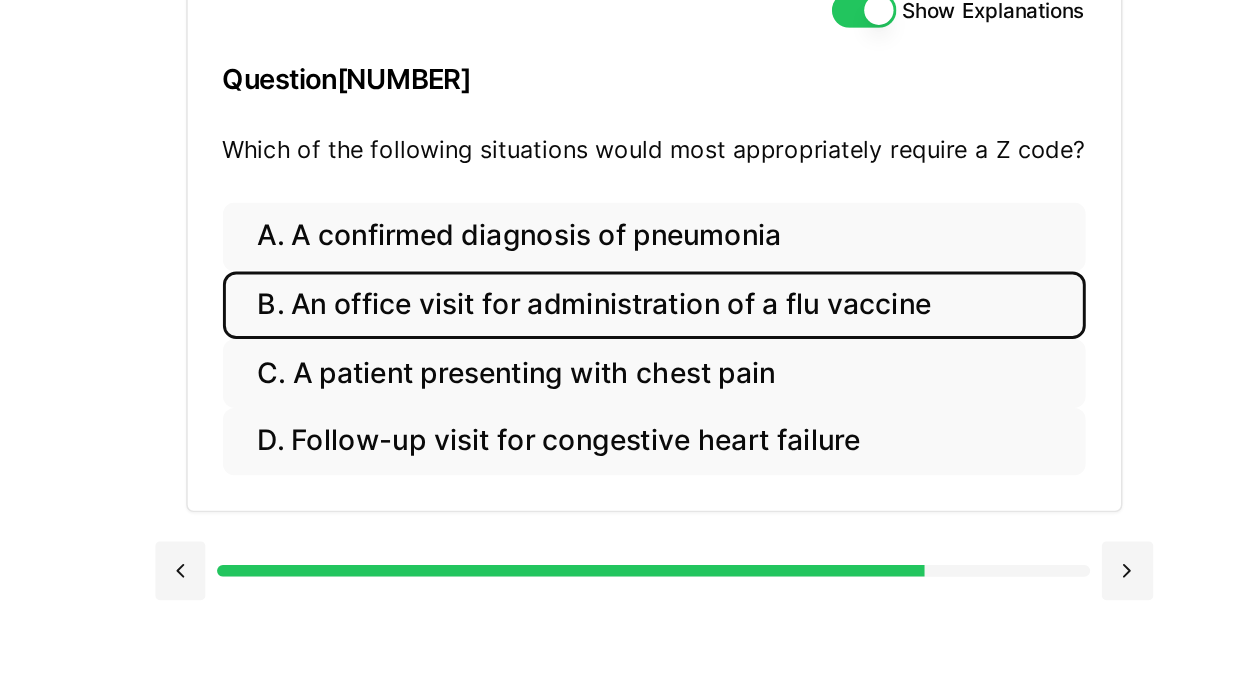 click on "B. An office visit for administration of a flu vaccine" at bounding box center (679, 270) 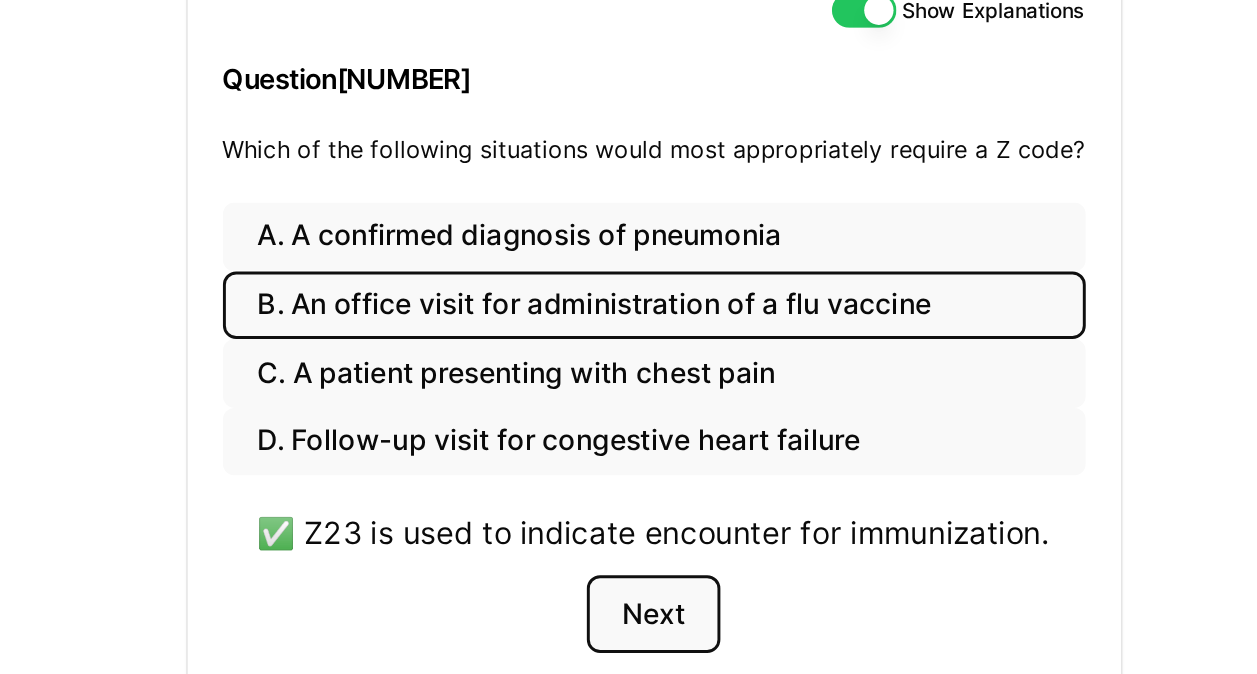 click on "Next" at bounding box center [678, 481] 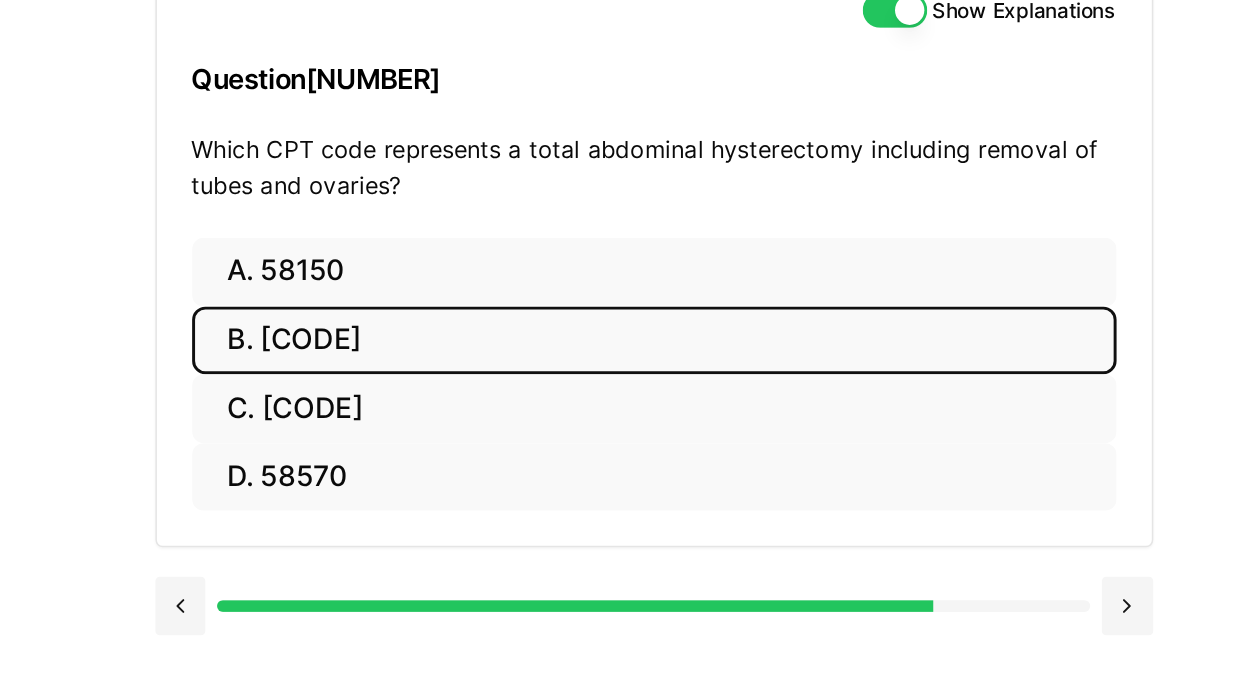 drag, startPoint x: 606, startPoint y: 285, endPoint x: 655, endPoint y: 415, distance: 138.92804 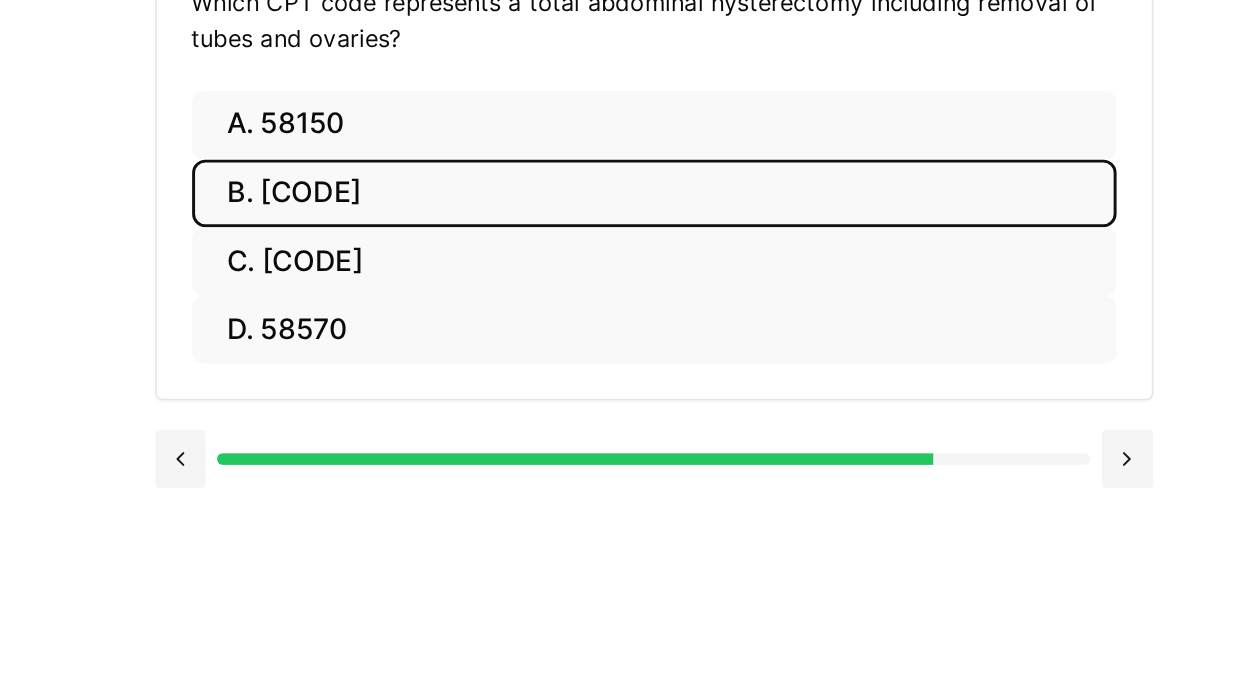 scroll, scrollTop: 183, scrollLeft: 0, axis: vertical 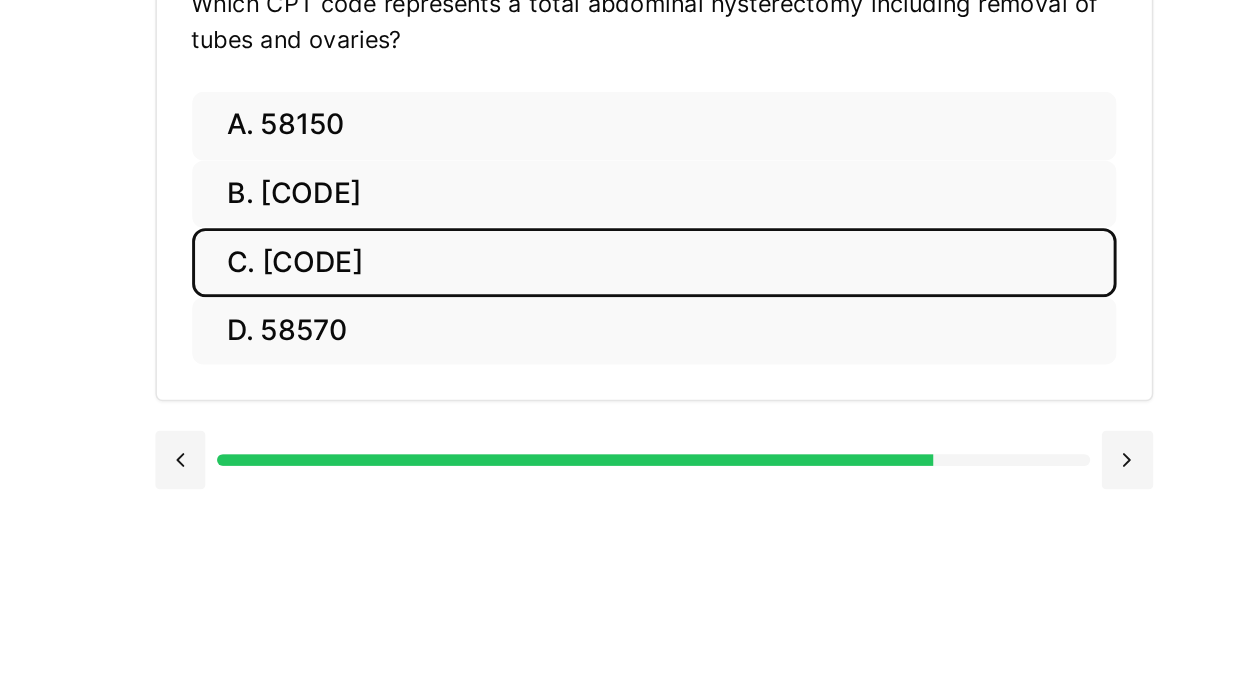 click on "C. [CODE]" at bounding box center (679, 341) 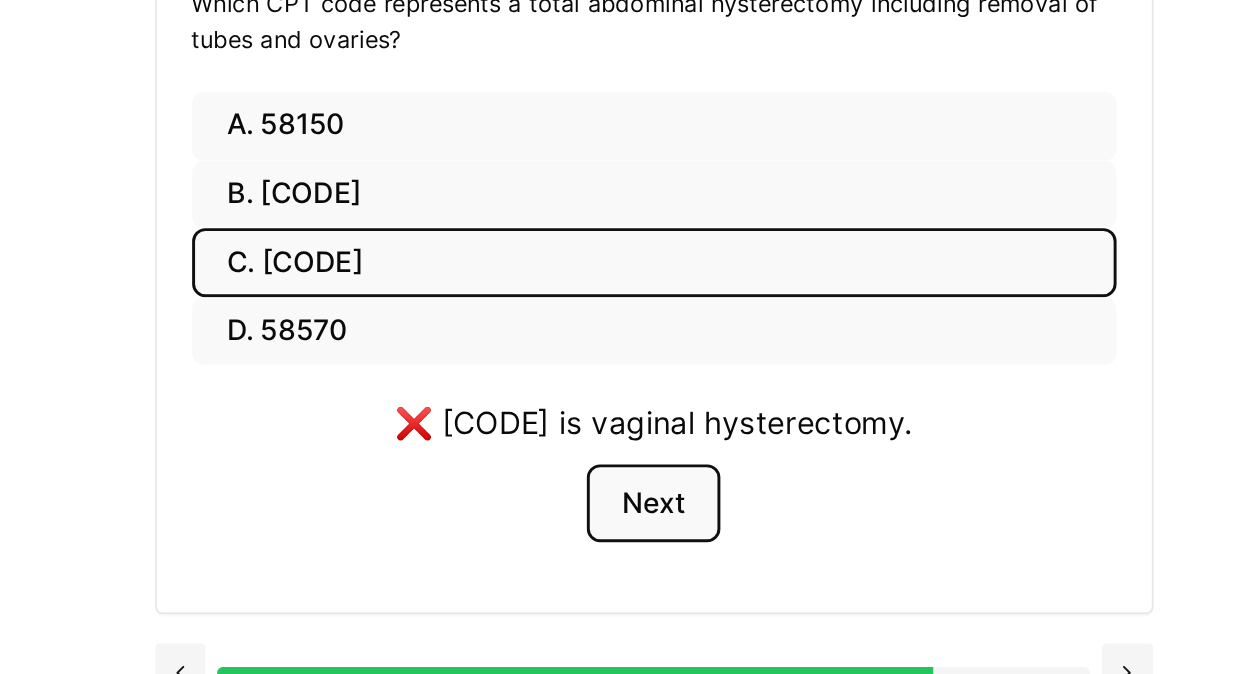click on "Next" at bounding box center (678, 506) 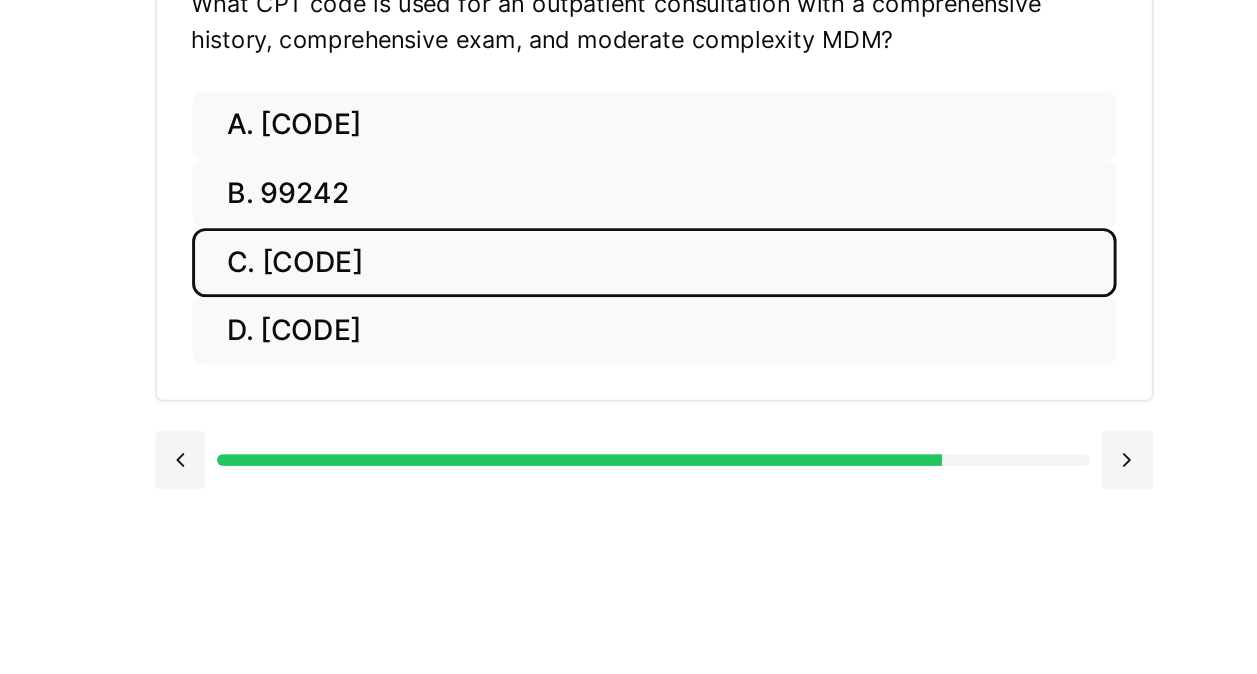 click on "C. [CODE]" at bounding box center (679, 341) 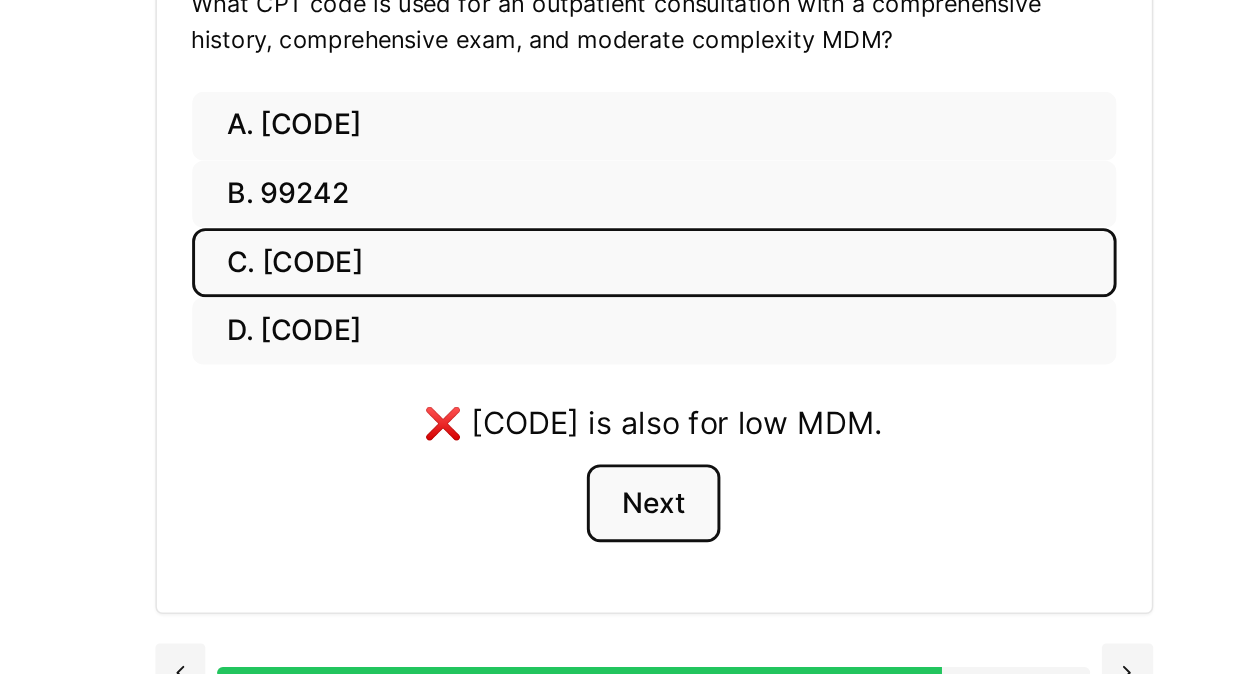 click on "Next" at bounding box center [678, 506] 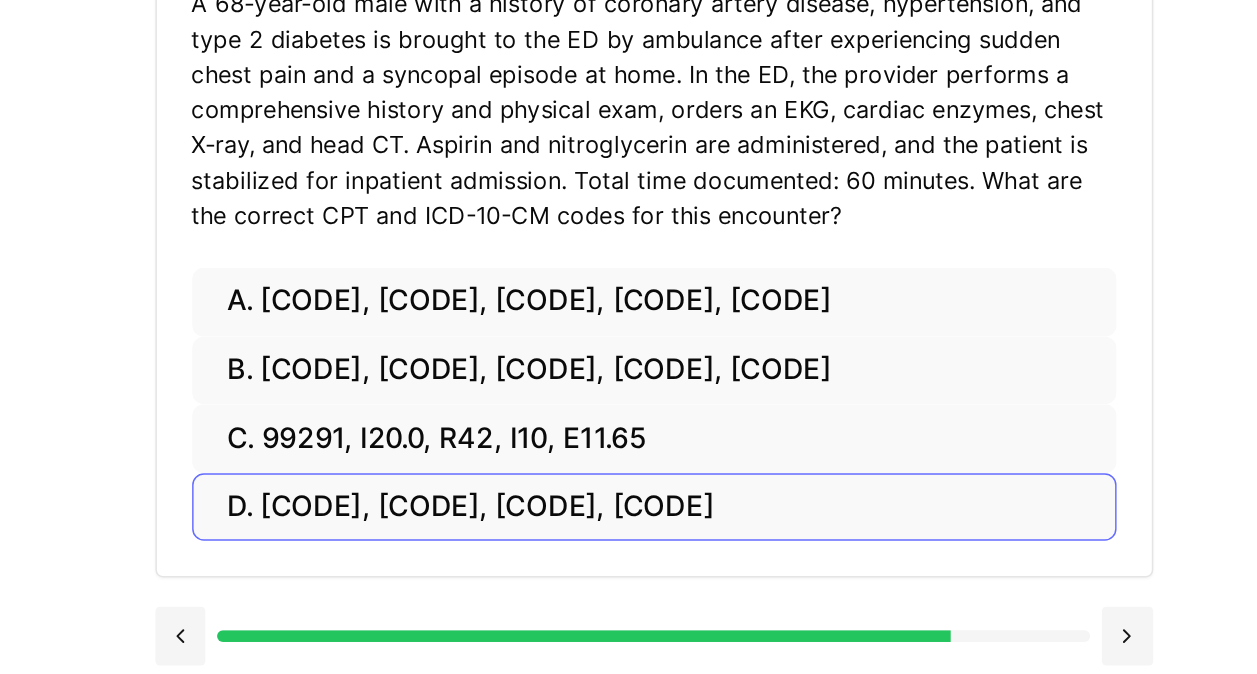 scroll, scrollTop: 184, scrollLeft: 0, axis: vertical 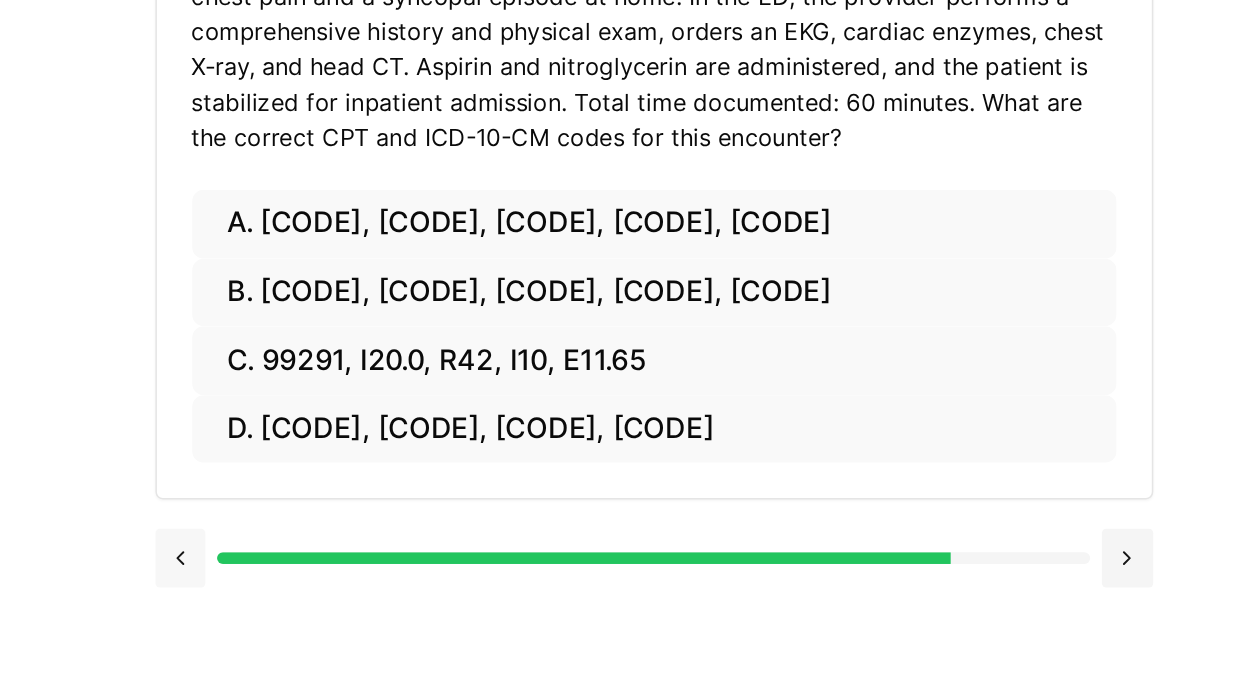 click at bounding box center (356, 595) 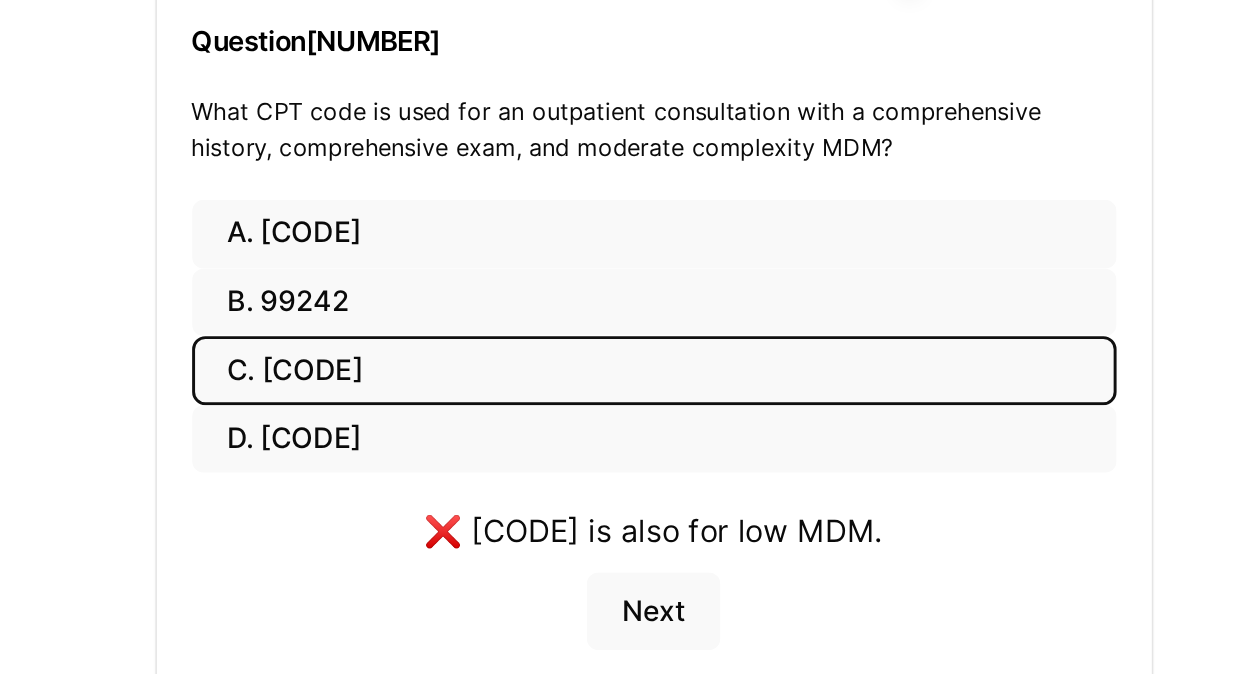 scroll, scrollTop: 183, scrollLeft: 0, axis: vertical 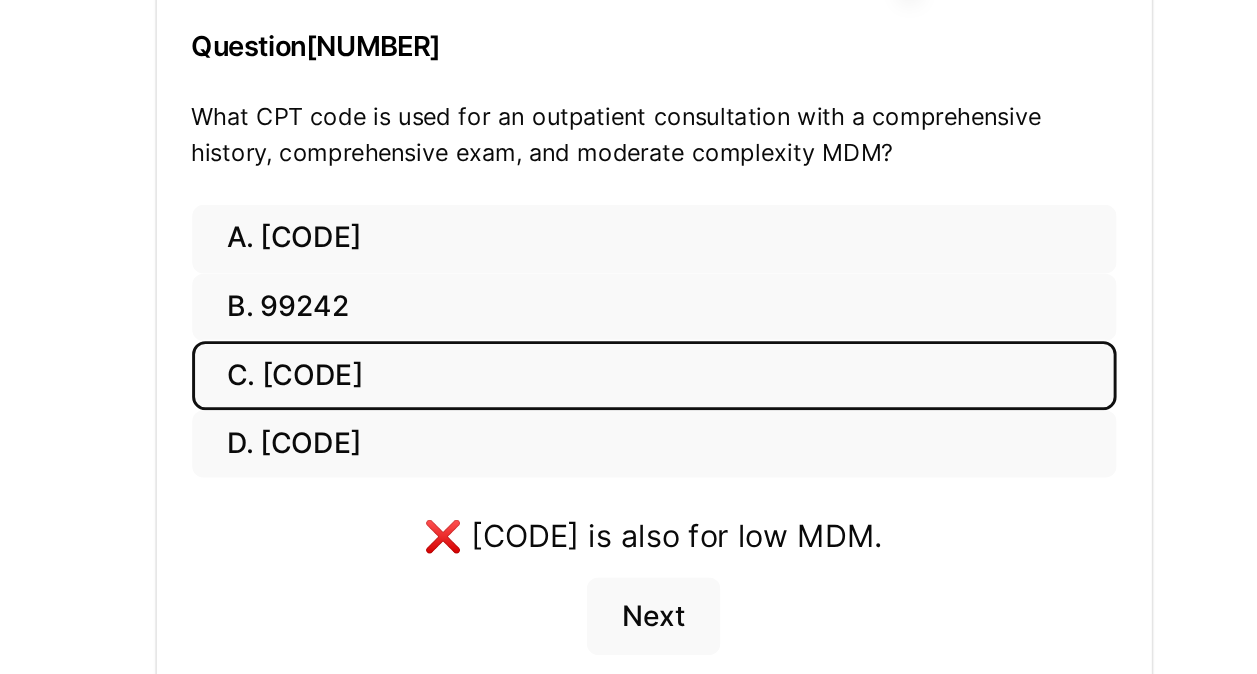 click on "C. [CODE]" at bounding box center [679, 341] 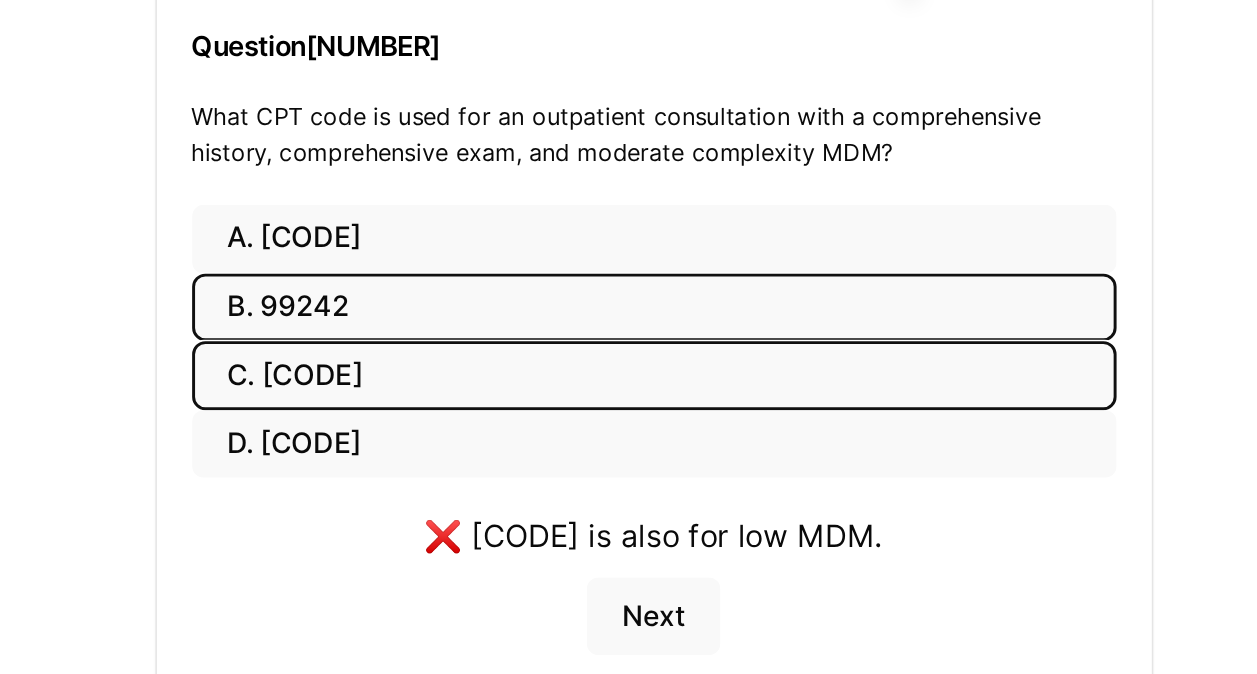 click on "B. 99242" at bounding box center [679, 295] 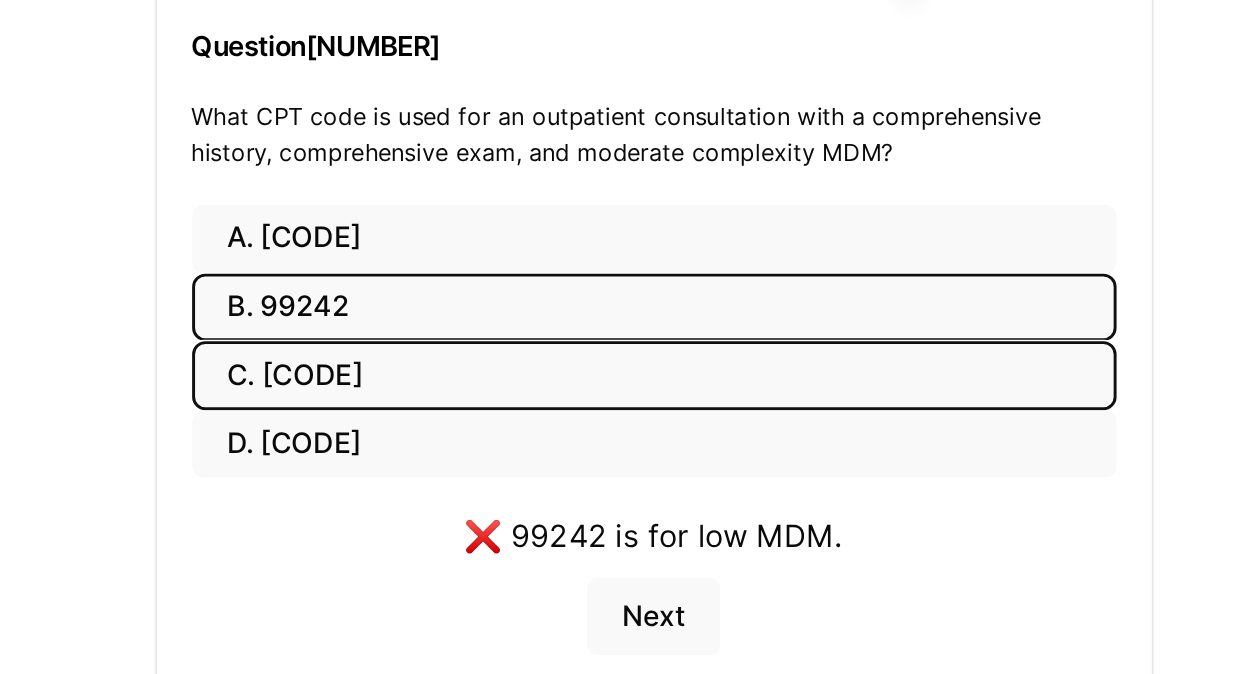 click on "C. [CODE]" at bounding box center (679, 341) 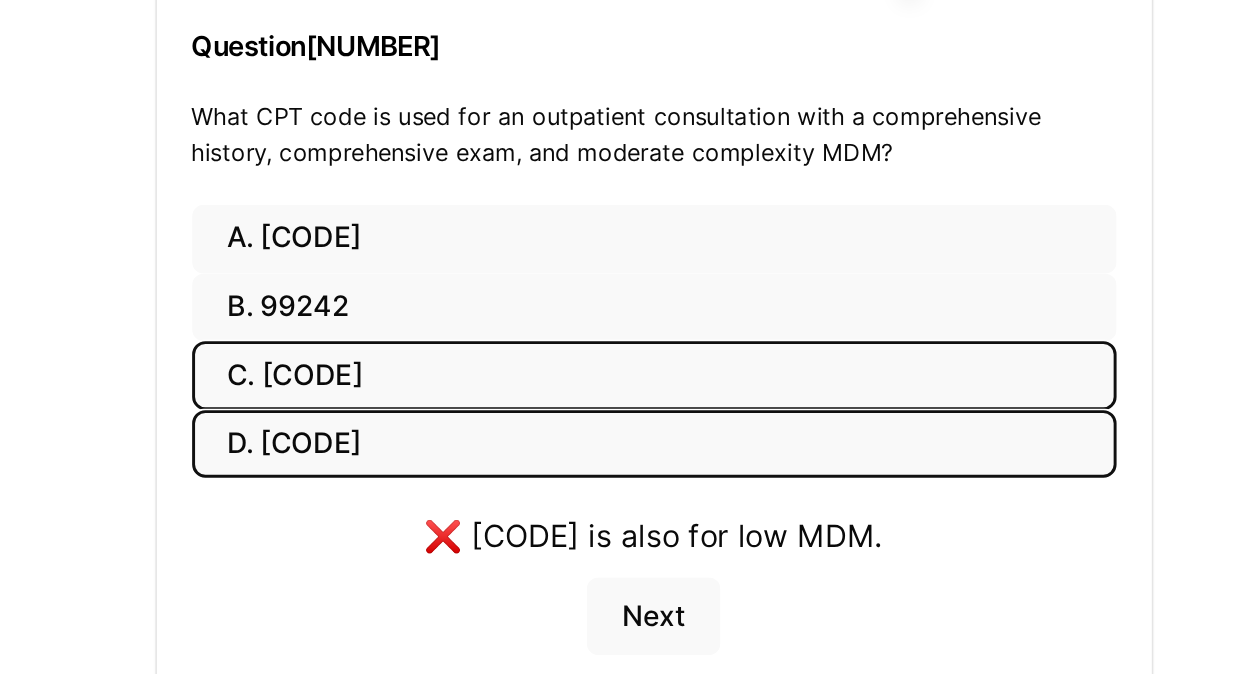 click on "D. [CODE]" at bounding box center (679, 388) 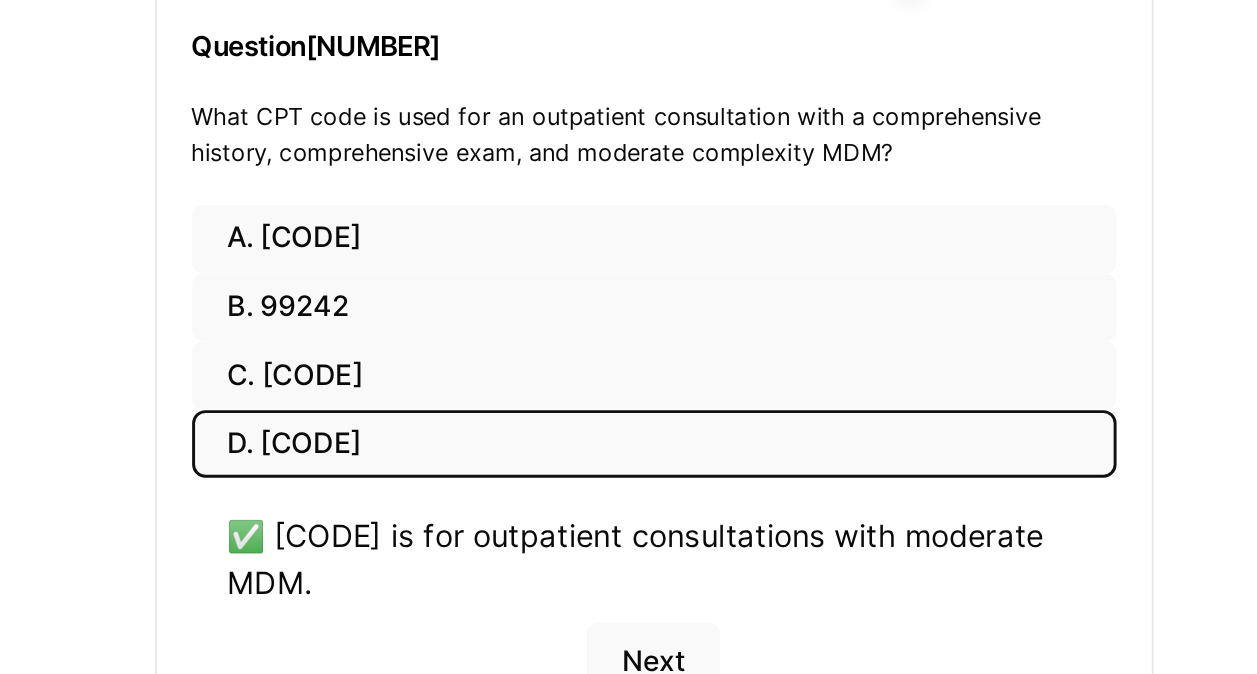 scroll, scrollTop: 183, scrollLeft: 0, axis: vertical 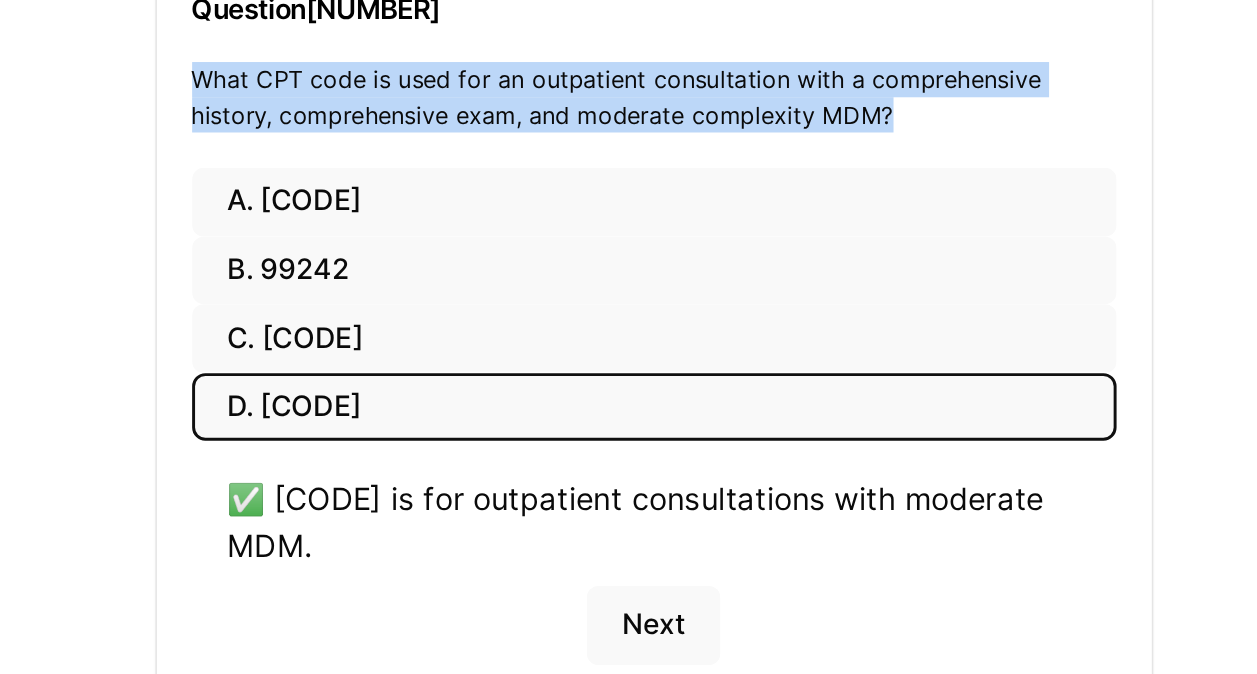 drag, startPoint x: 838, startPoint y: 183, endPoint x: 370, endPoint y: 172, distance: 468.12924 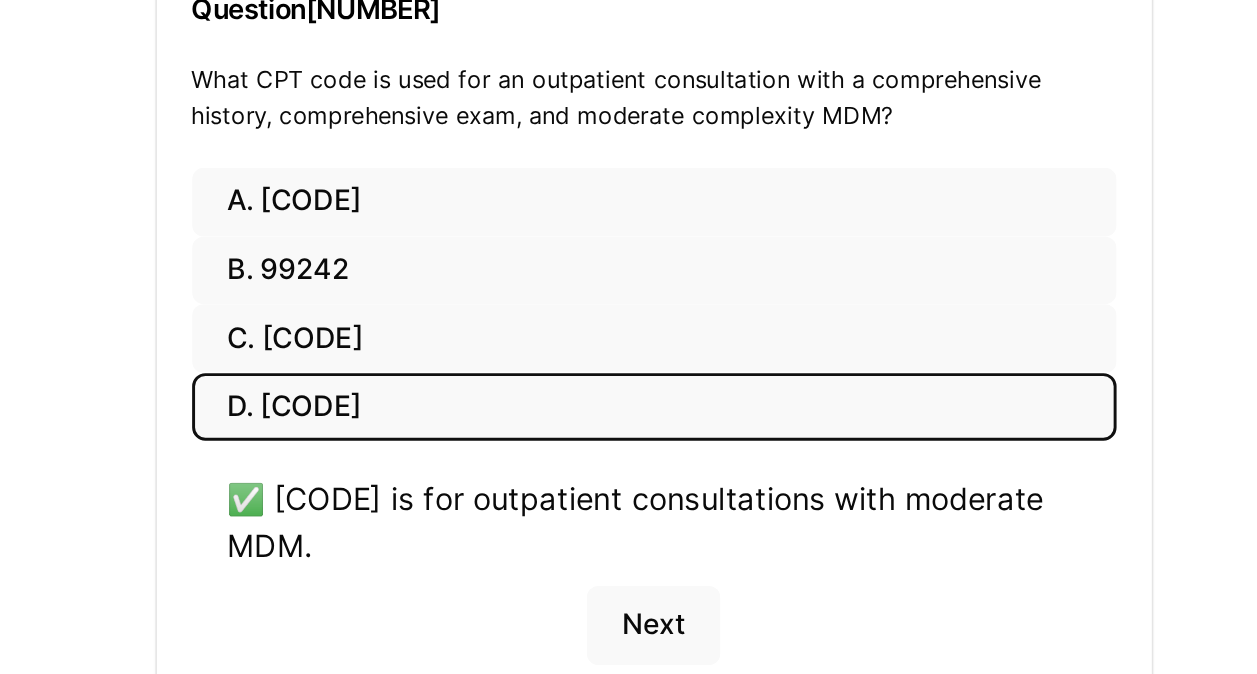 click on "Show Explanations Question  84 What CPT code is used for an outpatient consultation with a comprehensive history, comprehensive exam, and moderate complexity MDM? A. [CODE] B. [CODE] C. [CODE] D. [CODE] ✅ [CODE] is for outpatient consultations with moderate MDM. Next" at bounding box center (729, 338) 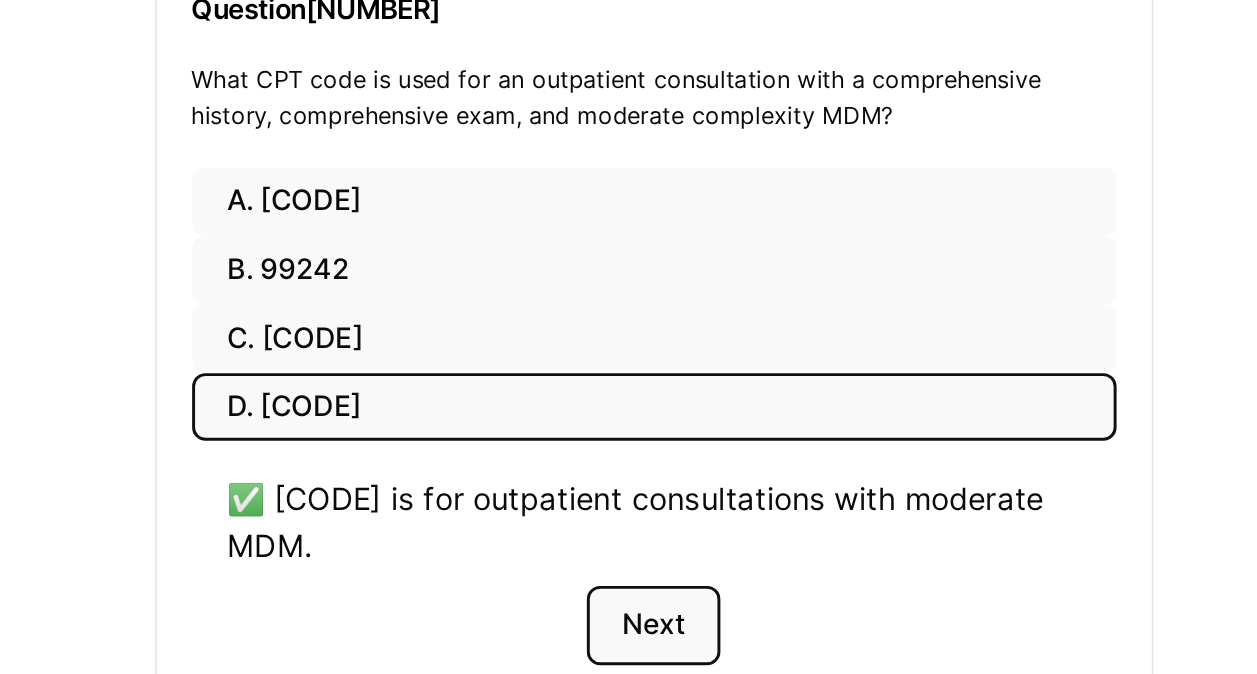 click on "Next" at bounding box center [678, 537] 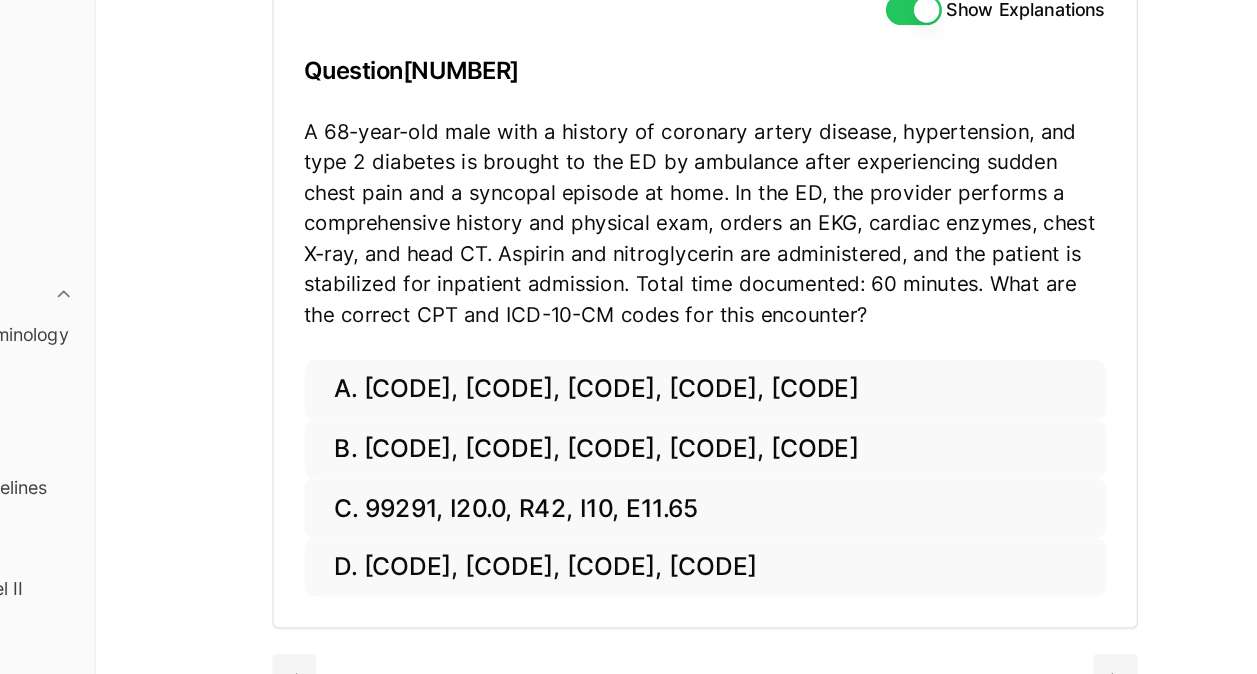 scroll, scrollTop: 183, scrollLeft: 0, axis: vertical 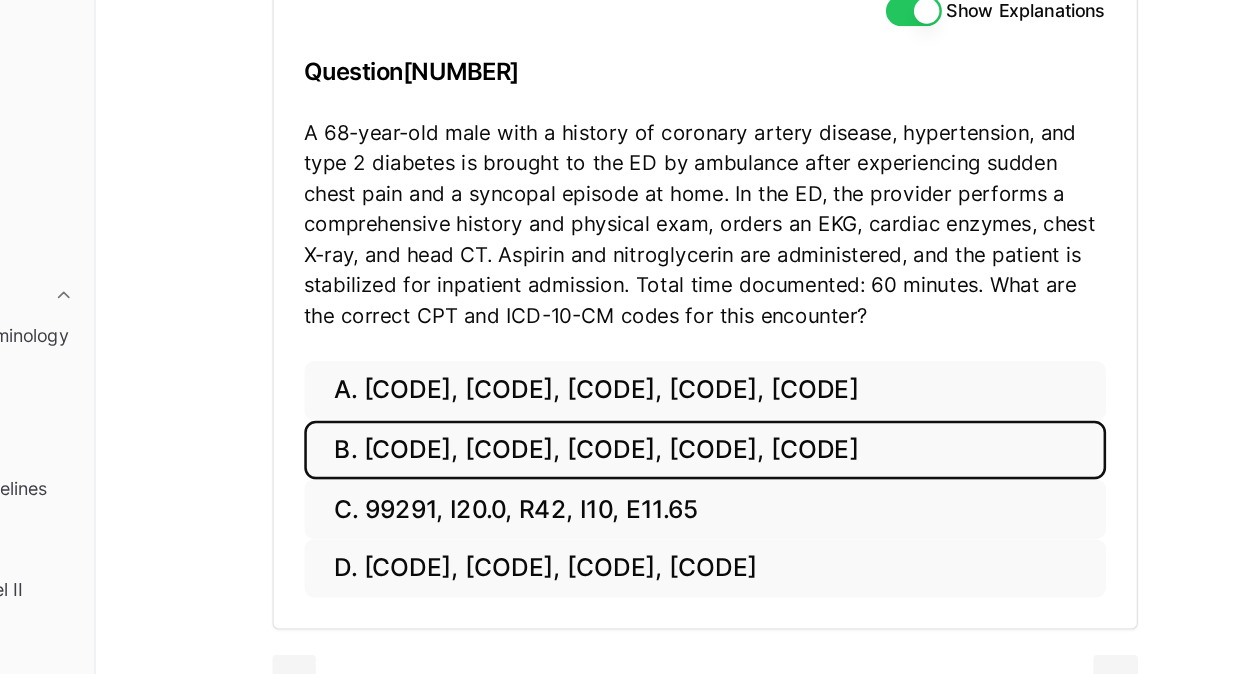click on "B. [CODE], [CODE], [CODE], [CODE], [CODE]" at bounding box center (679, 415) 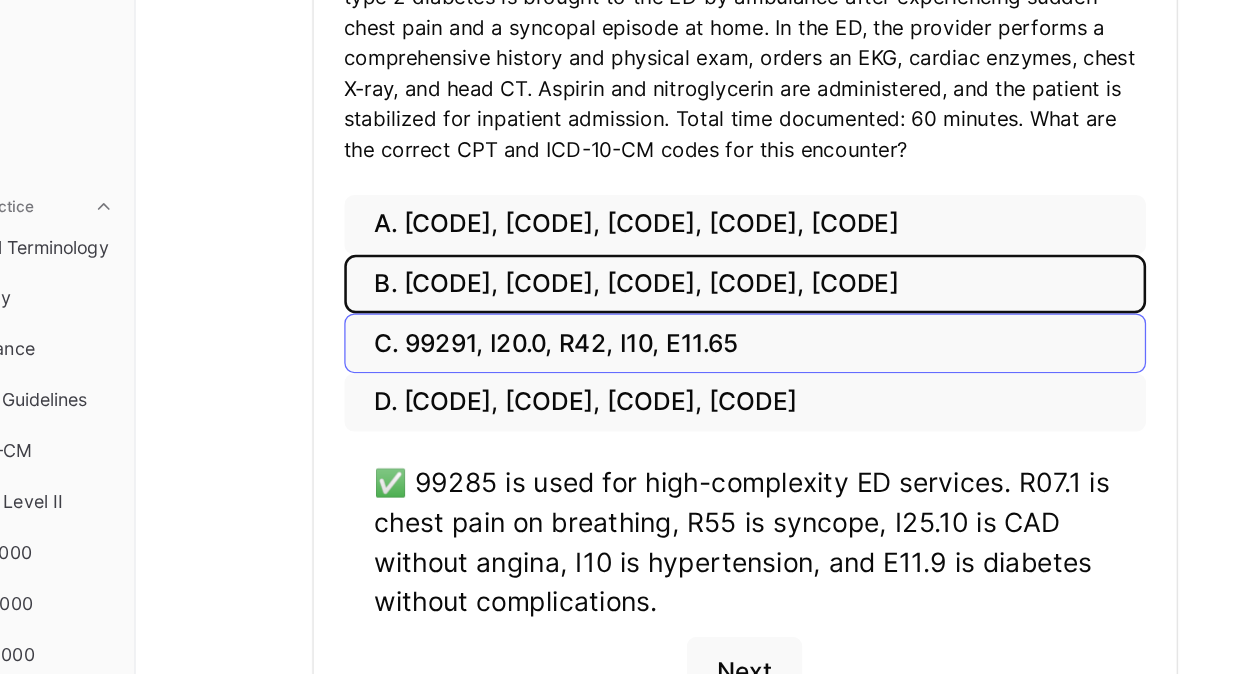 scroll, scrollTop: 245, scrollLeft: 0, axis: vertical 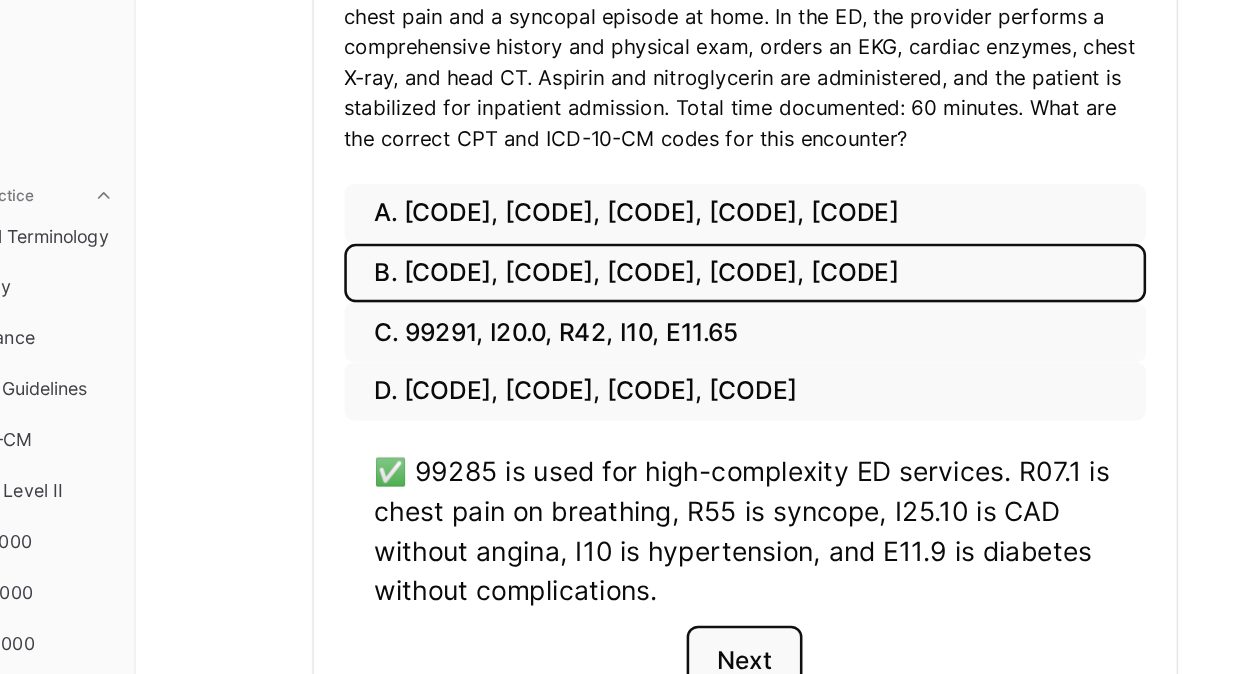 click on "Next" at bounding box center [678, 657] 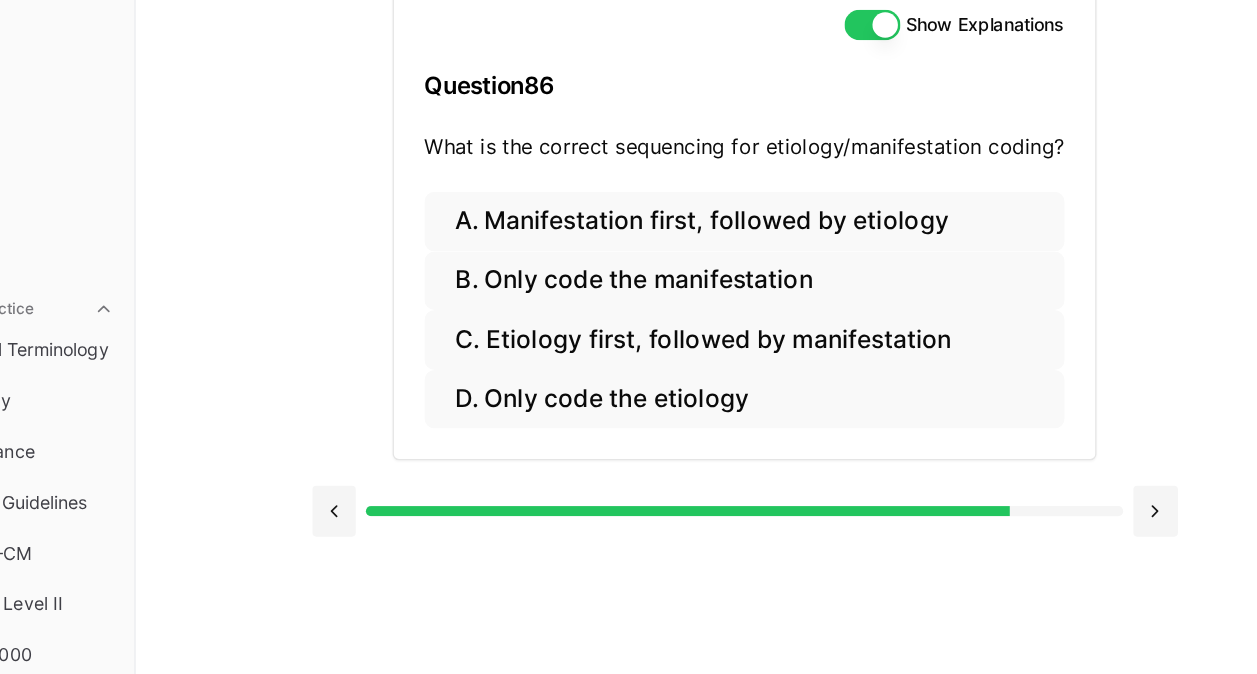 scroll, scrollTop: 183, scrollLeft: 0, axis: vertical 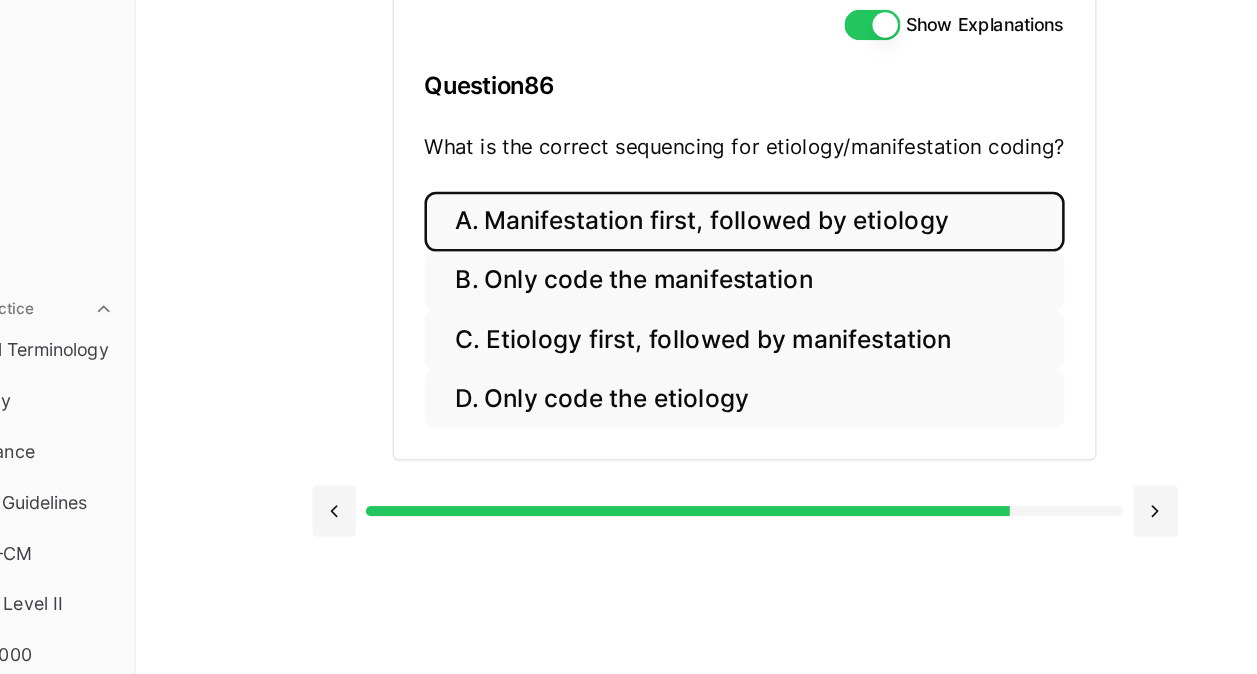 click on "A. Manifestation first, followed by etiology" at bounding box center [678, 223] 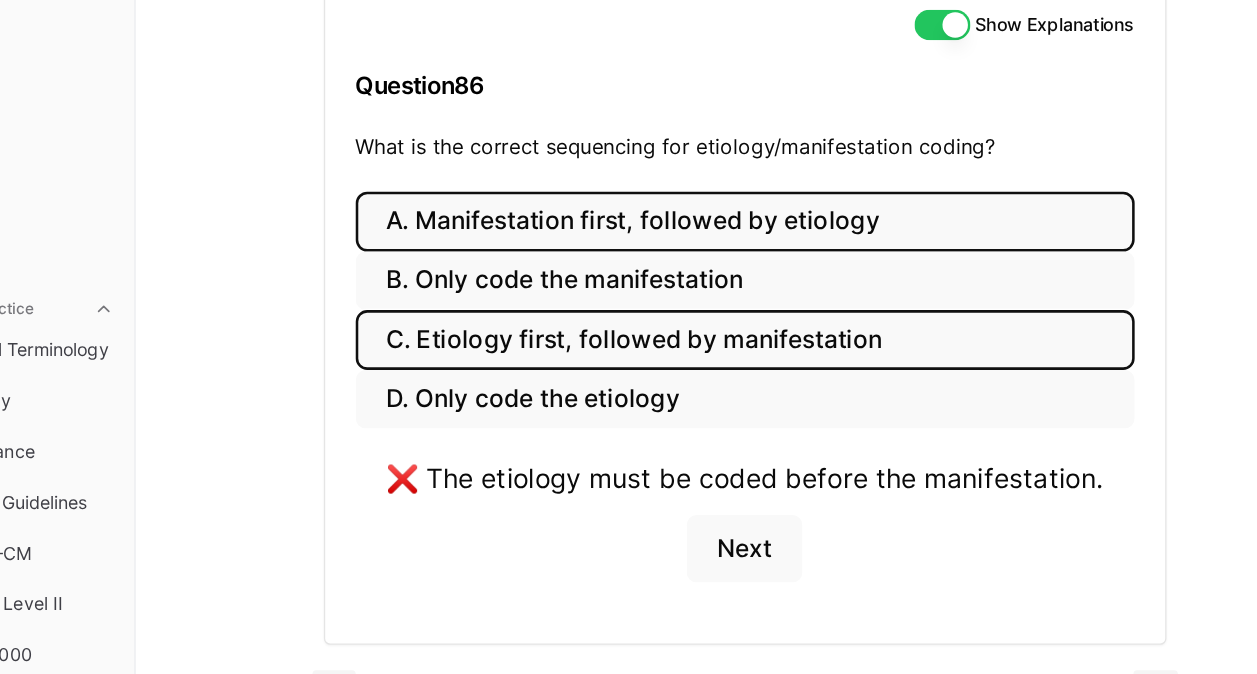 click on "C. Etiology first, followed by manifestation" at bounding box center (679, 316) 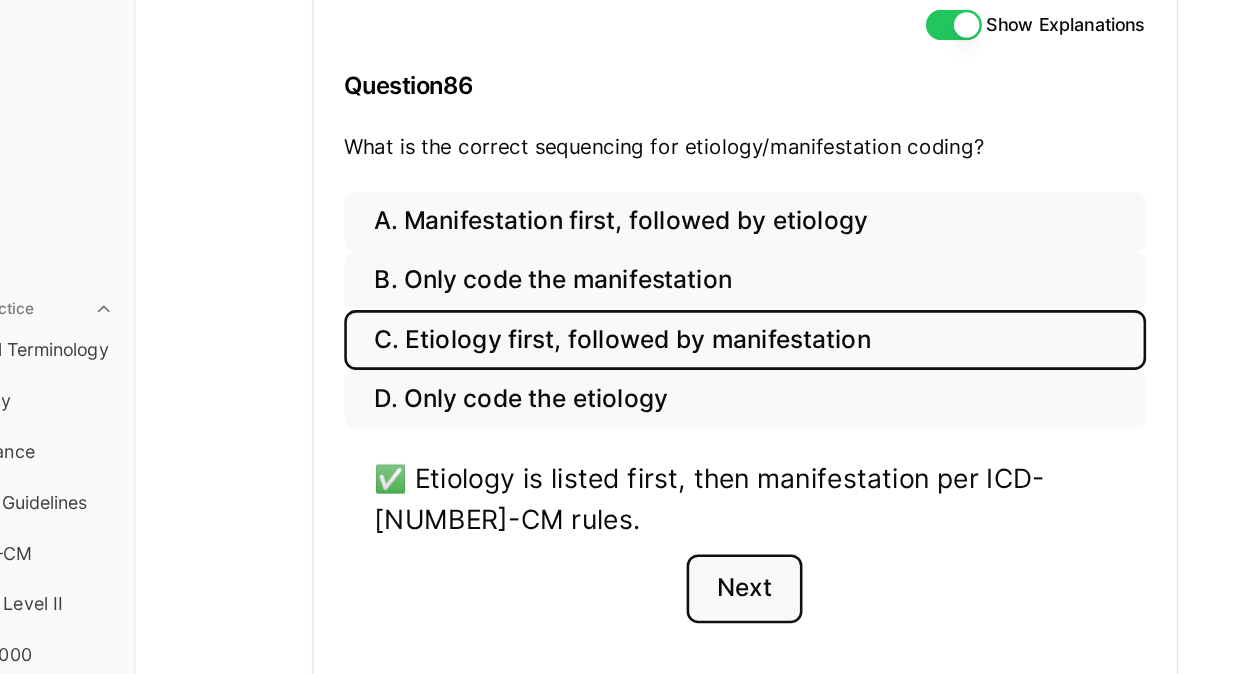 click on "Next" at bounding box center (678, 512) 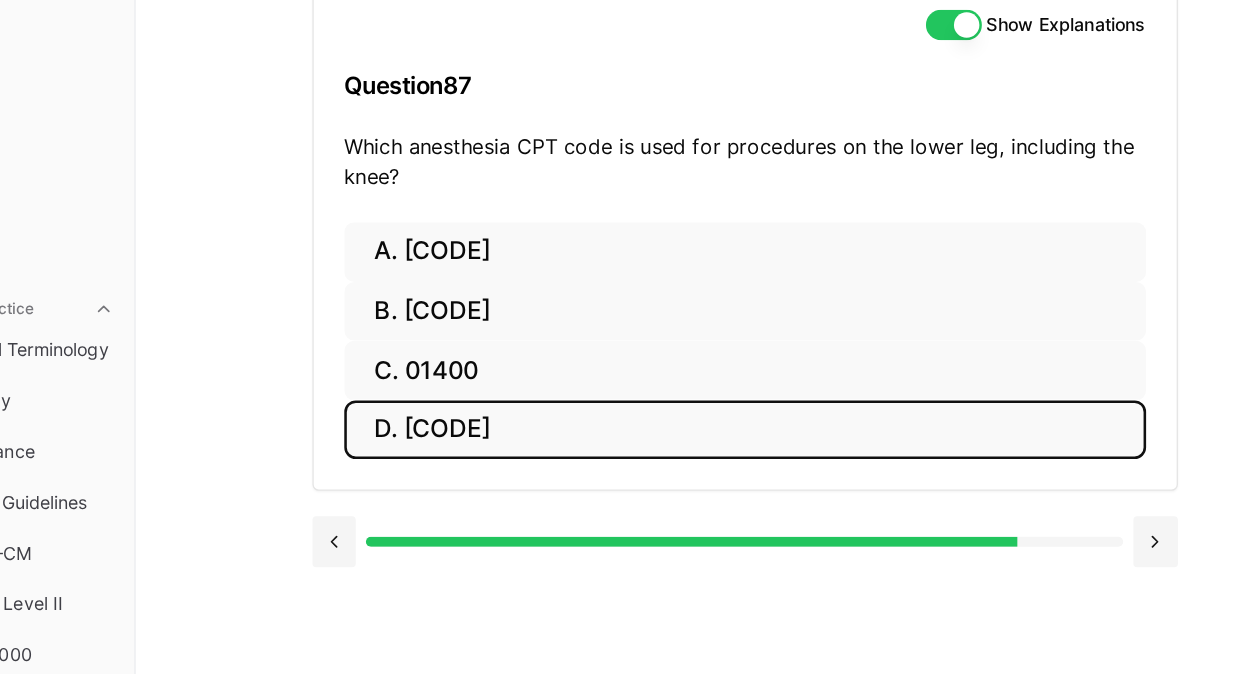 click on "D. [CODE]" at bounding box center [679, 387] 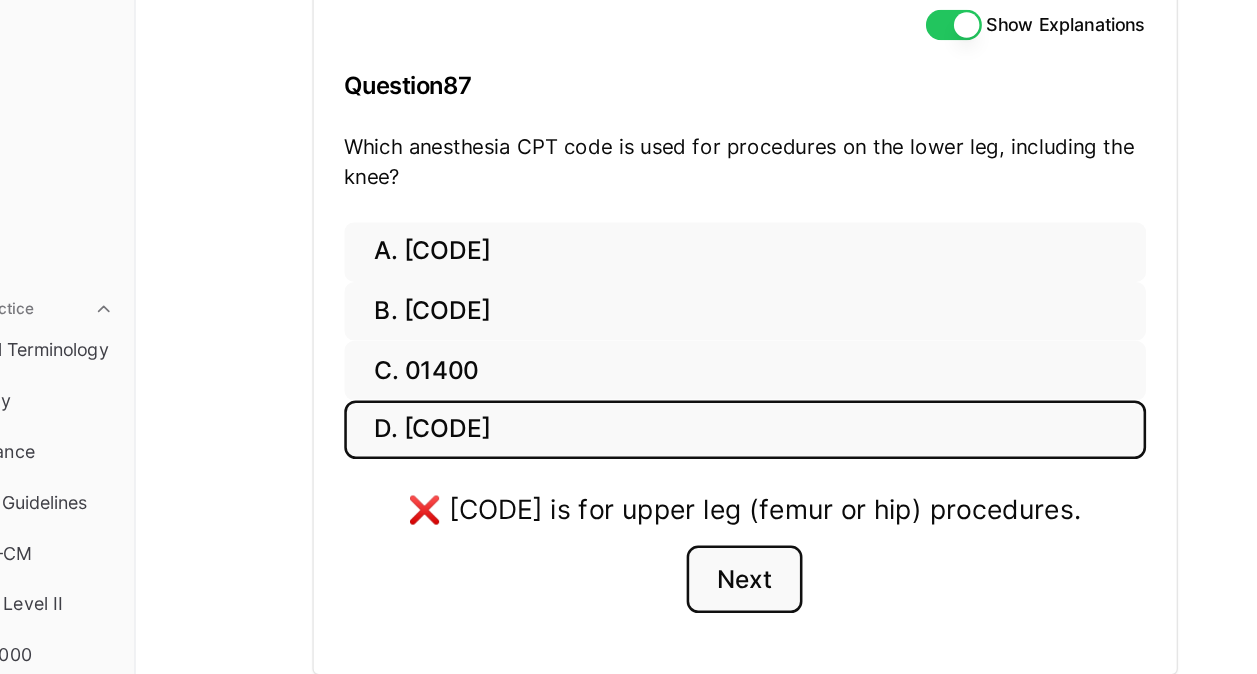 click on "Next" at bounding box center (678, 505) 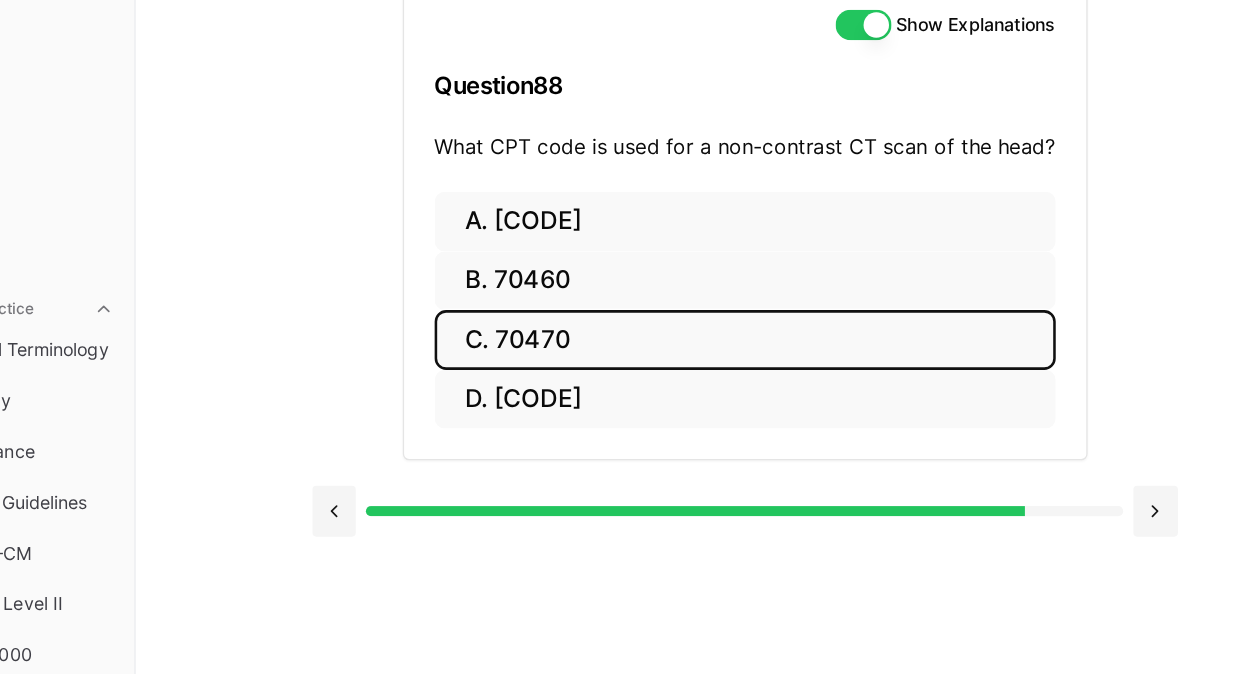 click on "C. 70470" at bounding box center [679, 316] 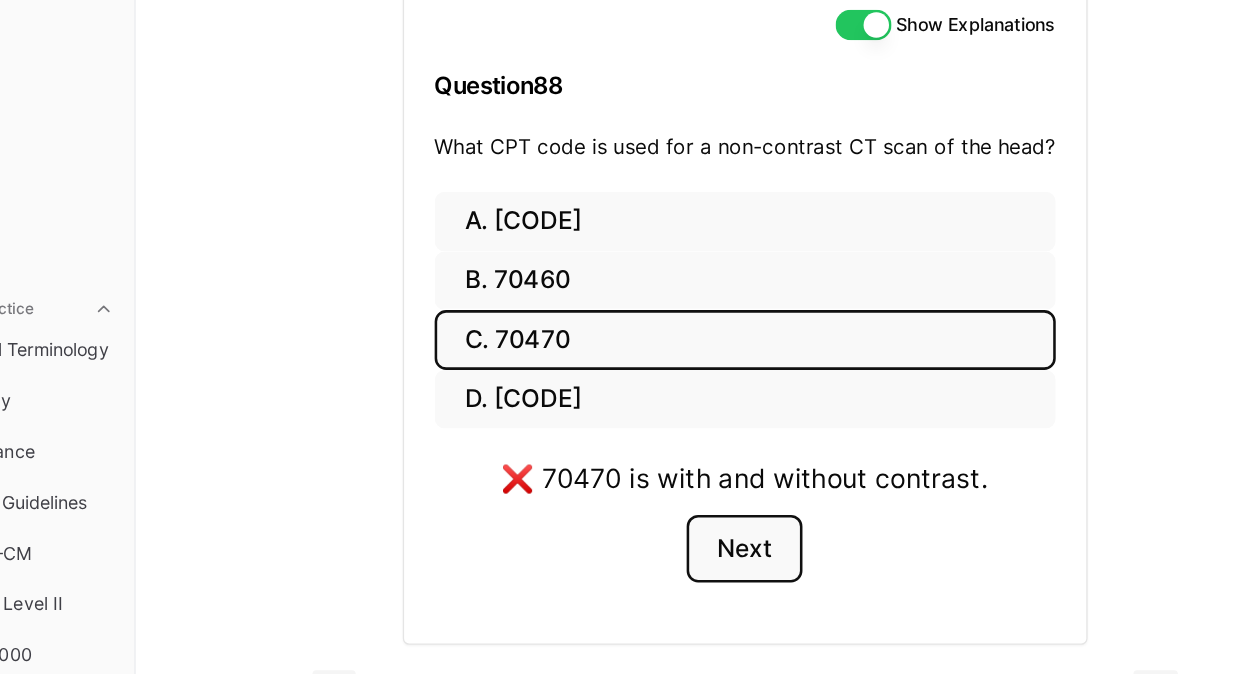 click on "Next" at bounding box center [678, 481] 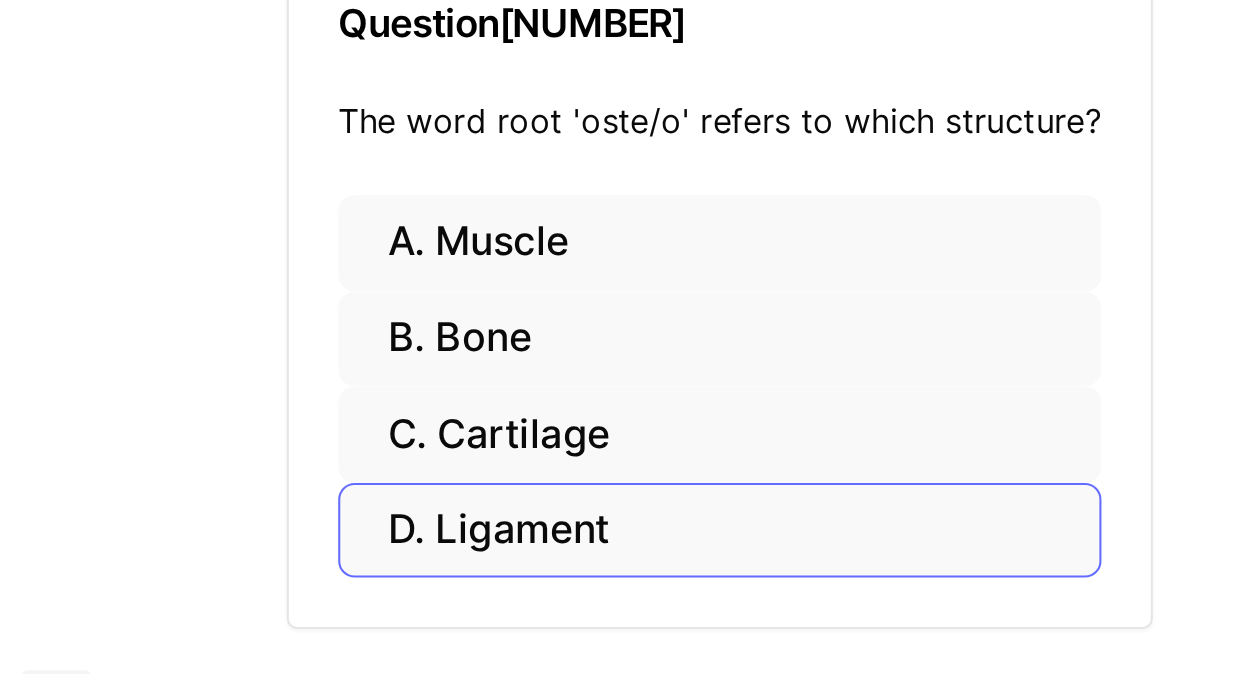 scroll, scrollTop: 183, scrollLeft: 0, axis: vertical 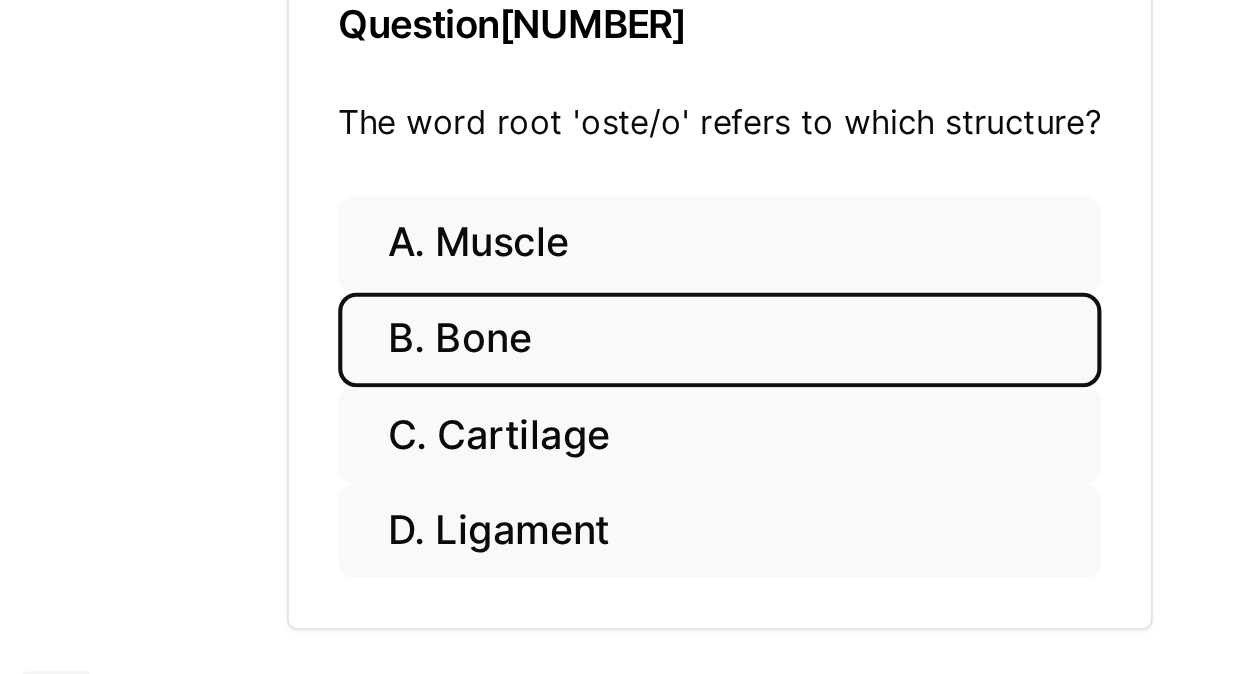 click on "B. Bone" at bounding box center [678, 270] 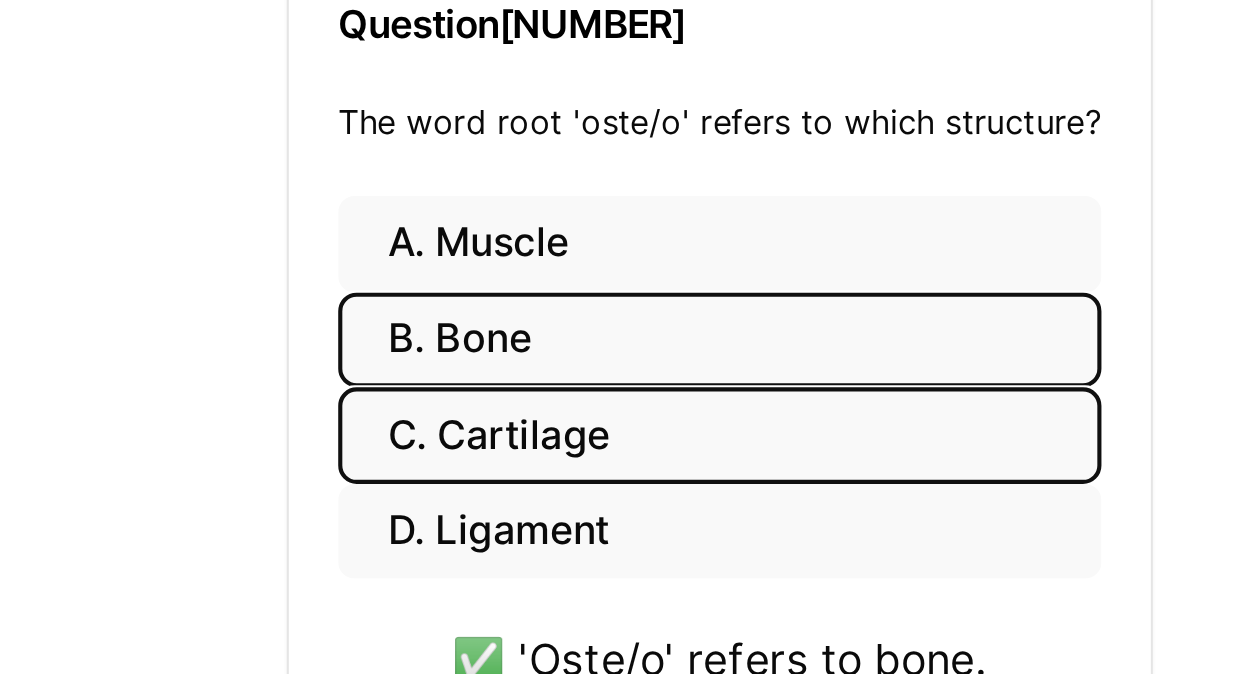 click on "C. Cartilage" at bounding box center [678, 316] 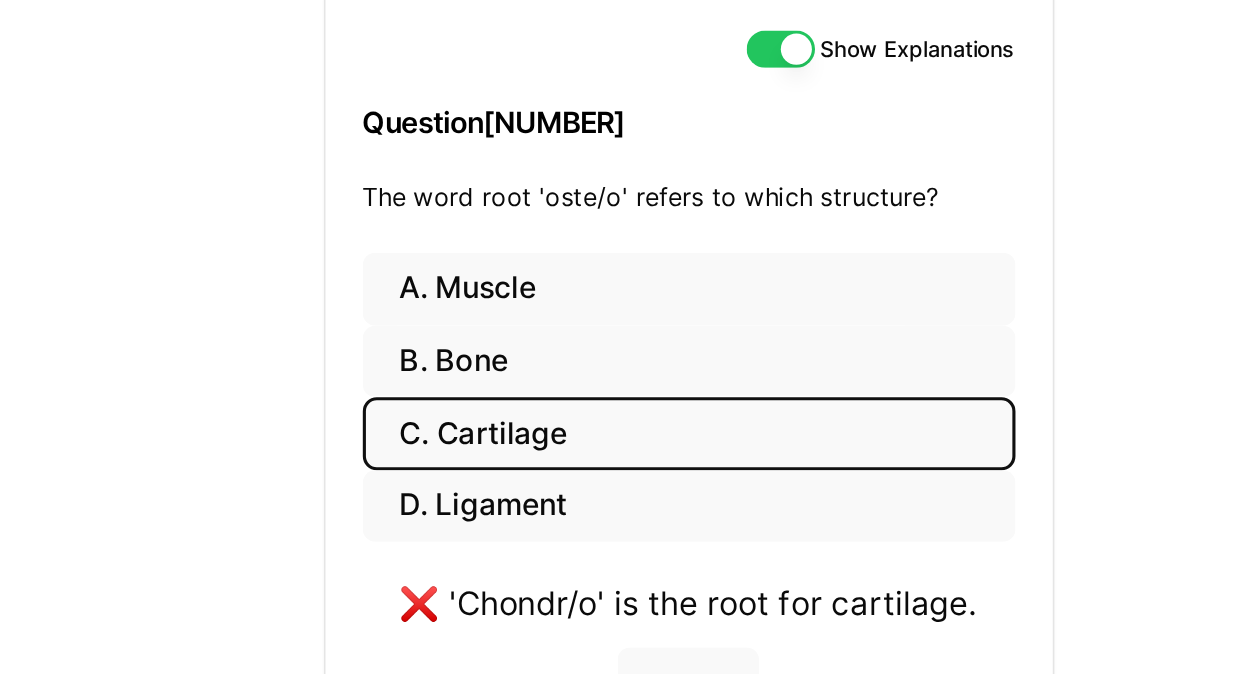 scroll, scrollTop: 184, scrollLeft: 0, axis: vertical 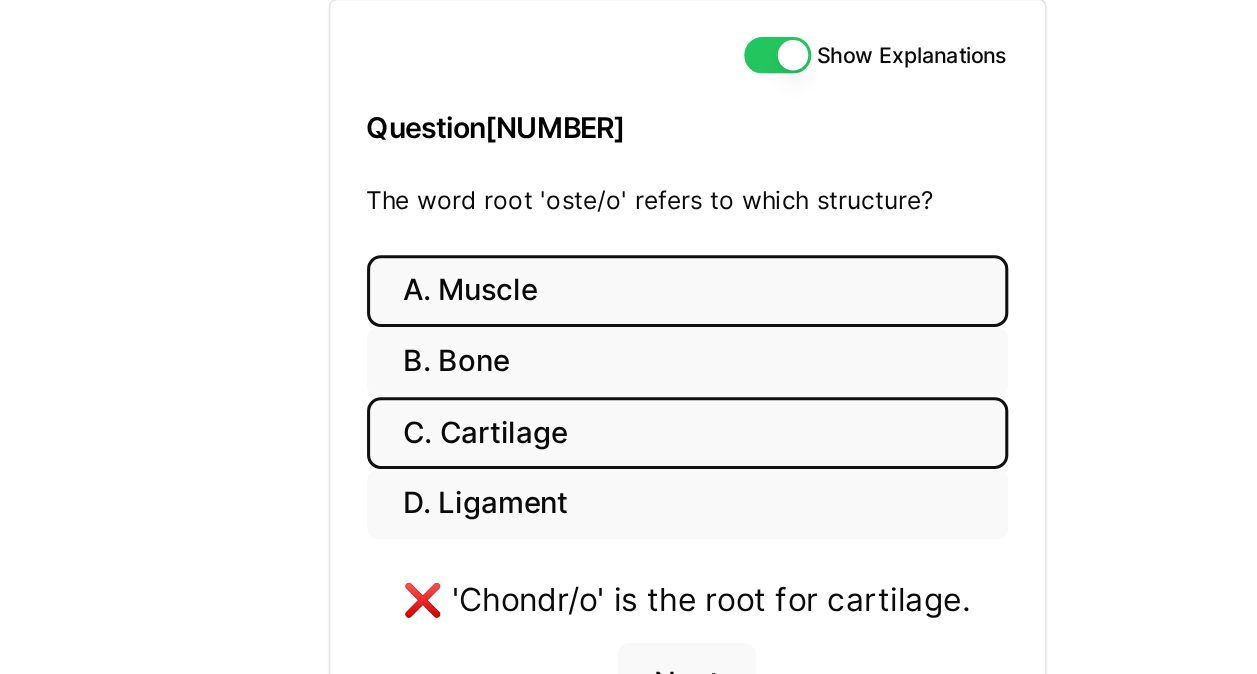 click on "A. Muscle" at bounding box center [679, 223] 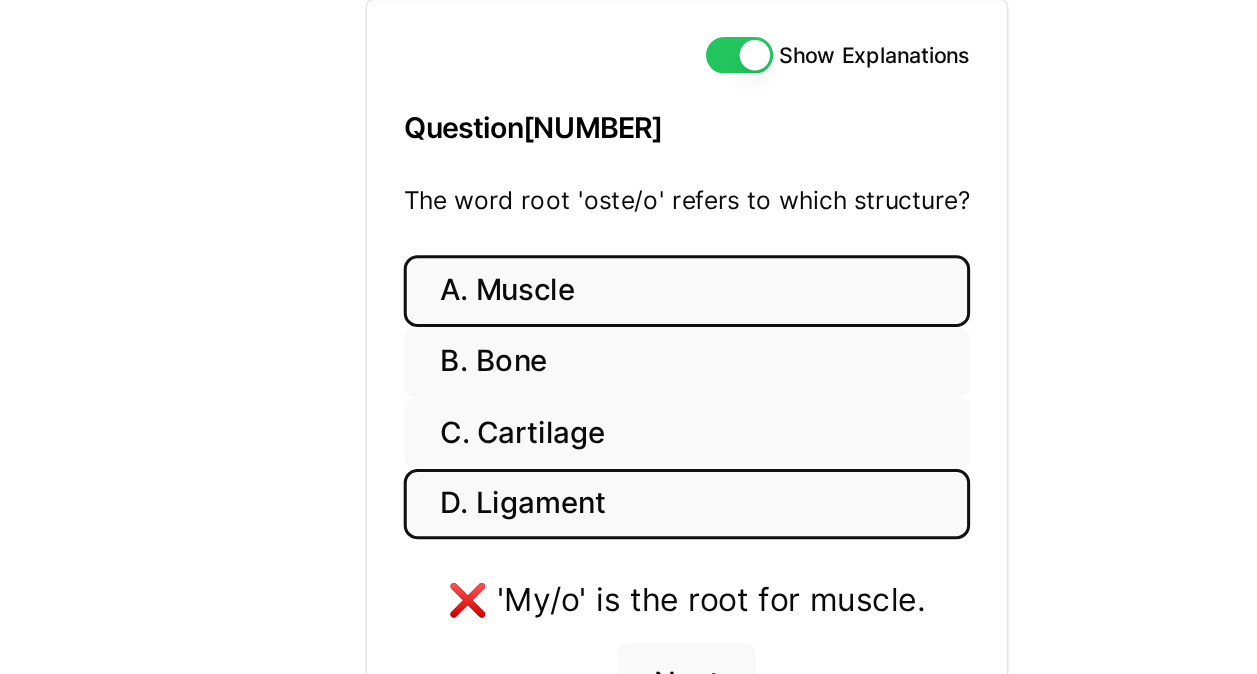 click on "D. Ligament" at bounding box center [678, 363] 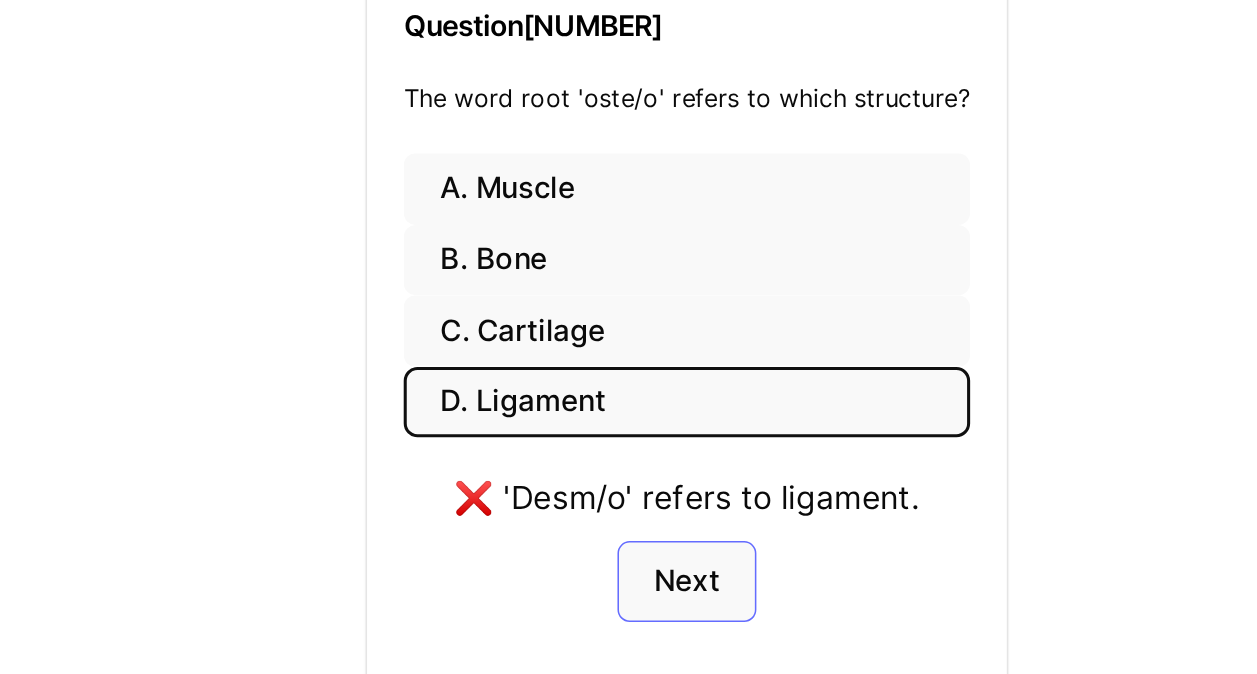 scroll, scrollTop: 184, scrollLeft: 0, axis: vertical 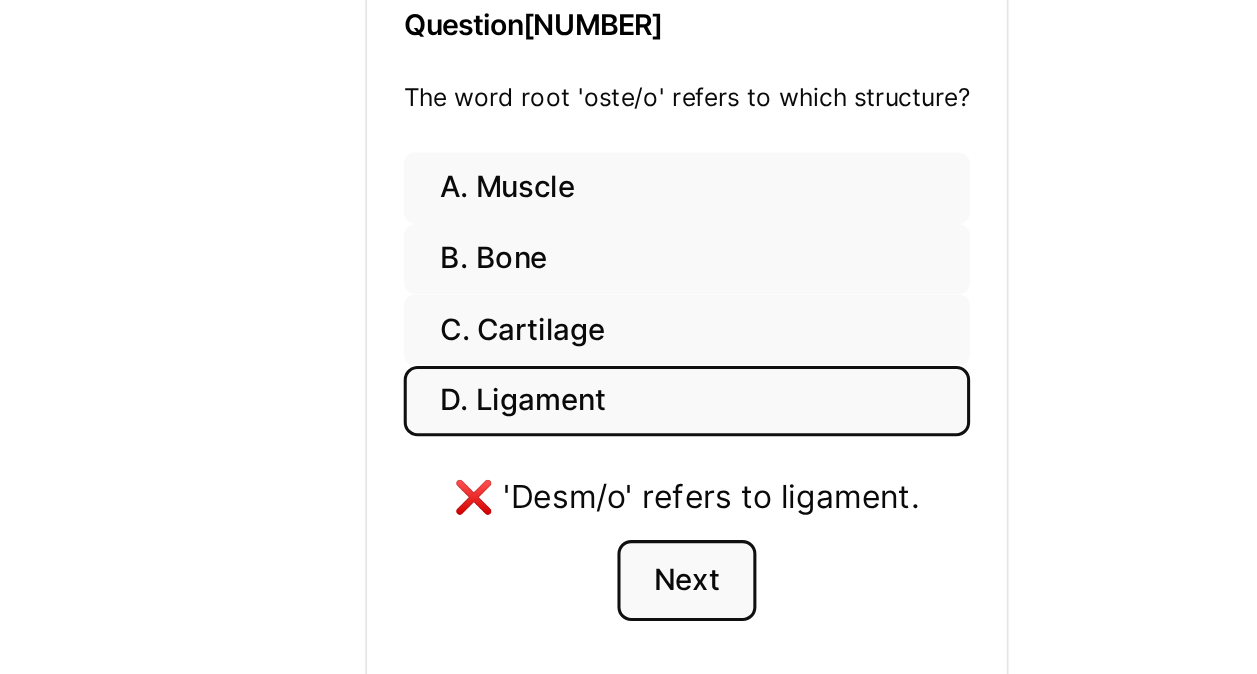 click on "Next" at bounding box center [678, 481] 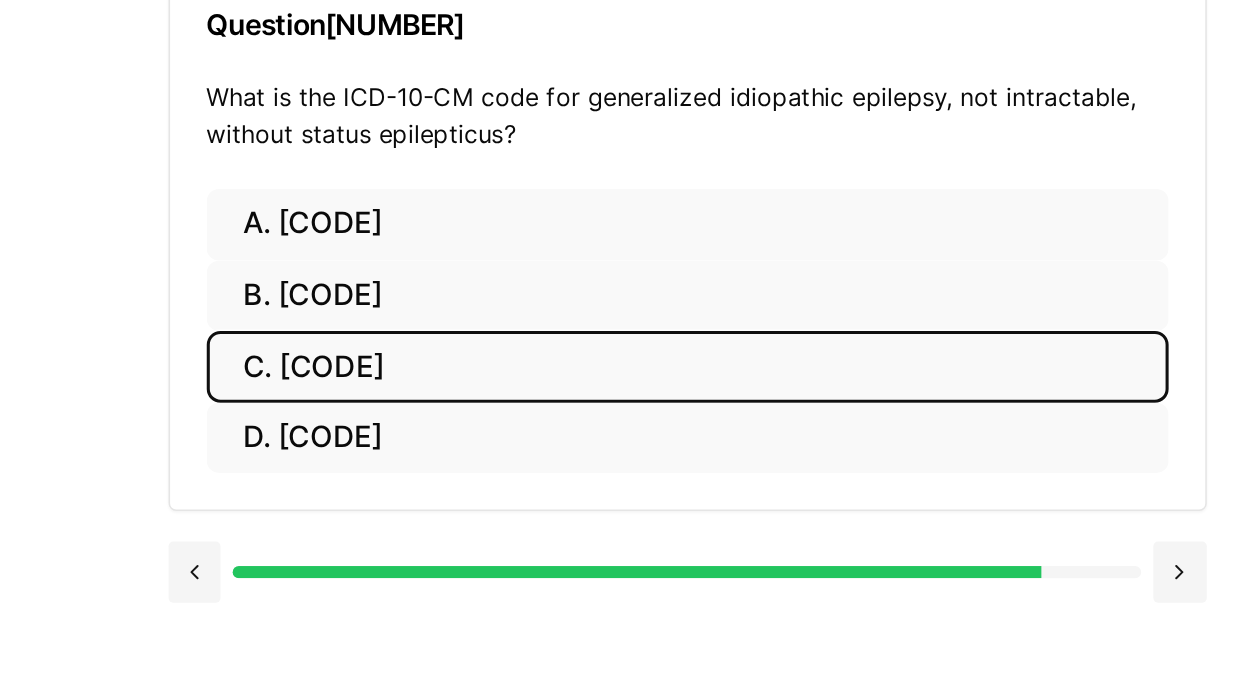 click on "C. [CODE]" at bounding box center (679, 340) 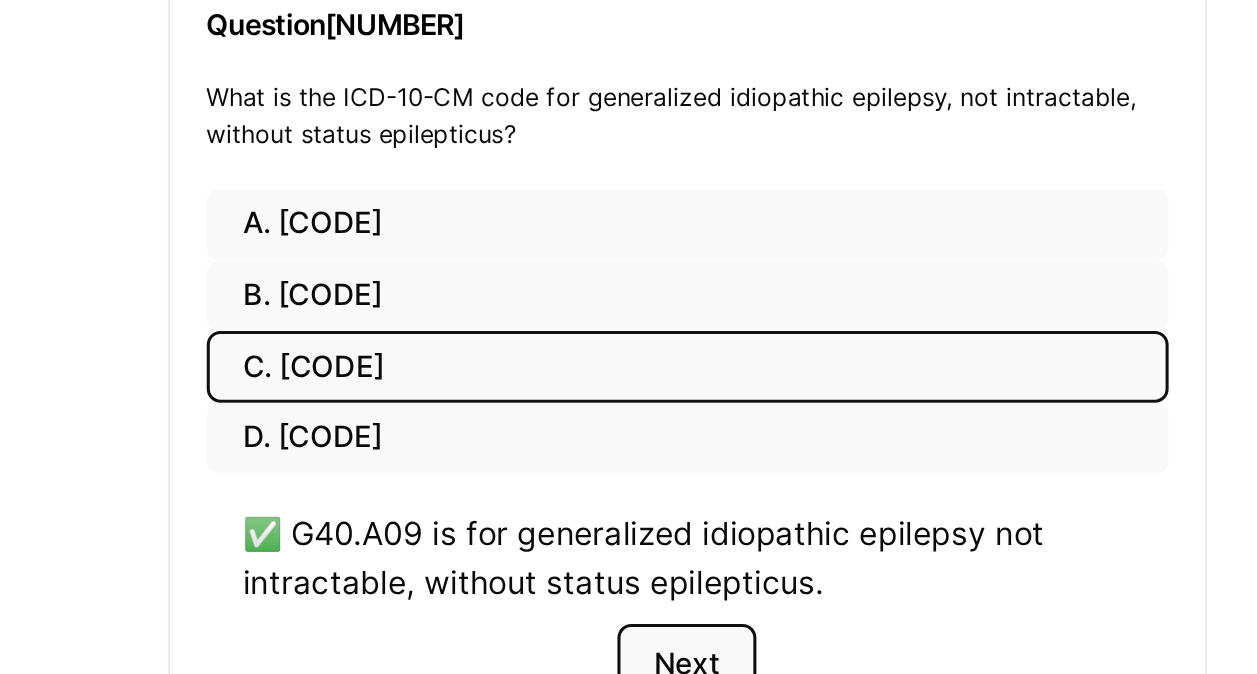 click on "Next" at bounding box center [678, 536] 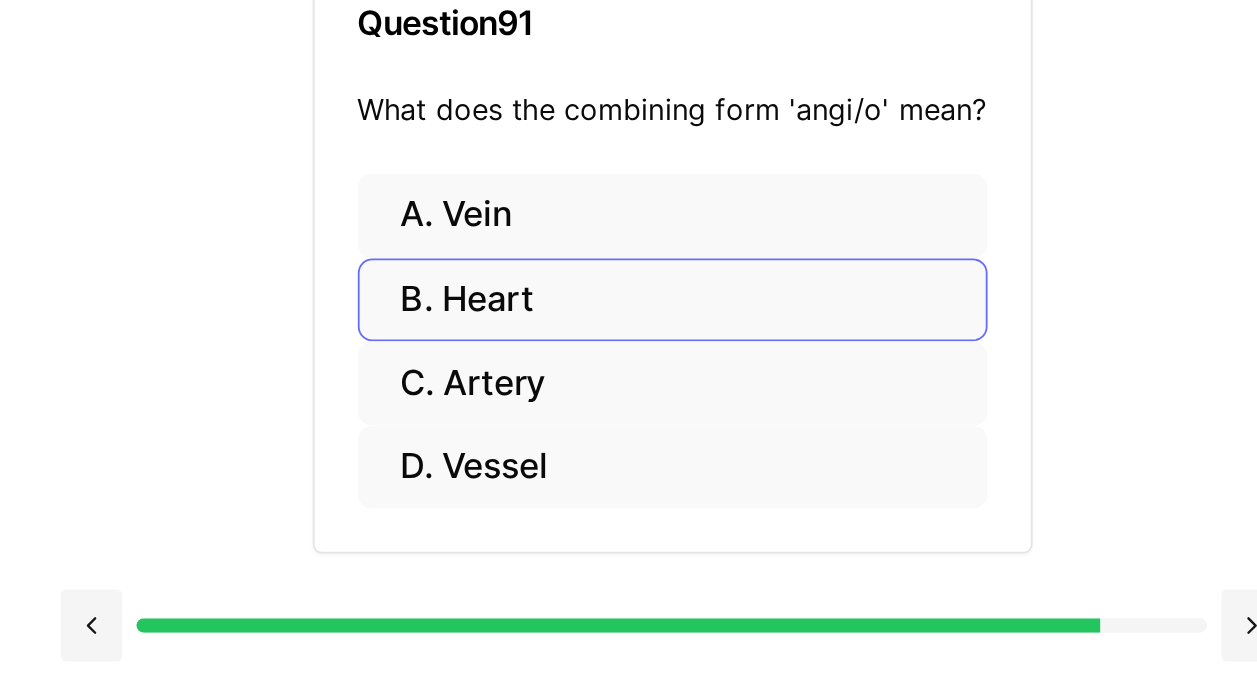 scroll, scrollTop: 184, scrollLeft: 0, axis: vertical 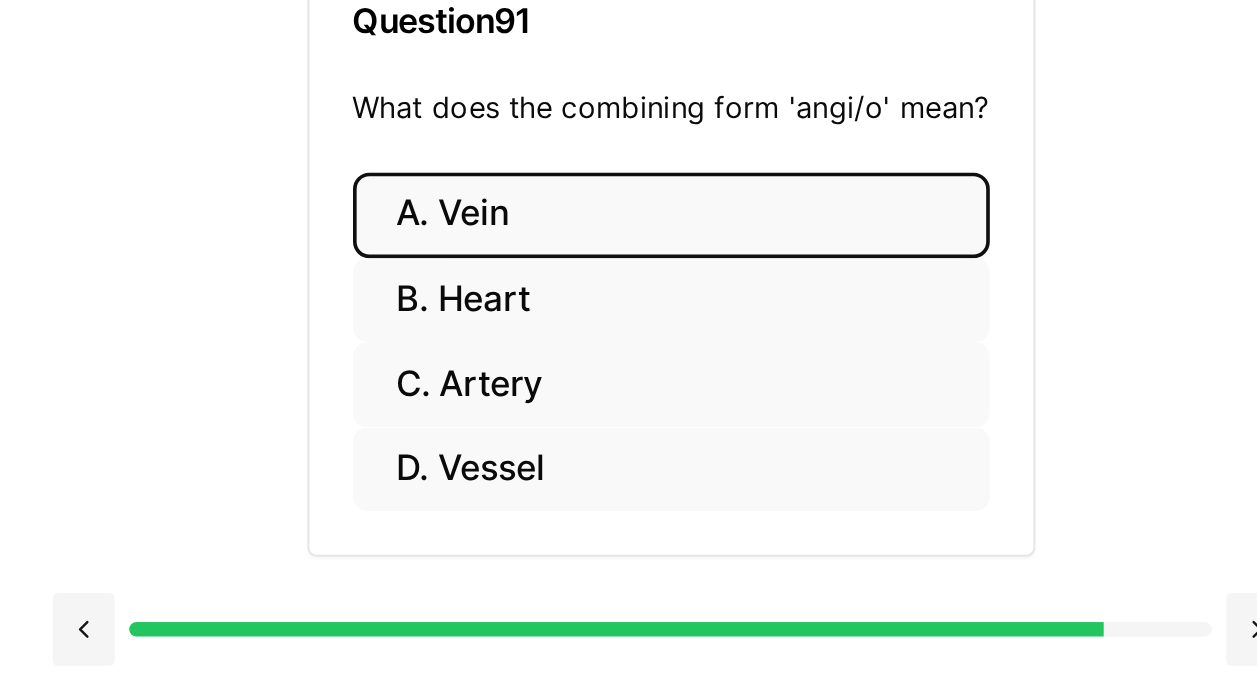 click on "A. Vein" at bounding box center (679, 223) 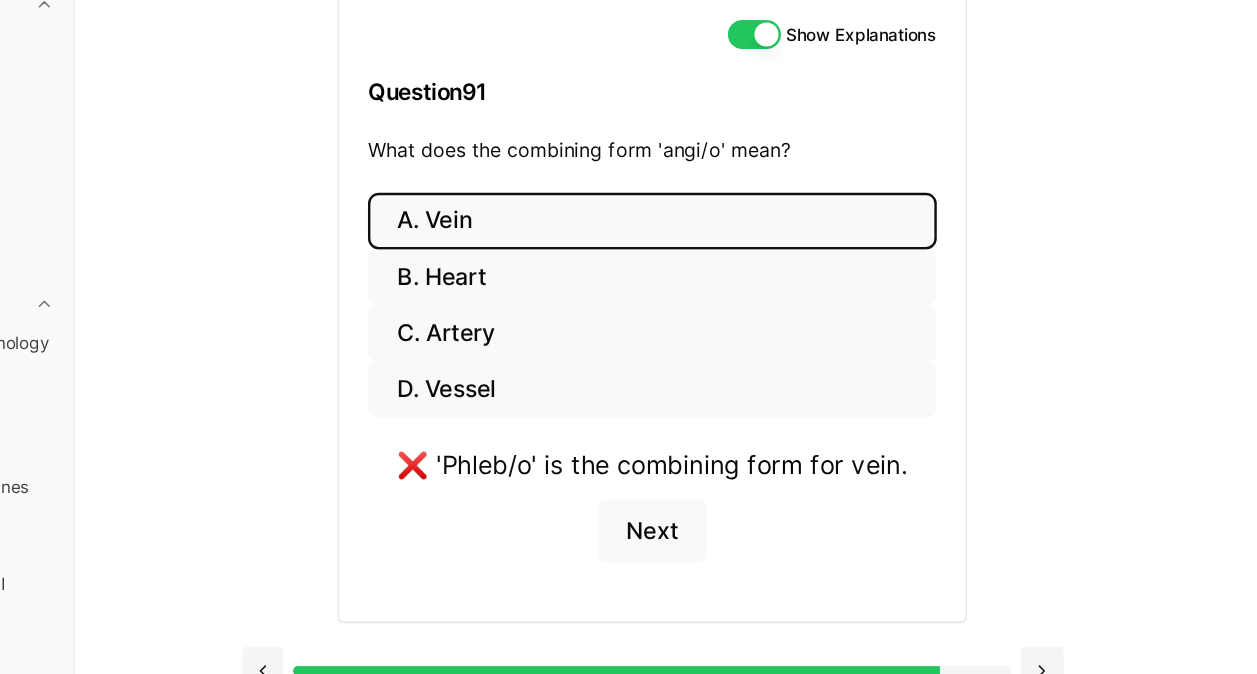 scroll, scrollTop: 184, scrollLeft: 0, axis: vertical 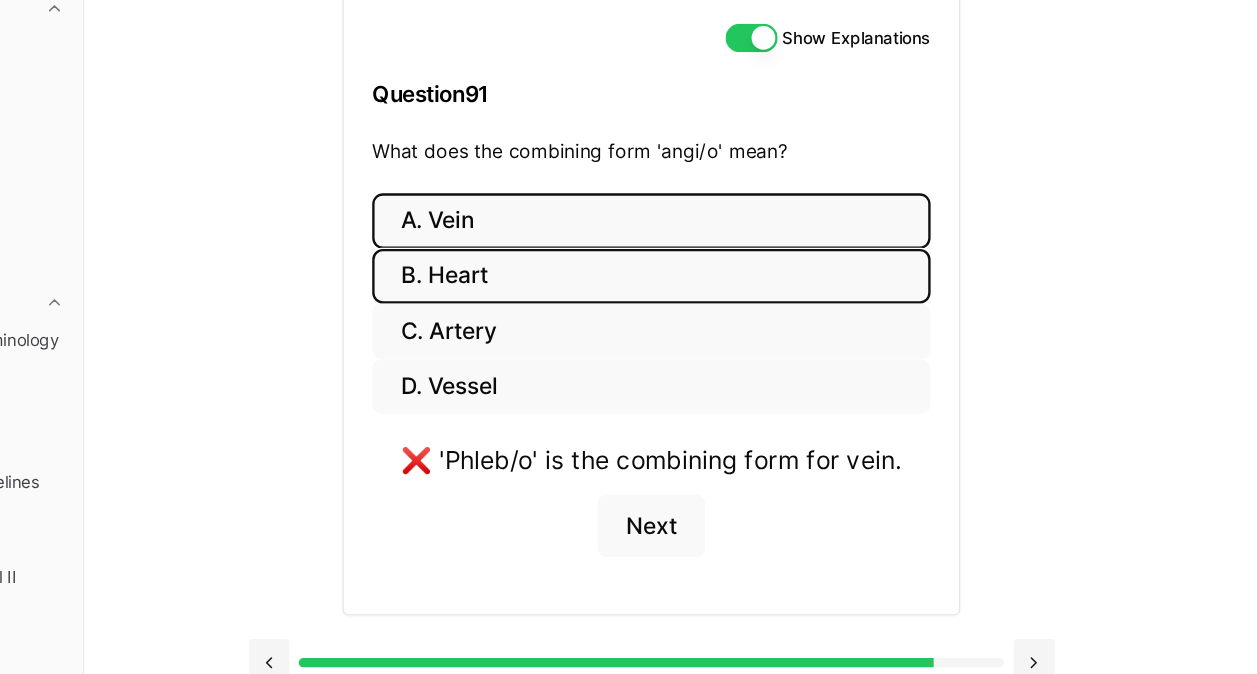 click on "B. Heart" at bounding box center (678, 270) 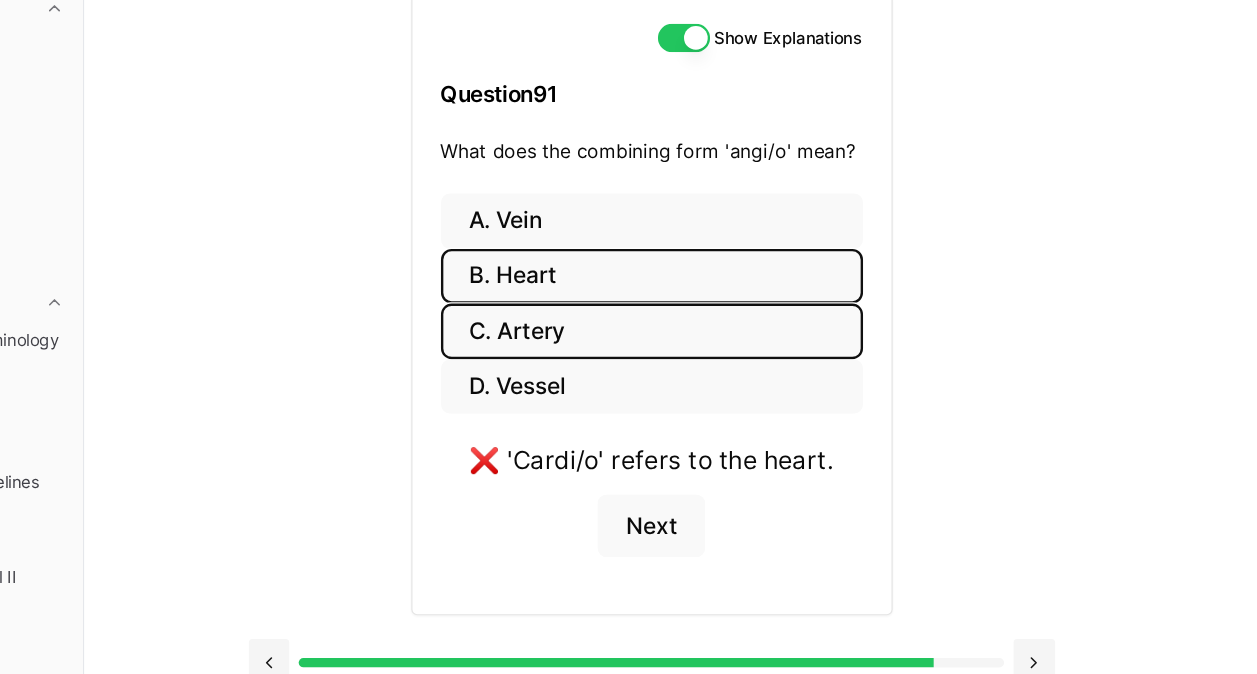 click on "C. Artery" at bounding box center [679, 316] 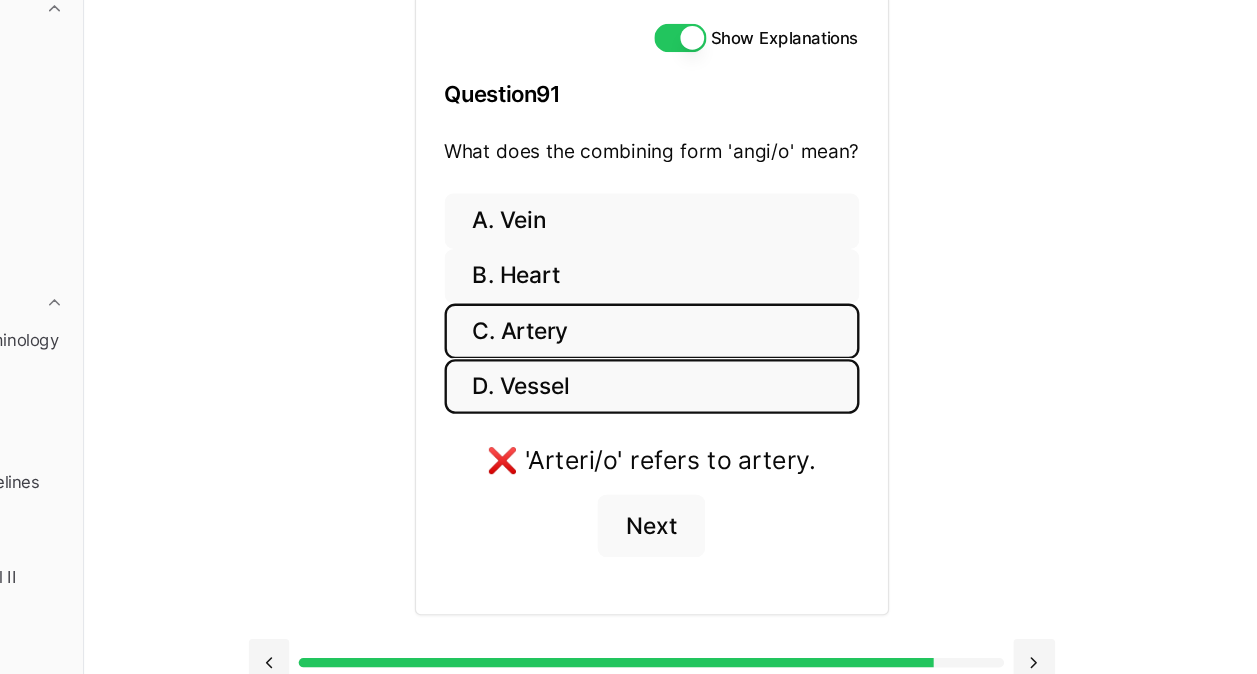 click on "D. Vessel" at bounding box center (679, 363) 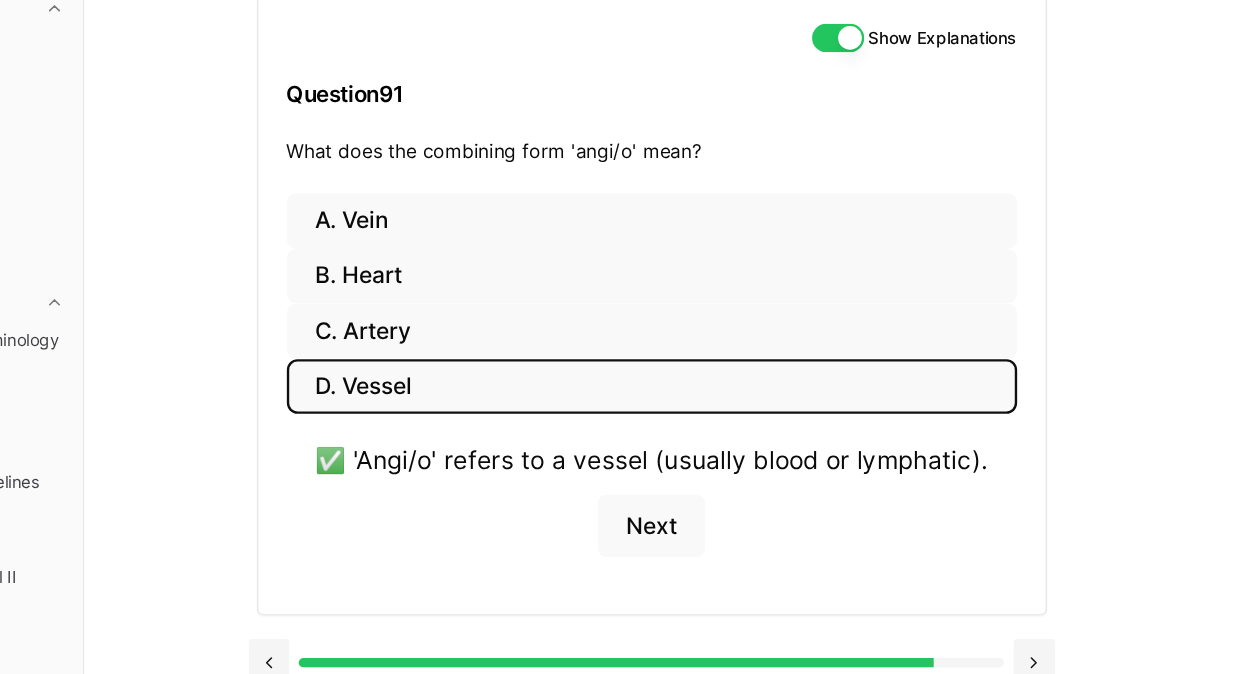 type 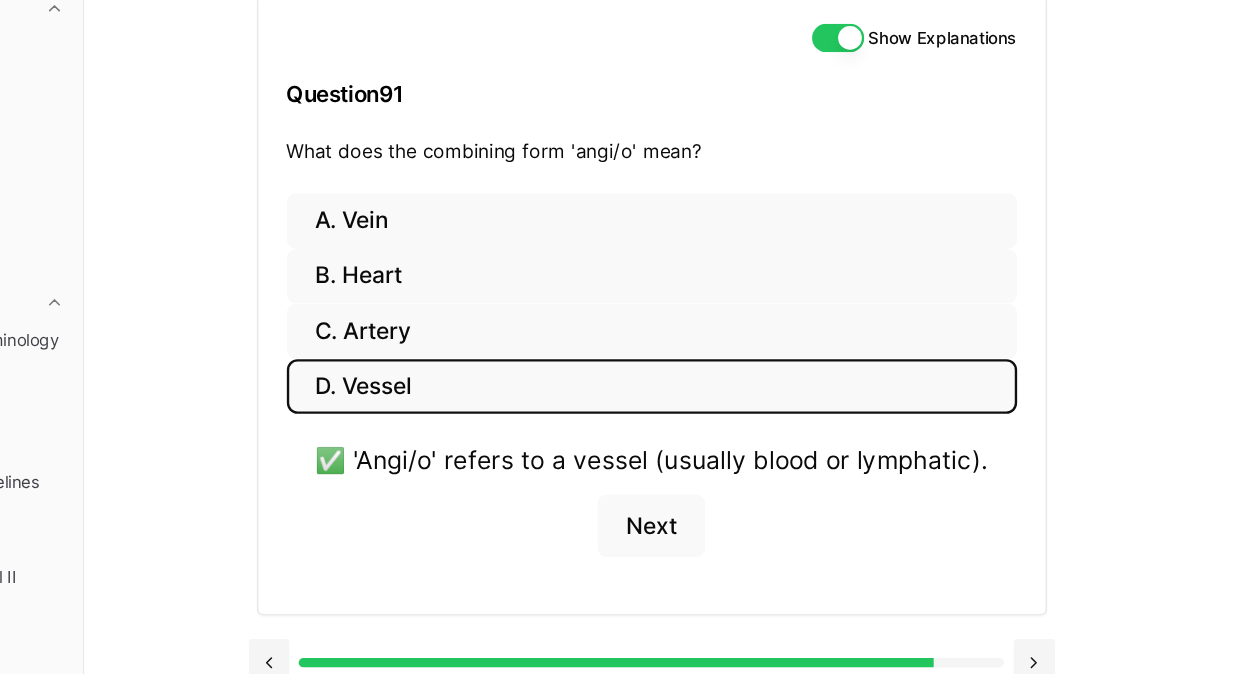 click on "D. Vessel" at bounding box center [679, 363] 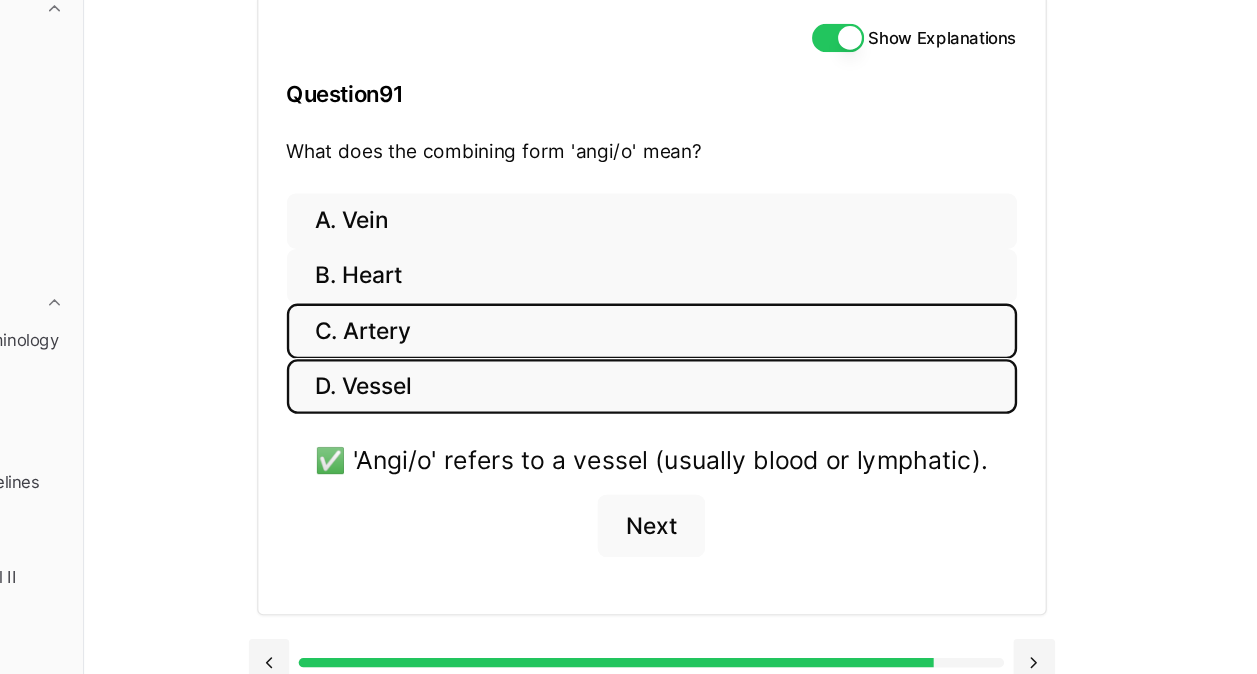 click on "C. Artery" at bounding box center (679, 316) 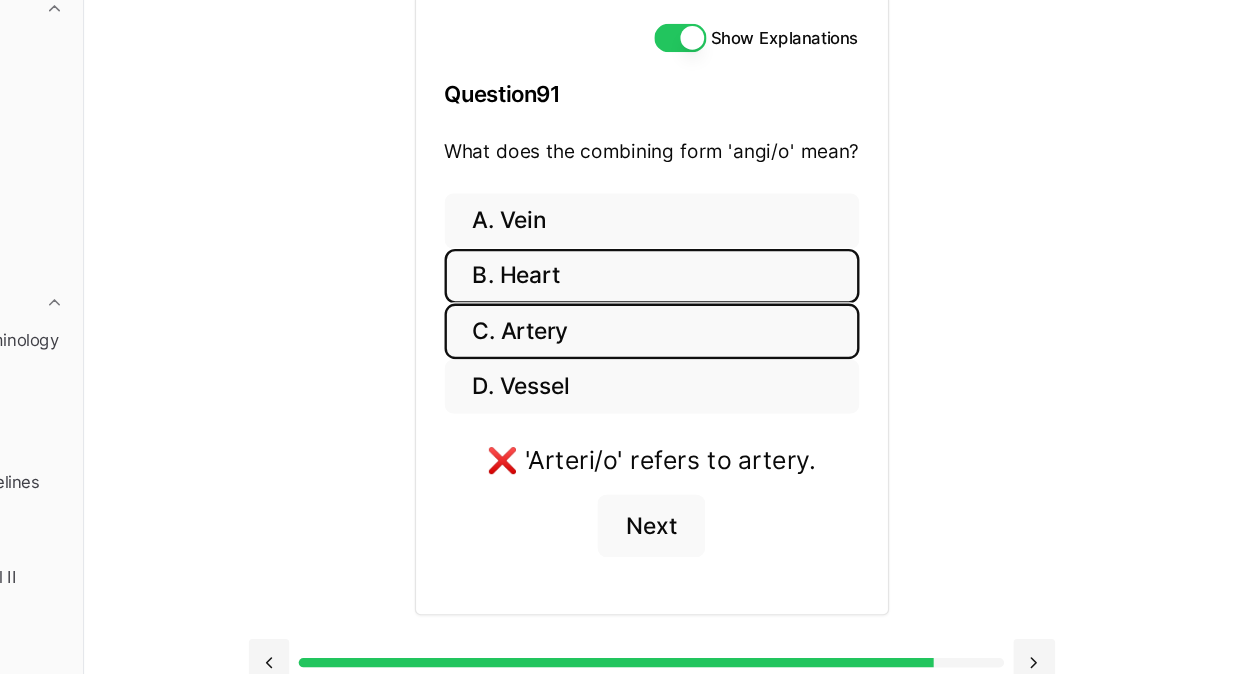 click on "B. Heart" at bounding box center [679, 270] 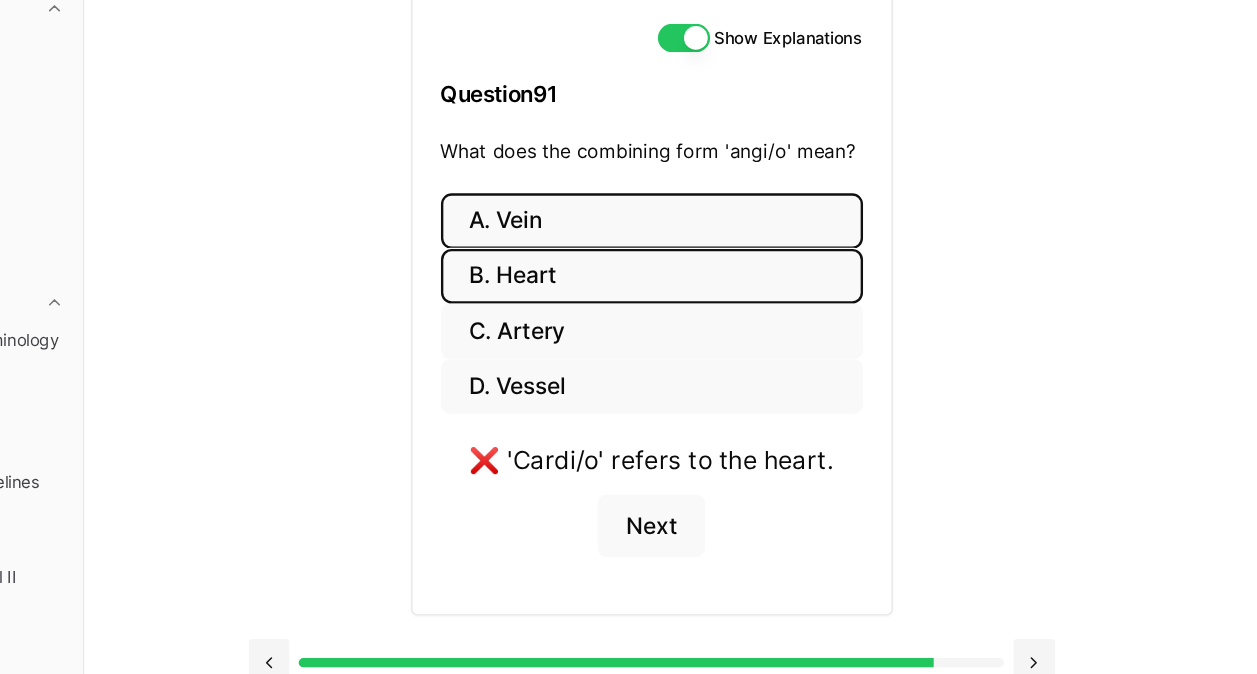 click on "A. Vein" at bounding box center (679, 223) 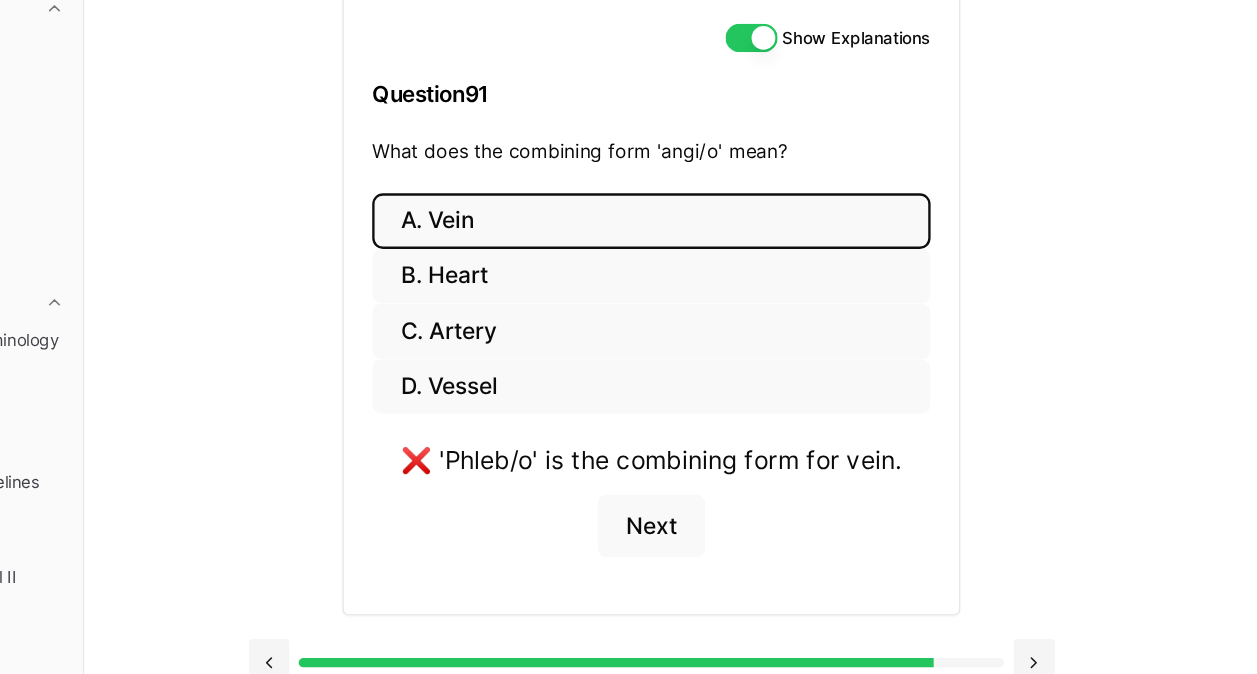 type 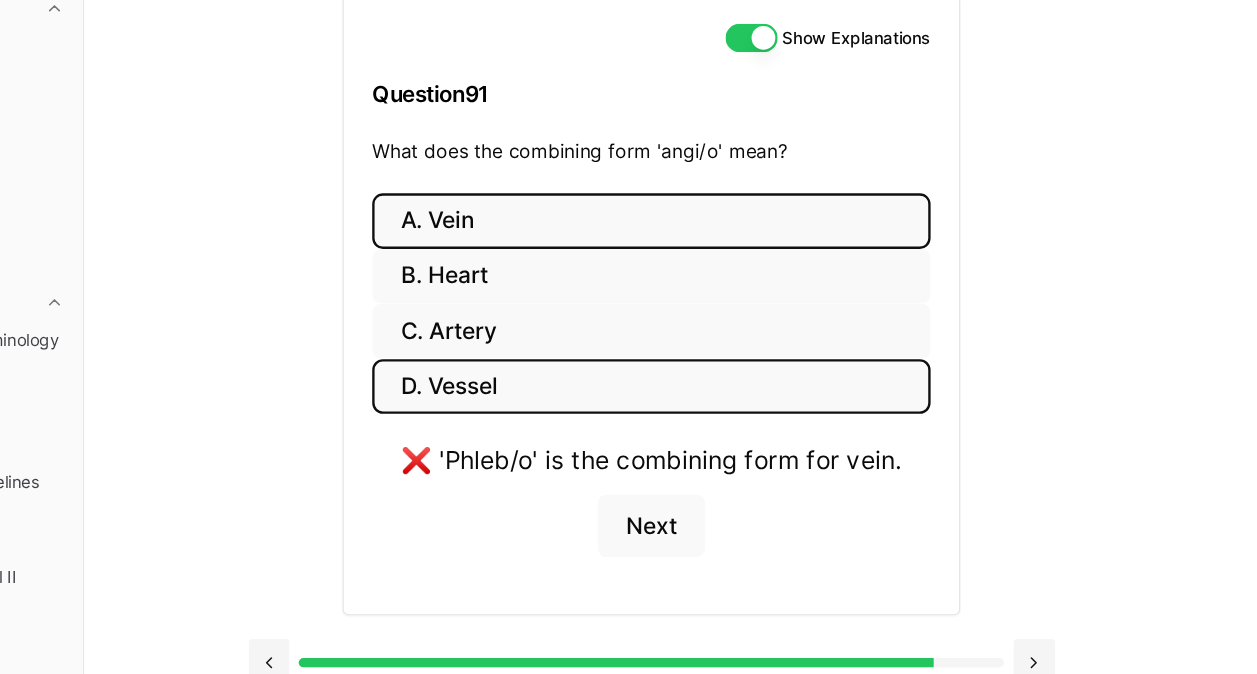 click on "D. Vessel" at bounding box center [678, 363] 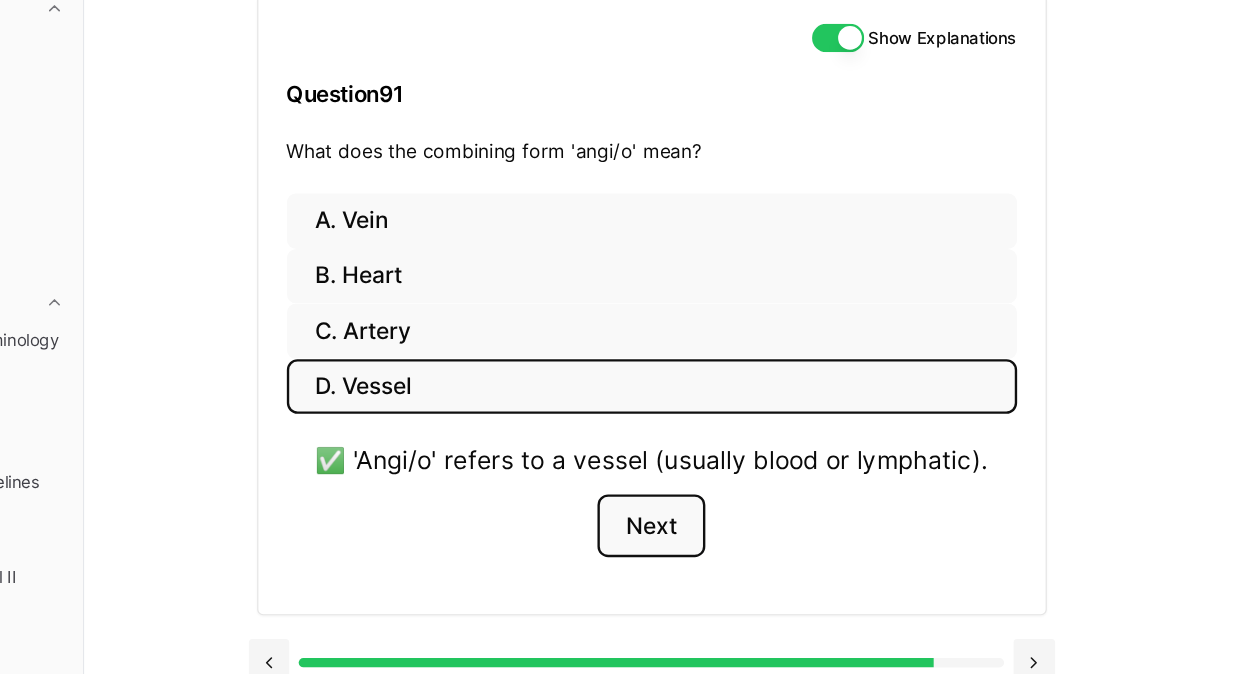 click on "Next" at bounding box center [678, 481] 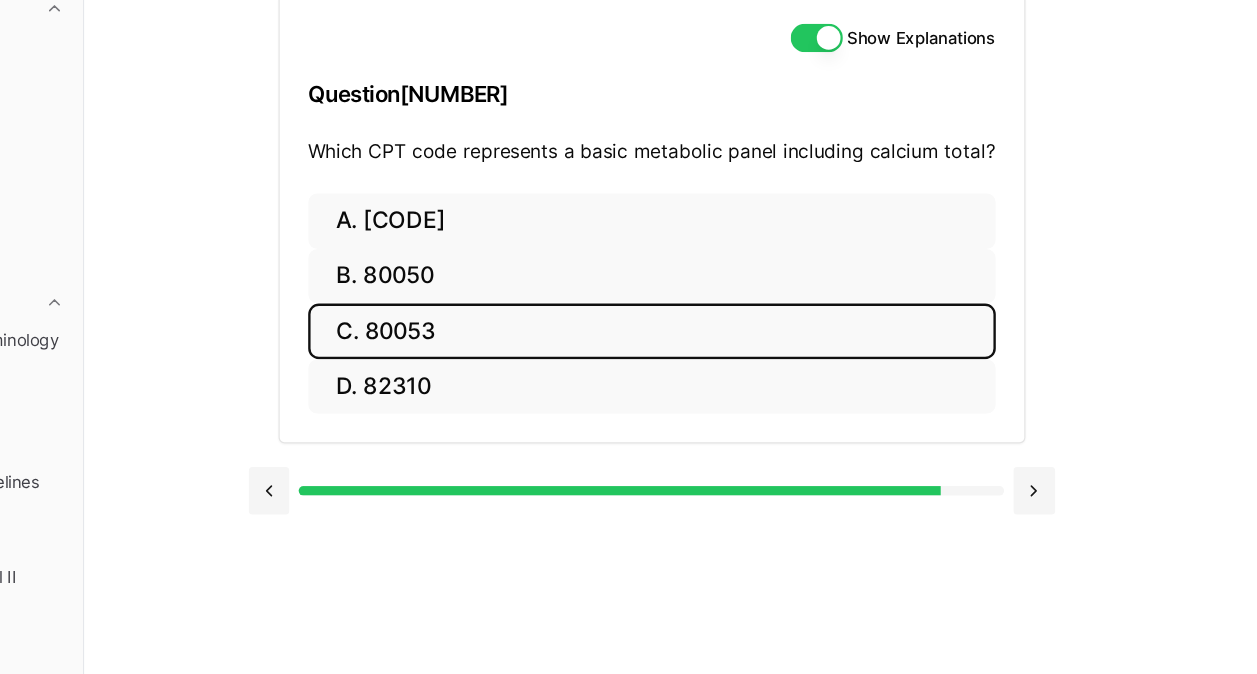 click on "C. 80053" at bounding box center (679, 316) 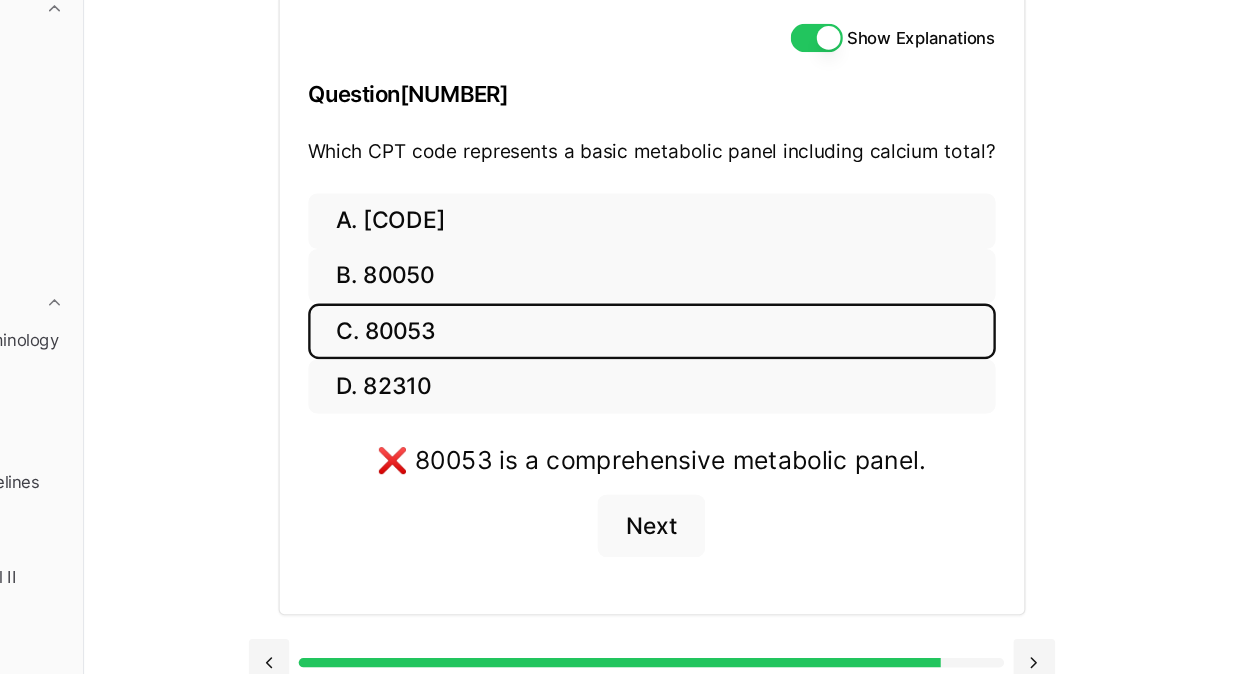 click on "❌ [CODE] is a comprehensive metabolic panel. Next" at bounding box center (679, 470) 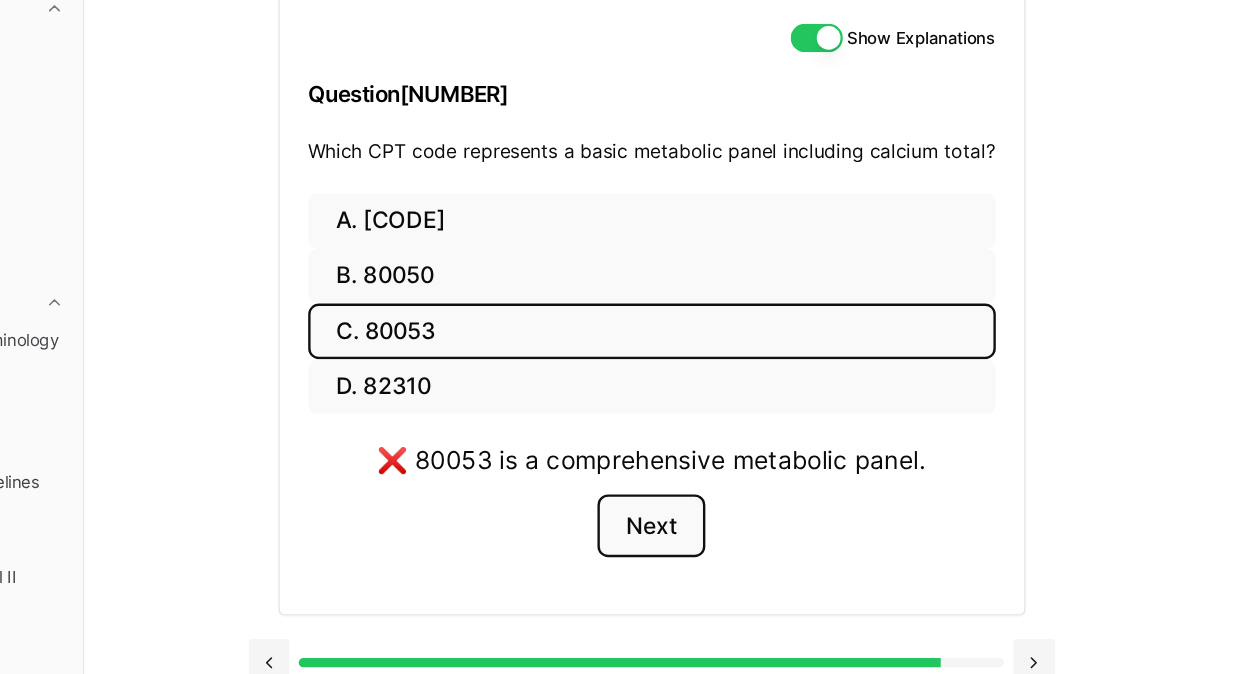 click on "Next" at bounding box center (678, 481) 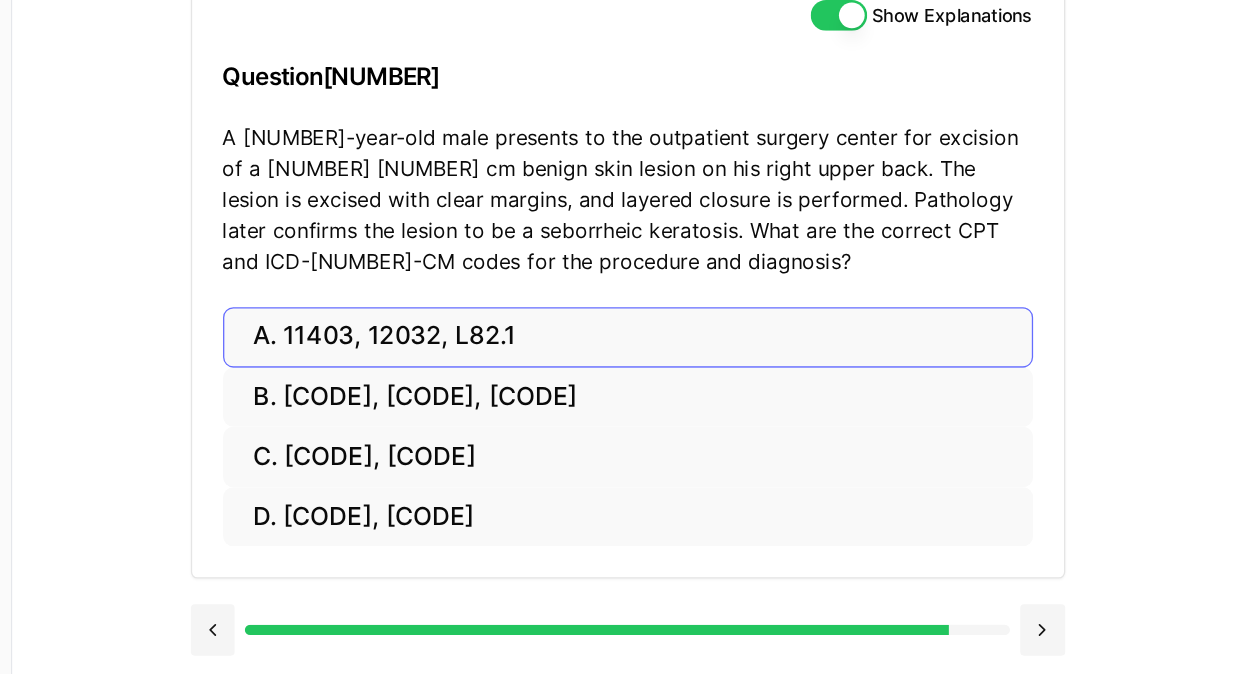 scroll, scrollTop: 184, scrollLeft: 0, axis: vertical 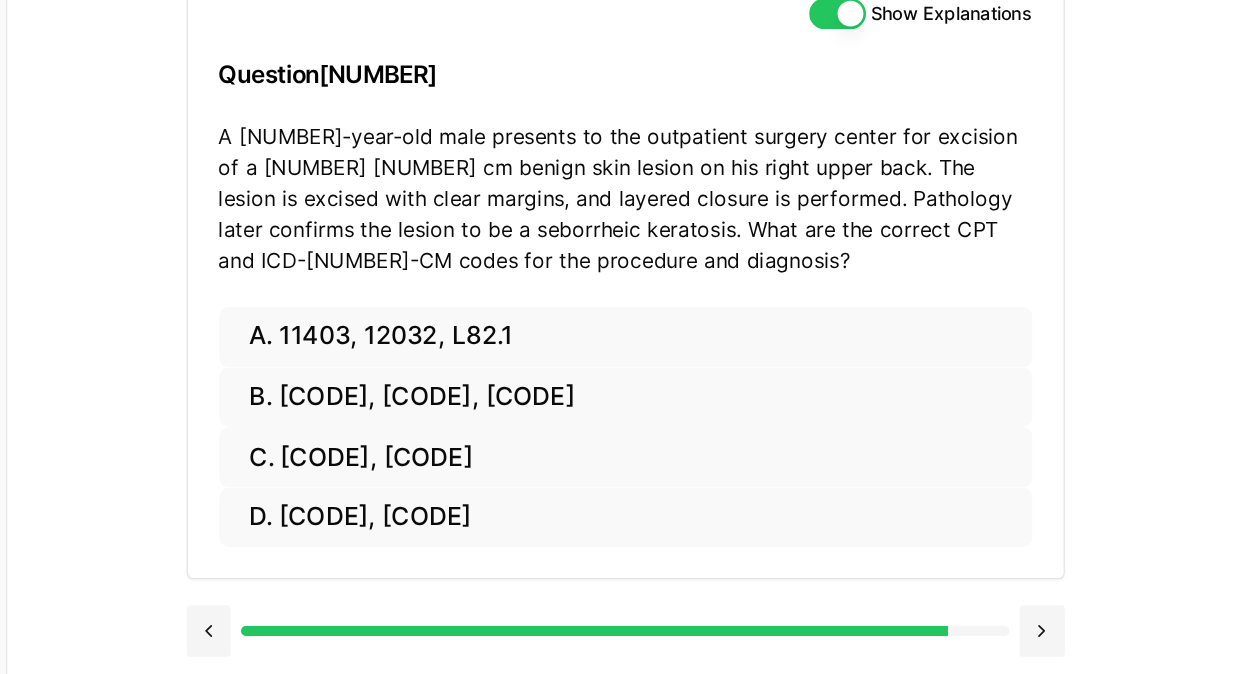 drag, startPoint x: 752, startPoint y: 268, endPoint x: 1120, endPoint y: 284, distance: 368.34766 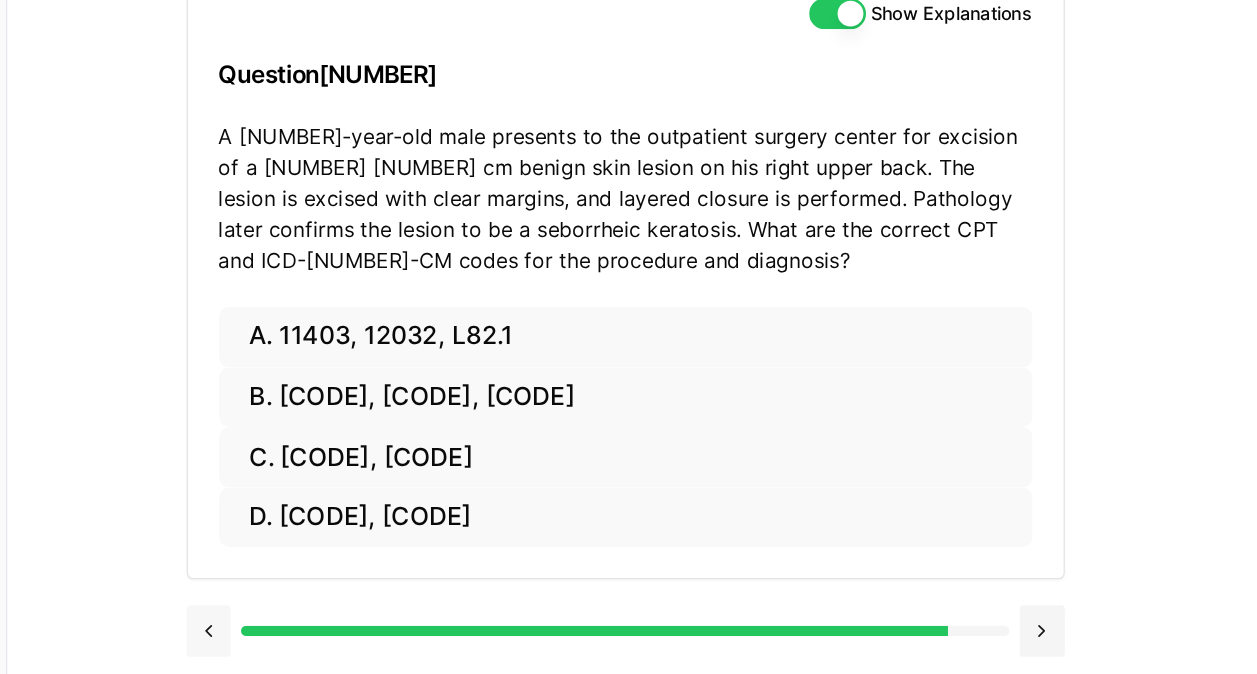 click at bounding box center [356, 547] 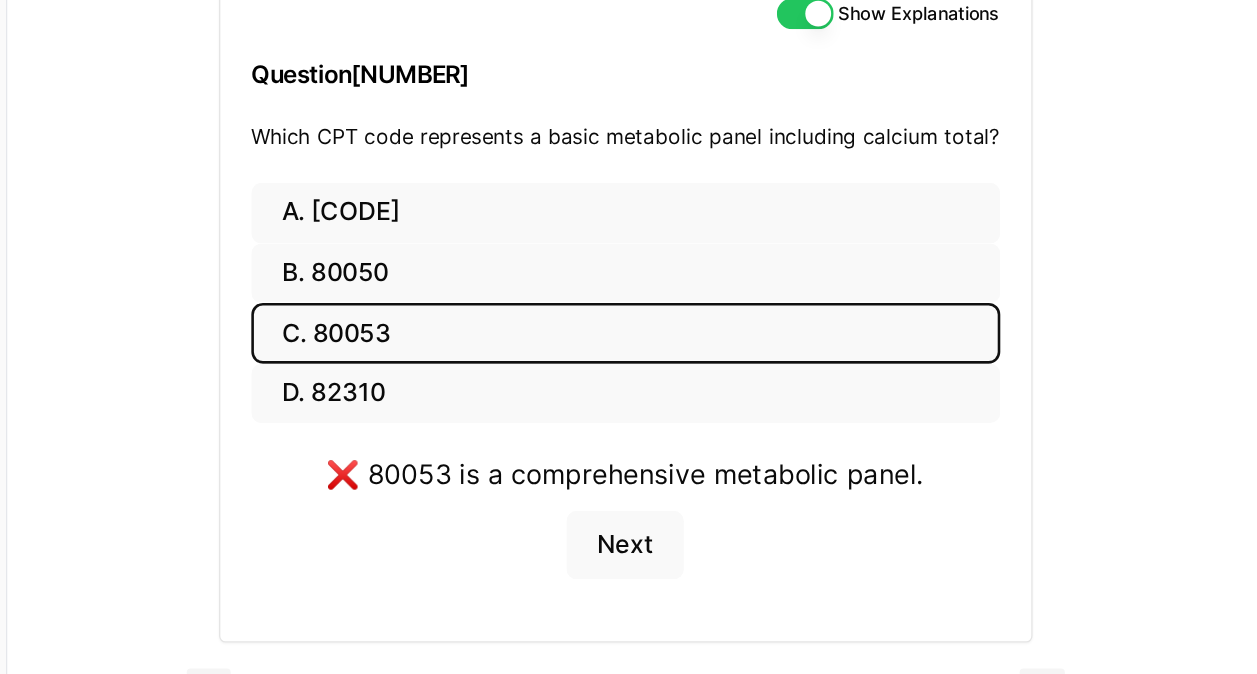 scroll, scrollTop: 184, scrollLeft: 0, axis: vertical 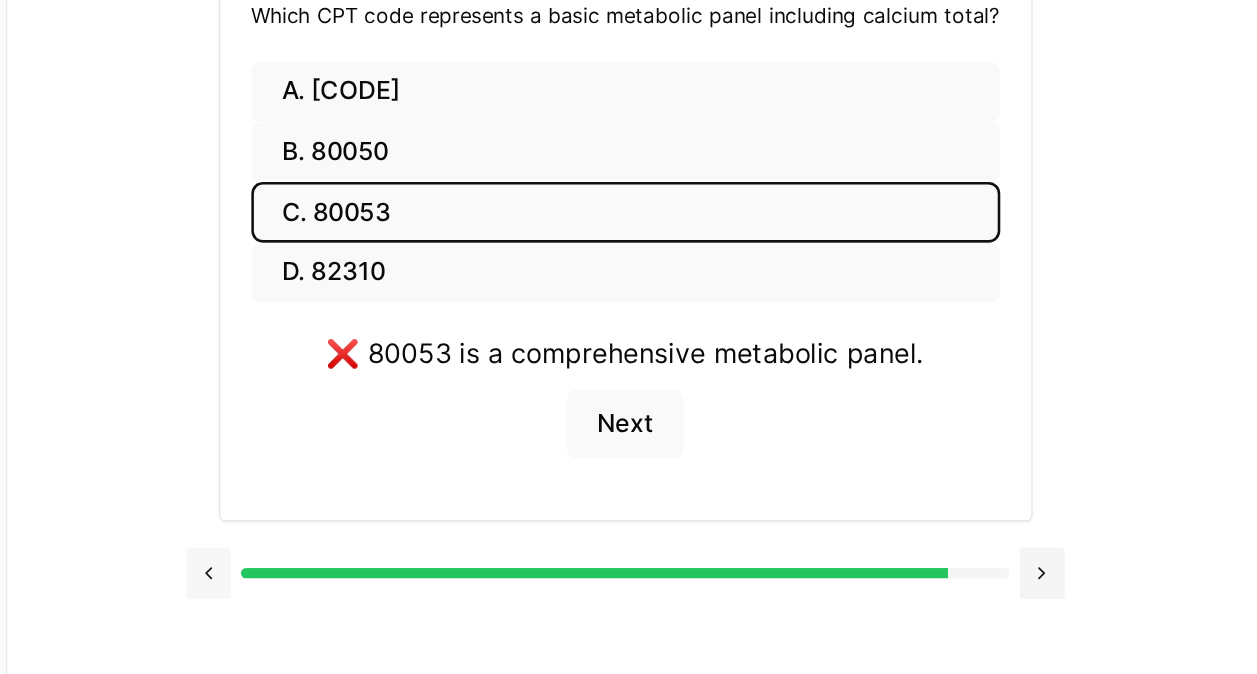 click at bounding box center [356, 596] 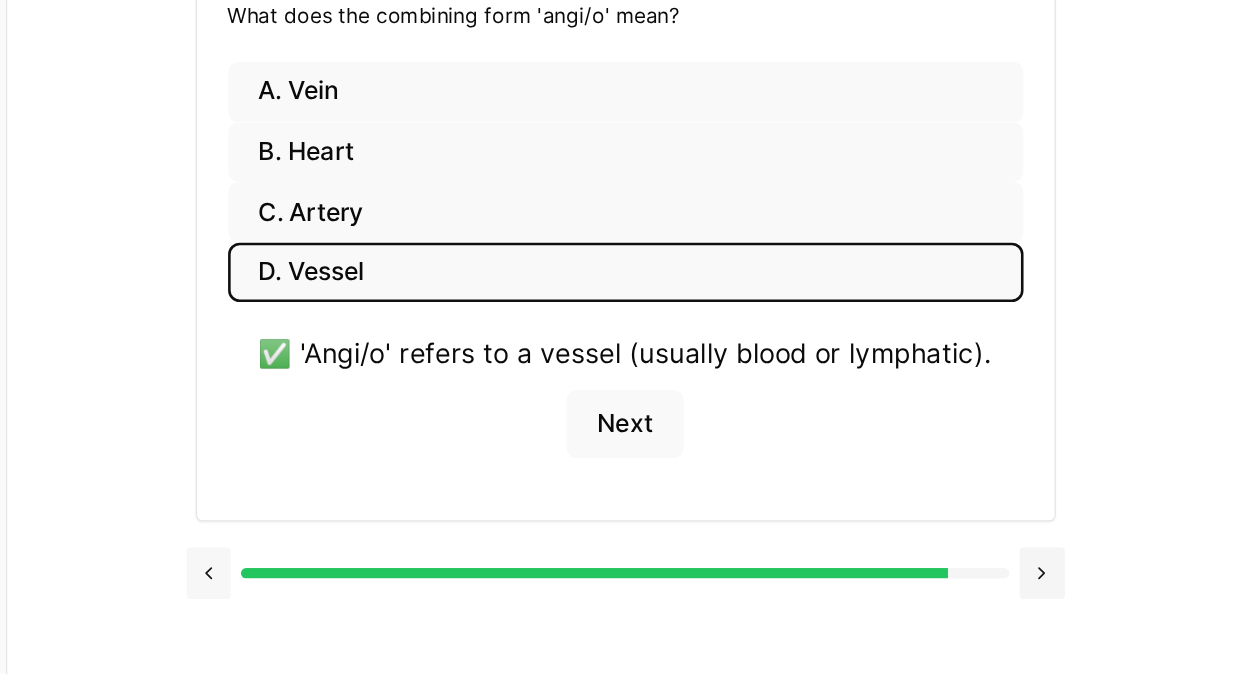 click at bounding box center [356, 596] 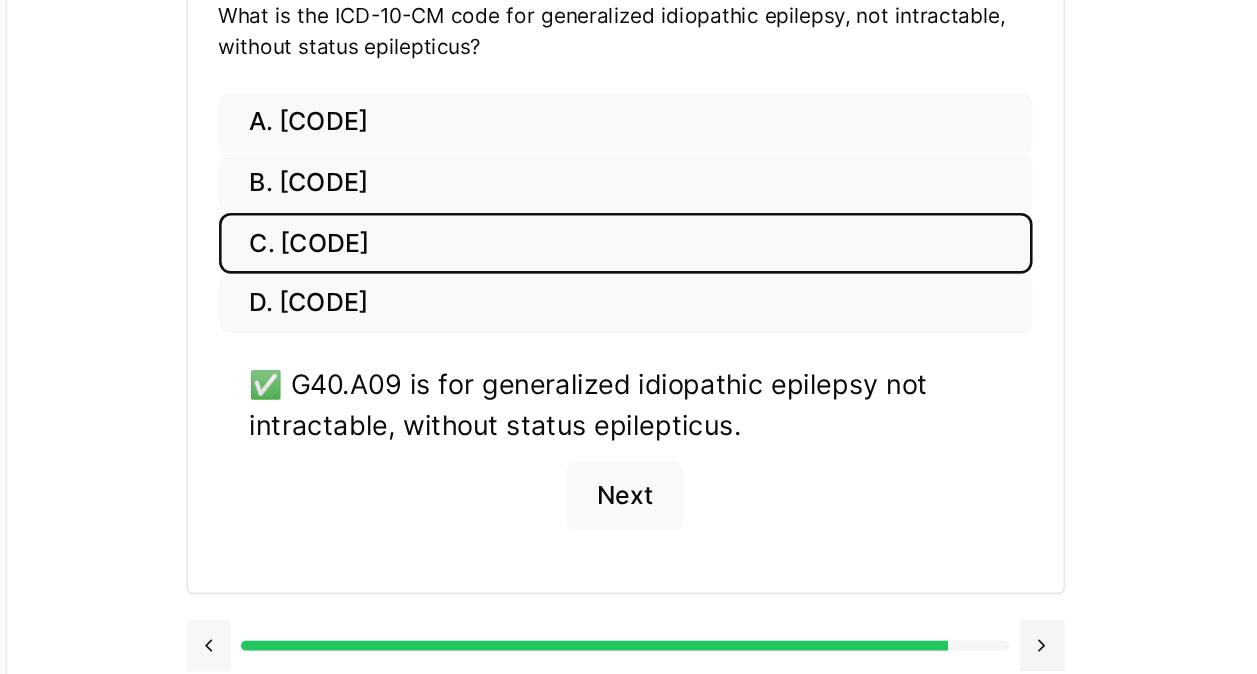click on "A. [CODE] B. [CODE] C. [CODE] D. [CODE] ✅ [CODE] is for generalized idiopathic epilepsy not intractable, without status epilepticus. Next" at bounding box center [679, 417] 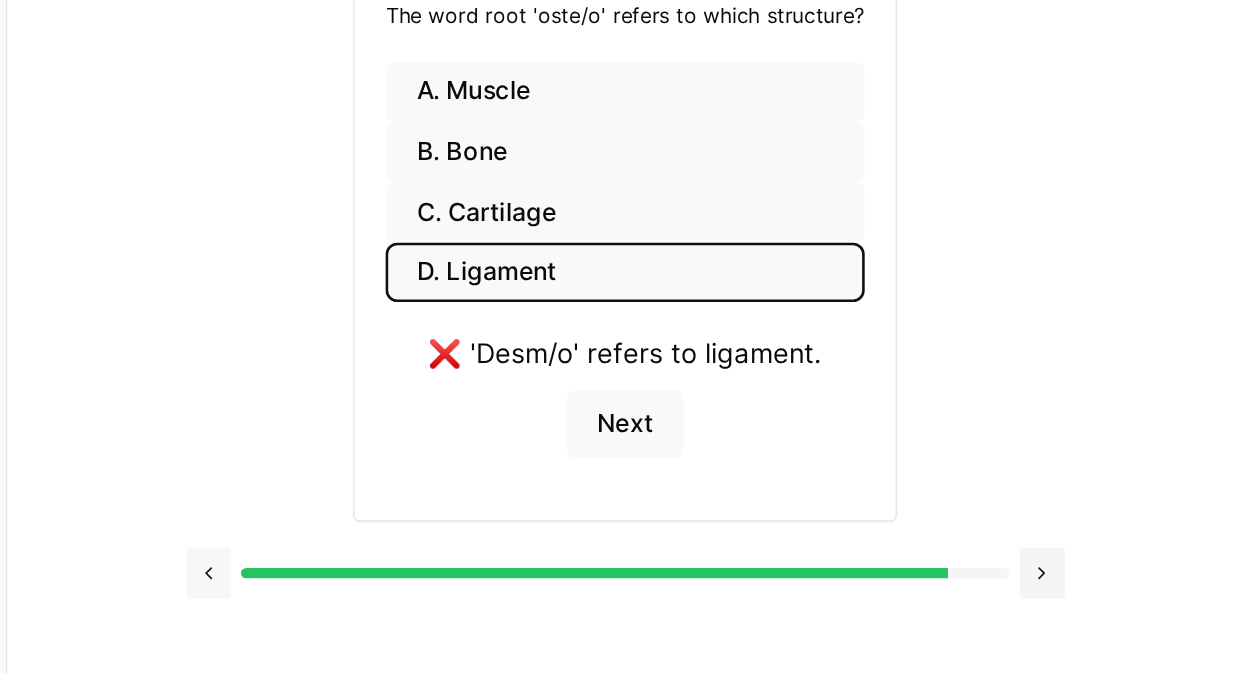 click on "Show Explanations Question  89 The word root 'oste/o' refers to which structure? A. Muscle B. Bone C. Cartilage D. Ligament ❌ 'Desm/o' refers to ligament. Next" at bounding box center (729, 337) 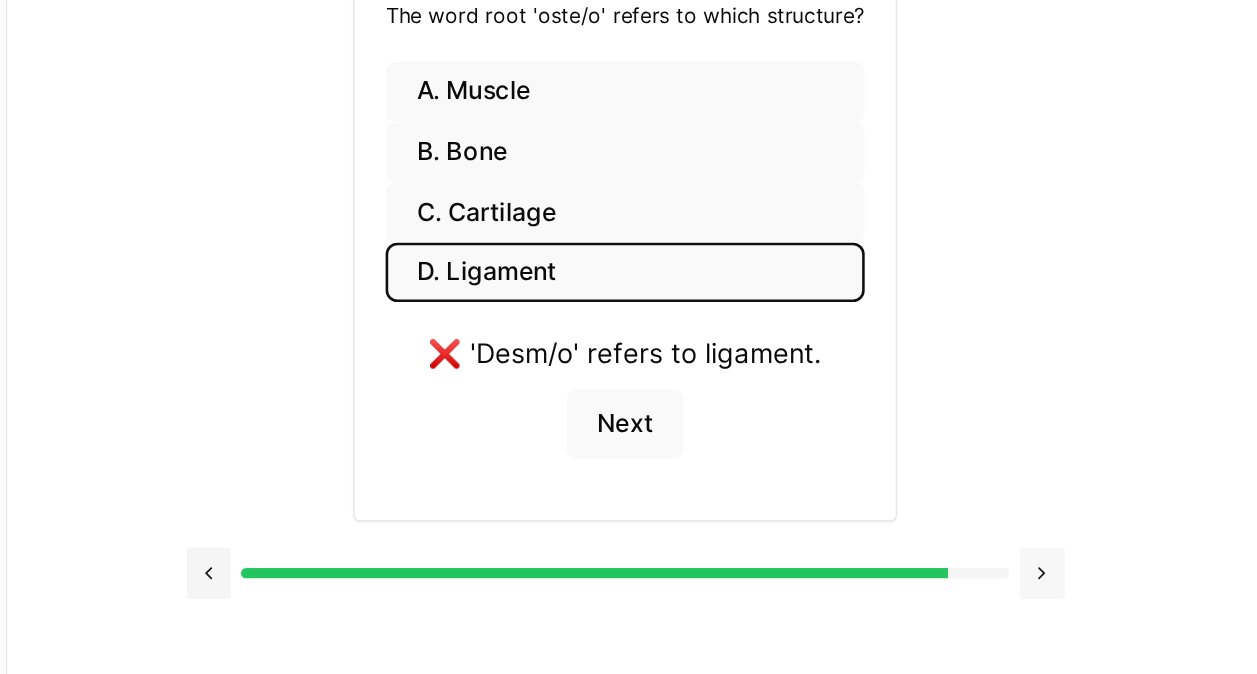 drag, startPoint x: 1020, startPoint y: 600, endPoint x: 1009, endPoint y: 598, distance: 11.18034 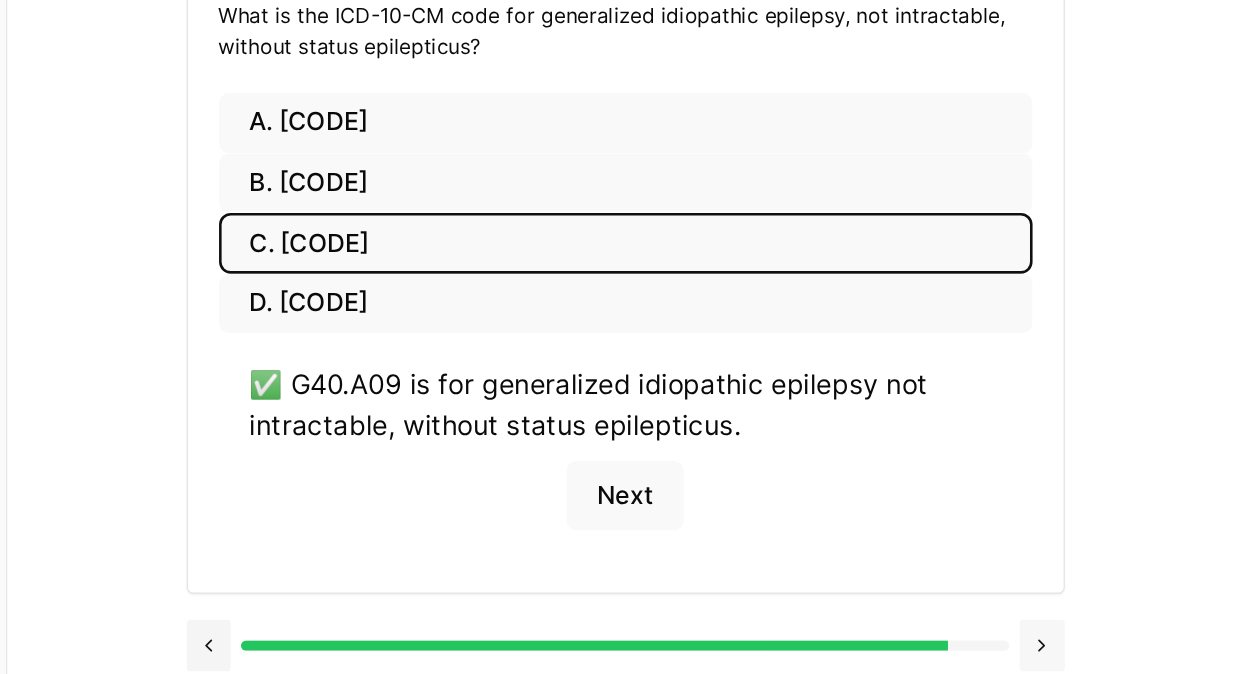 click on "A. [CODE] B. [CODE] C. [CODE] D. [CODE] ✅ [CODE] is for generalized idiopathic epilepsy not intractable, without status epilepticus. Next" at bounding box center (679, 417) 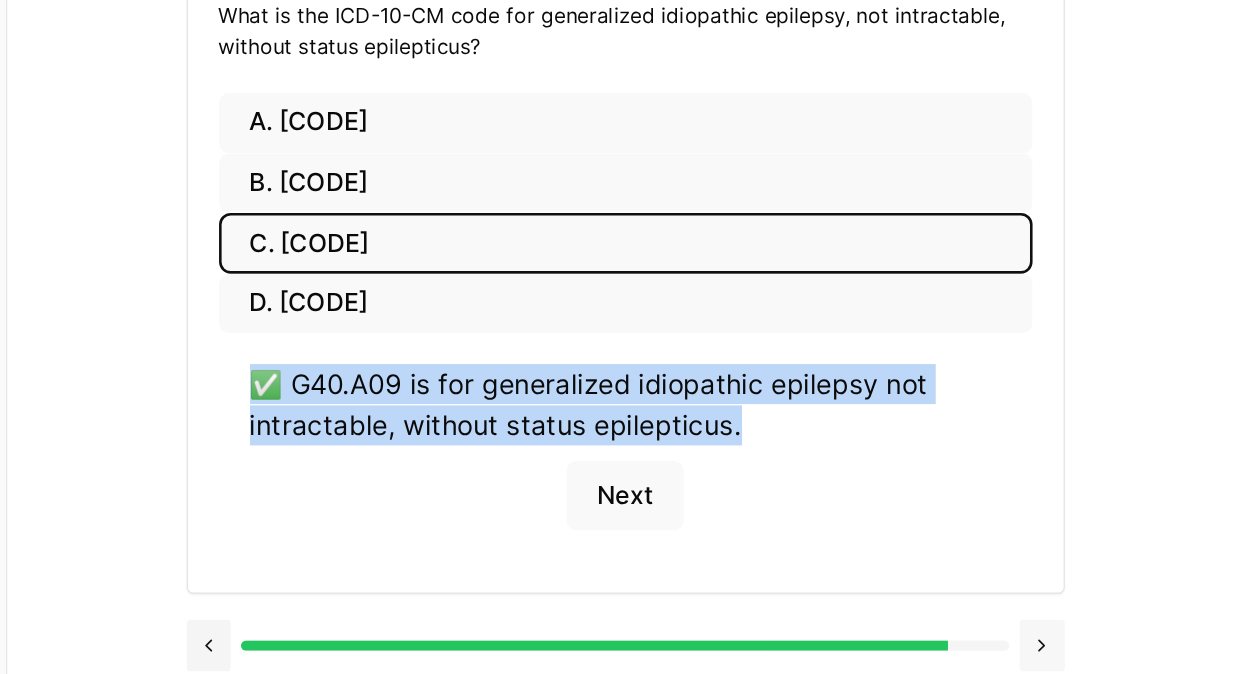 click on "A. [CODE] B. [CODE] C. [CODE] D. [CODE] ✅ [CODE] is for generalized idiopathic epilepsy not intractable, without status epilepticus. Next" at bounding box center (679, 417) 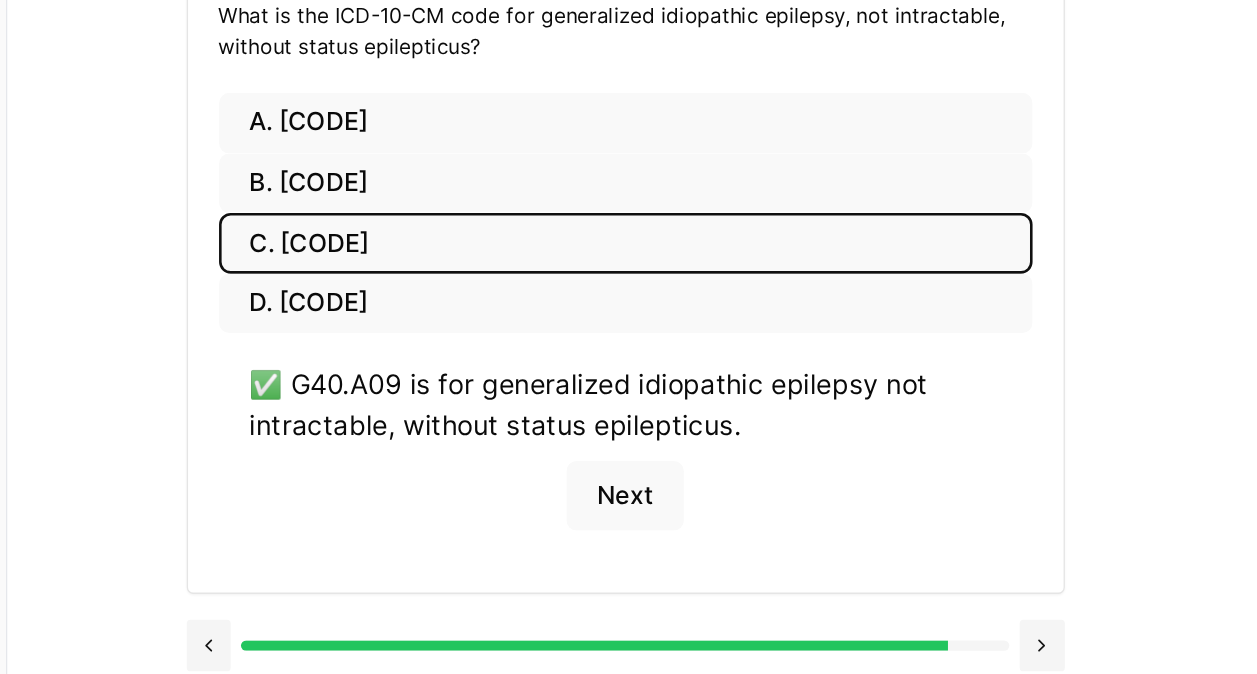 drag, startPoint x: 1009, startPoint y: 598, endPoint x: 1036, endPoint y: 629, distance: 41.109608 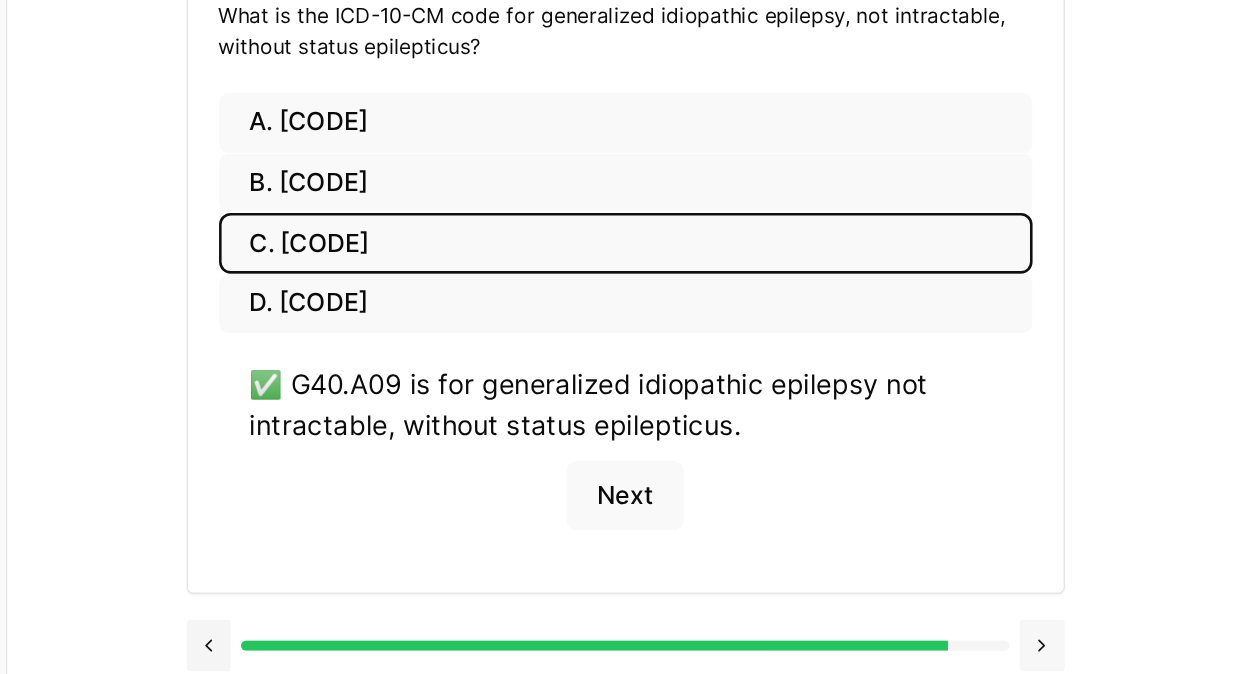 click at bounding box center (1001, 652) 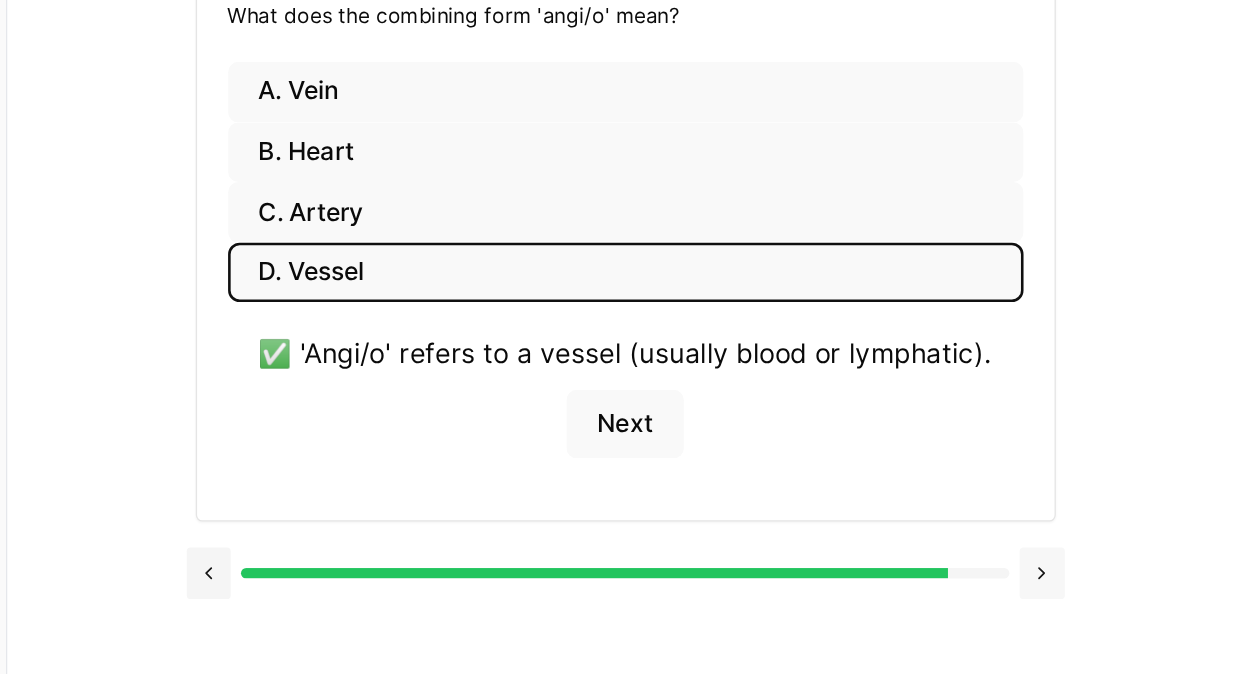 click at bounding box center (1001, 596) 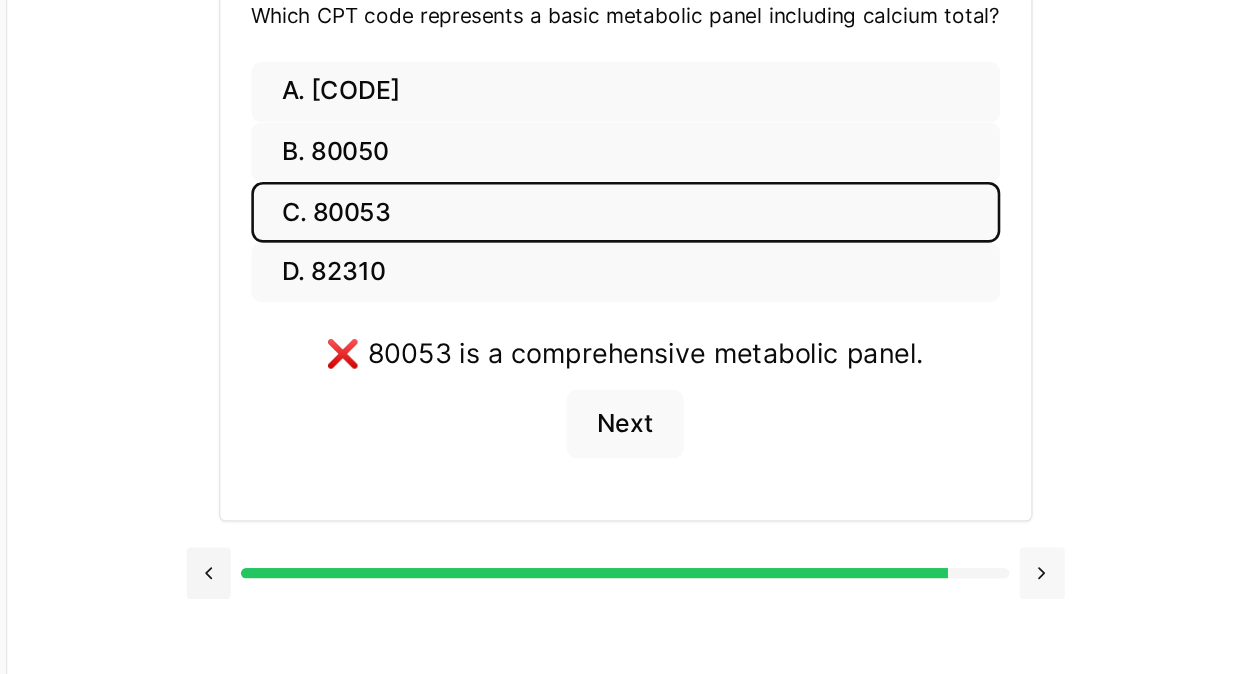 click at bounding box center [1001, 596] 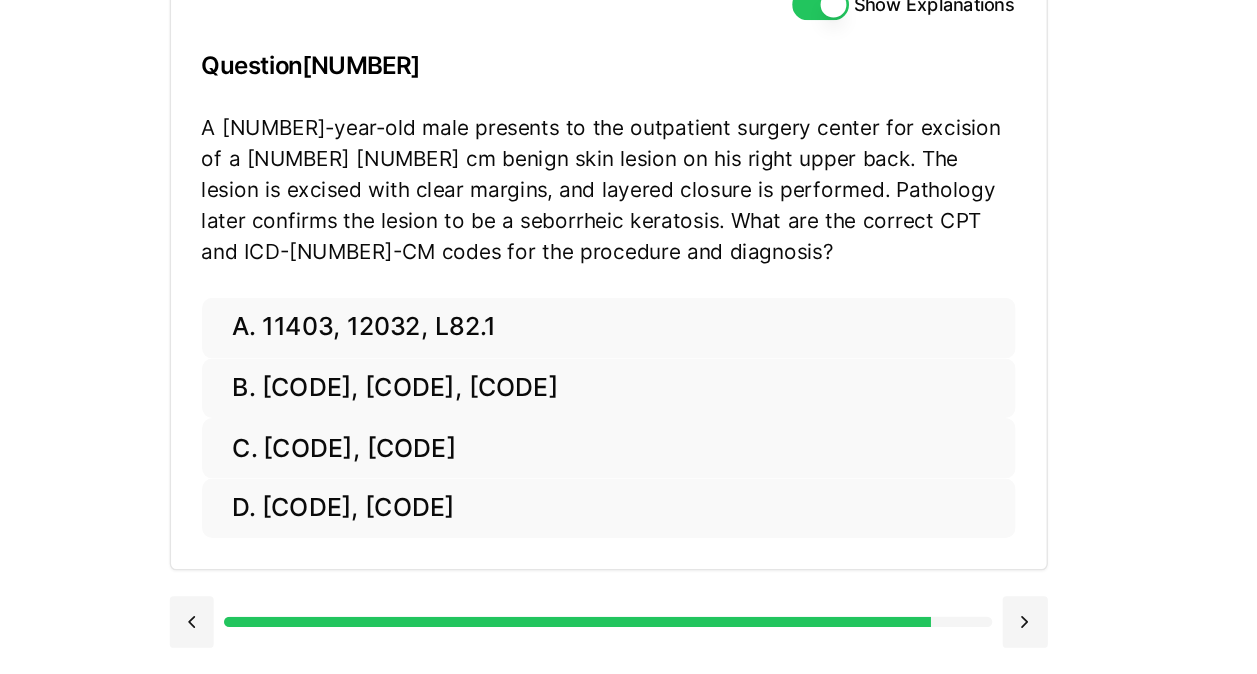 scroll, scrollTop: 183, scrollLeft: 0, axis: vertical 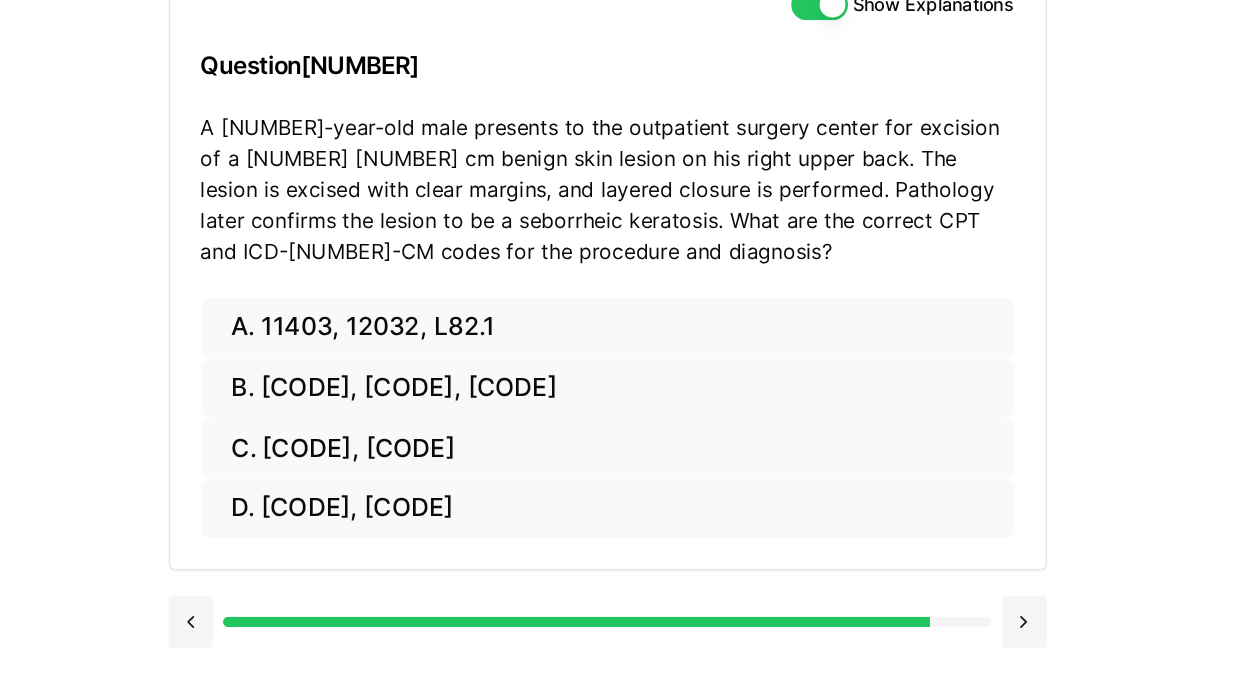 click on "Show Explanations Question  93 A [NUMBER]-year-old male presents to the outpatient surgery center for excision of a [NUMBER] [NUMBER] cm benign skin lesion on his right upper back. The lesion is excised with clear margins, and layered closure is performed. Pathology later confirms the lesion to be a seborrheic keratosis. What are the correct CPT and ICD-[NUMBER]-CM codes for the procedure and diagnosis? A. [CODE], [CODE], [CODE] B. [CODE]-51, [CODE], [CODE] C. [CODE], [CODE] D. [CODE], [CODE]-59, [CODE]" at bounding box center (729, 338) 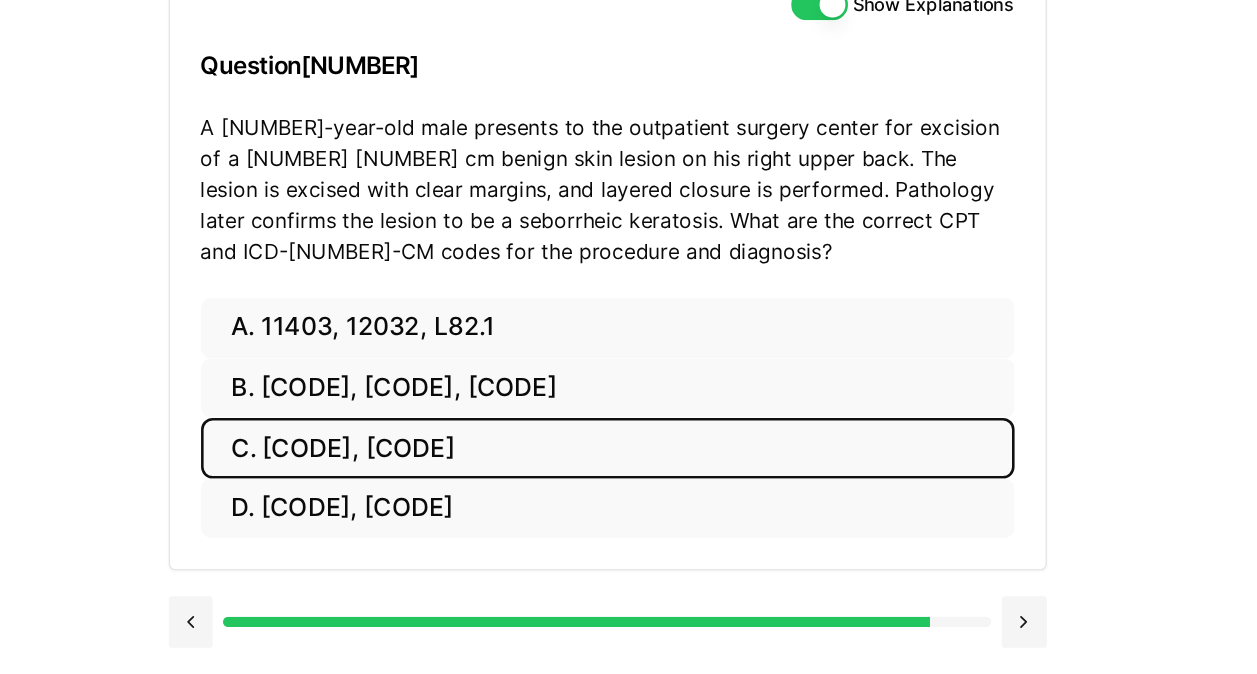 drag, startPoint x: 868, startPoint y: 409, endPoint x: 834, endPoint y: 405, distance: 34.234486 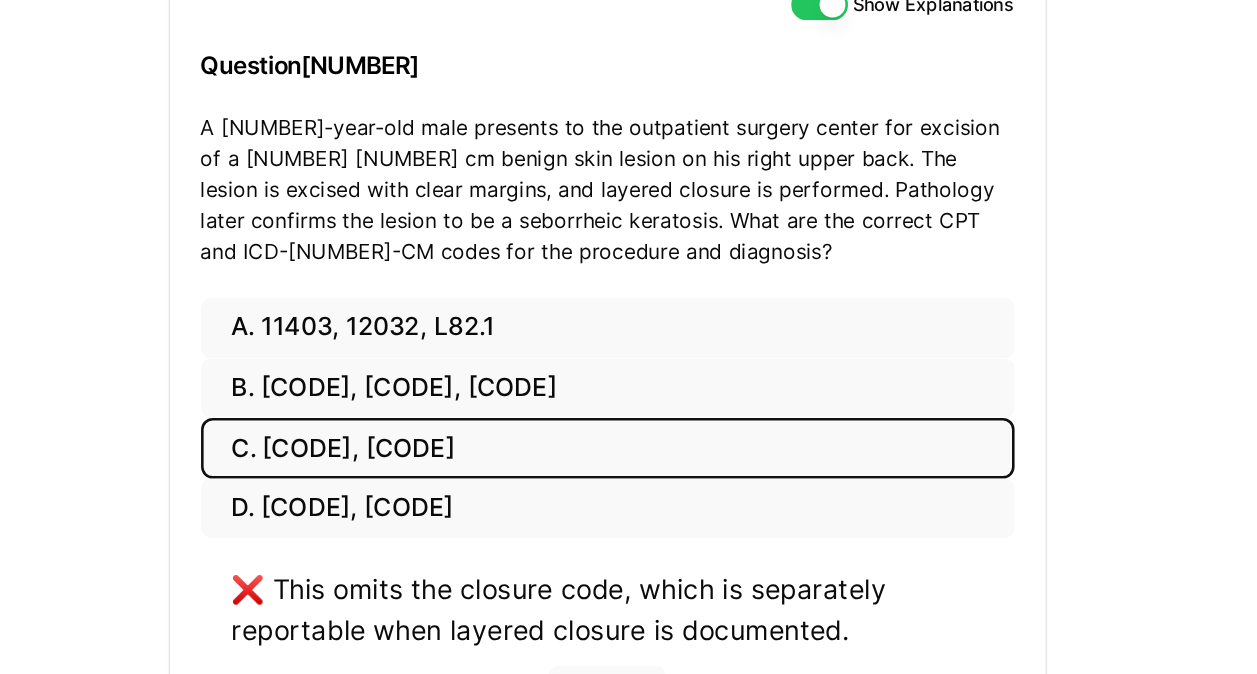 click on "C. [CODE], [CODE]" at bounding box center [679, 413] 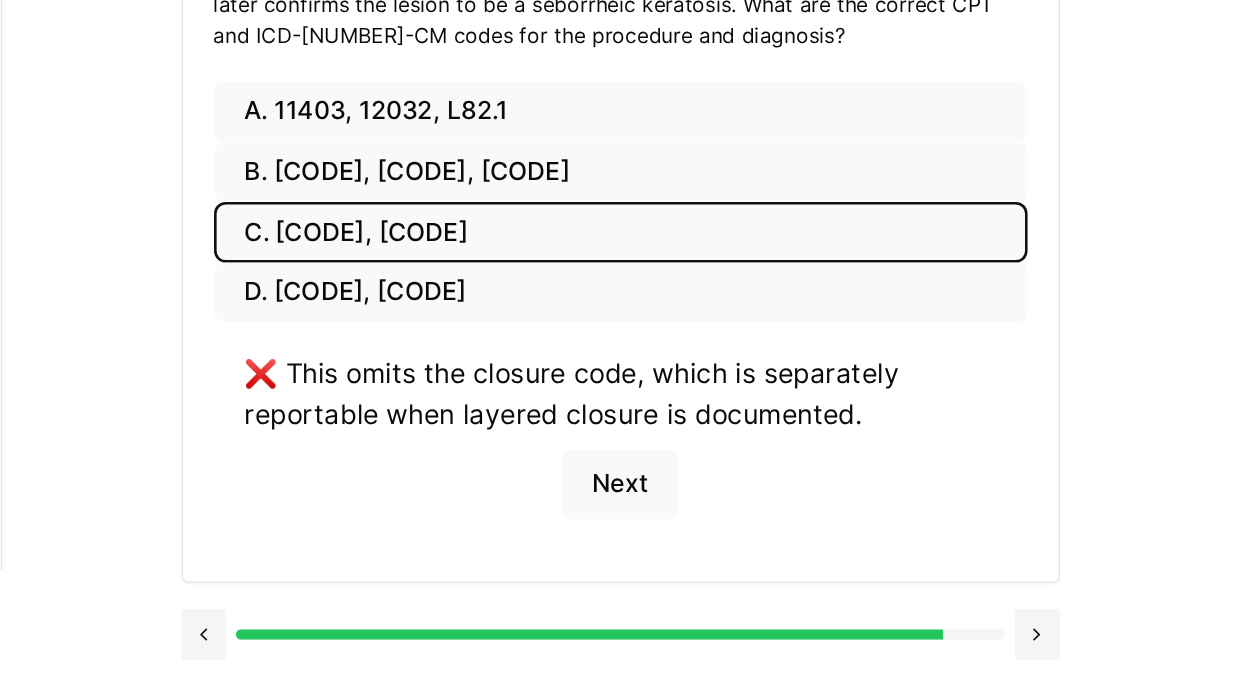 scroll, scrollTop: 262, scrollLeft: 0, axis: vertical 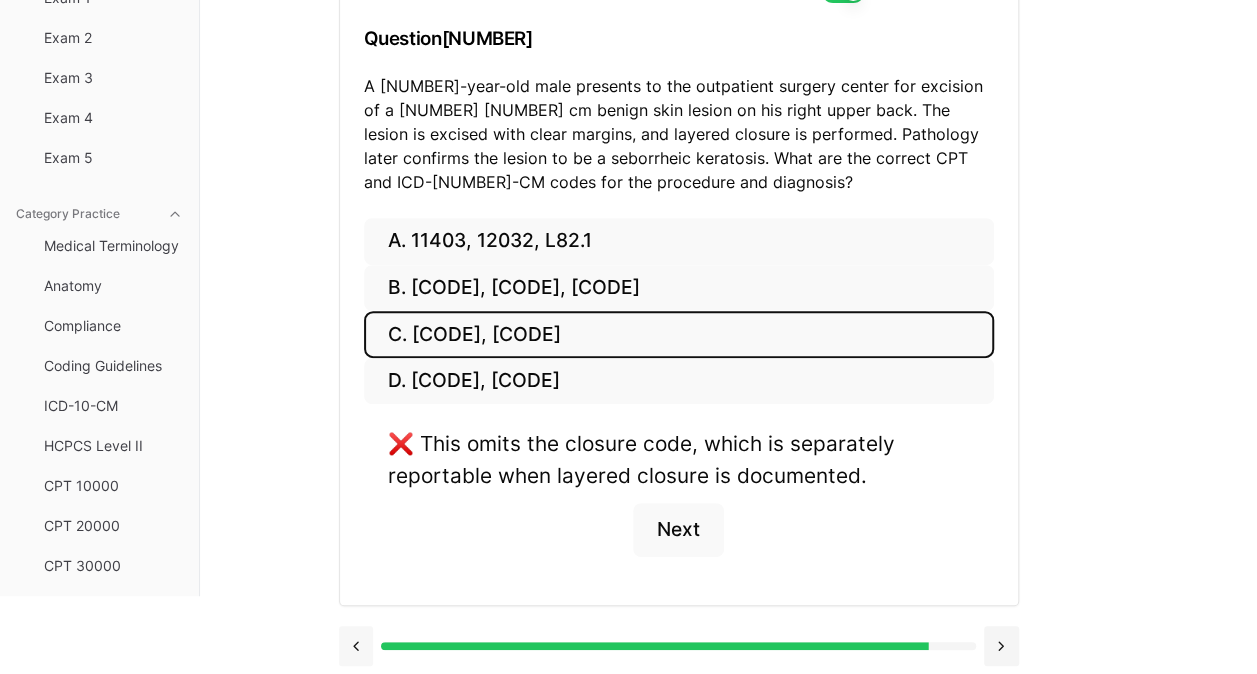 click at bounding box center (356, 646) 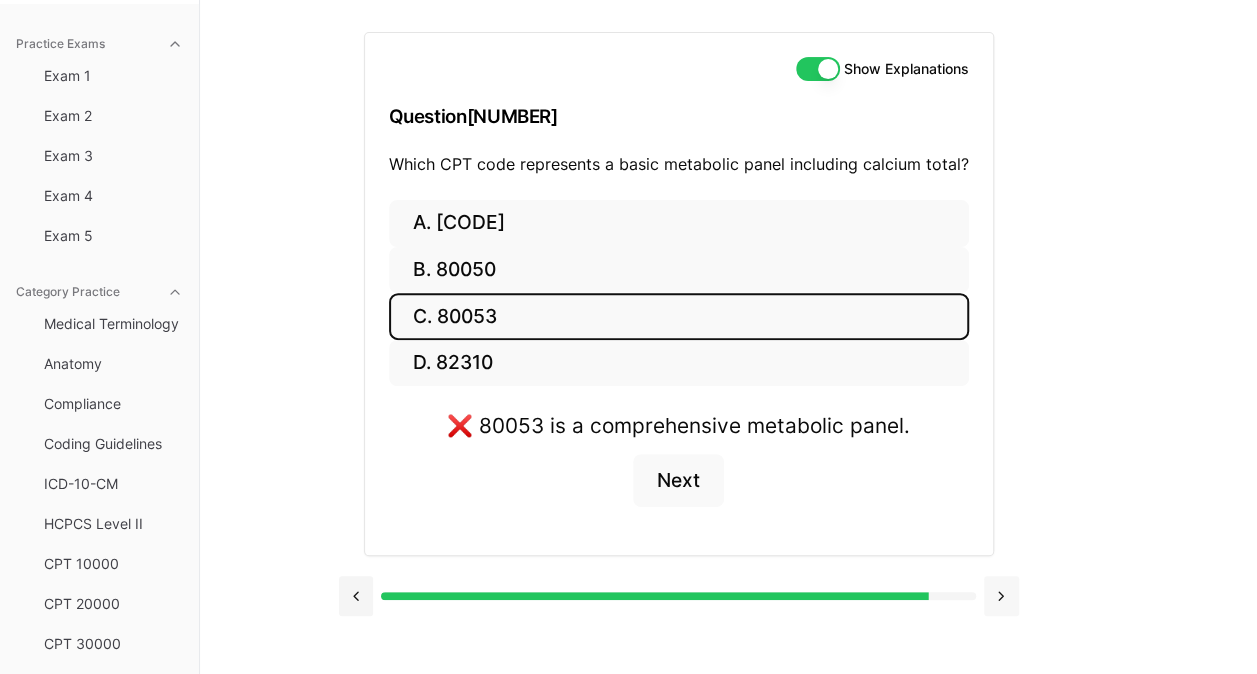 click at bounding box center (1001, 596) 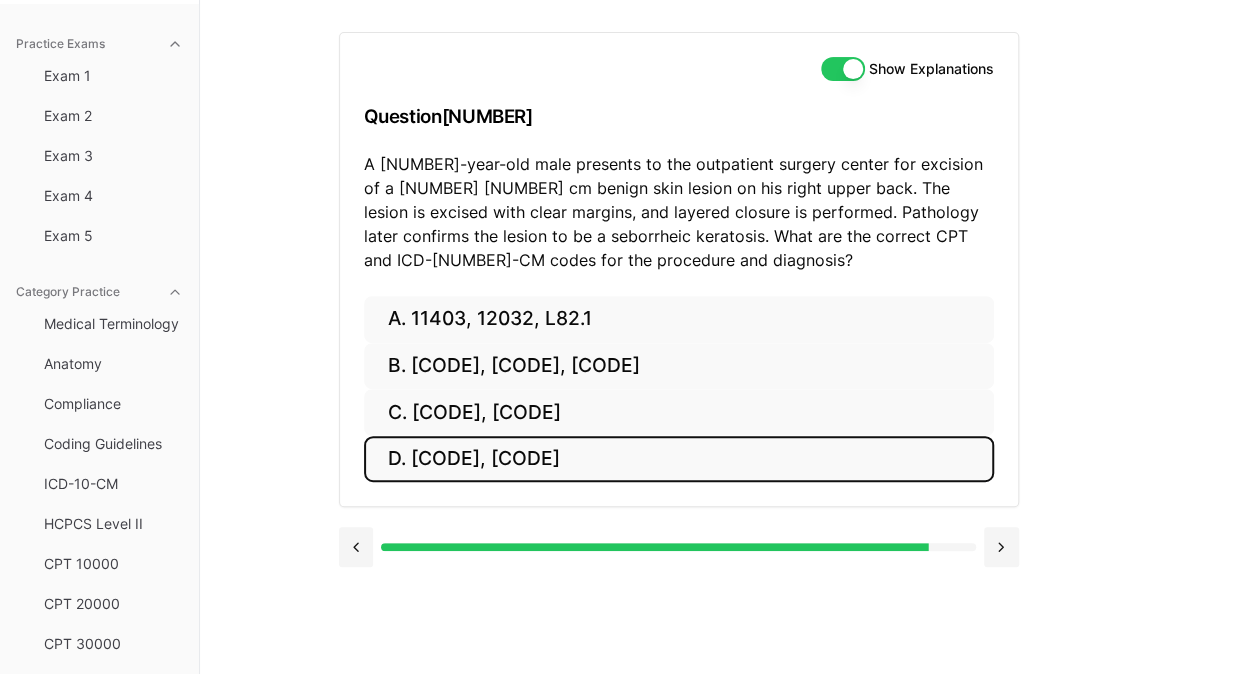 click on "D. [CODE], [CODE]" at bounding box center [679, 459] 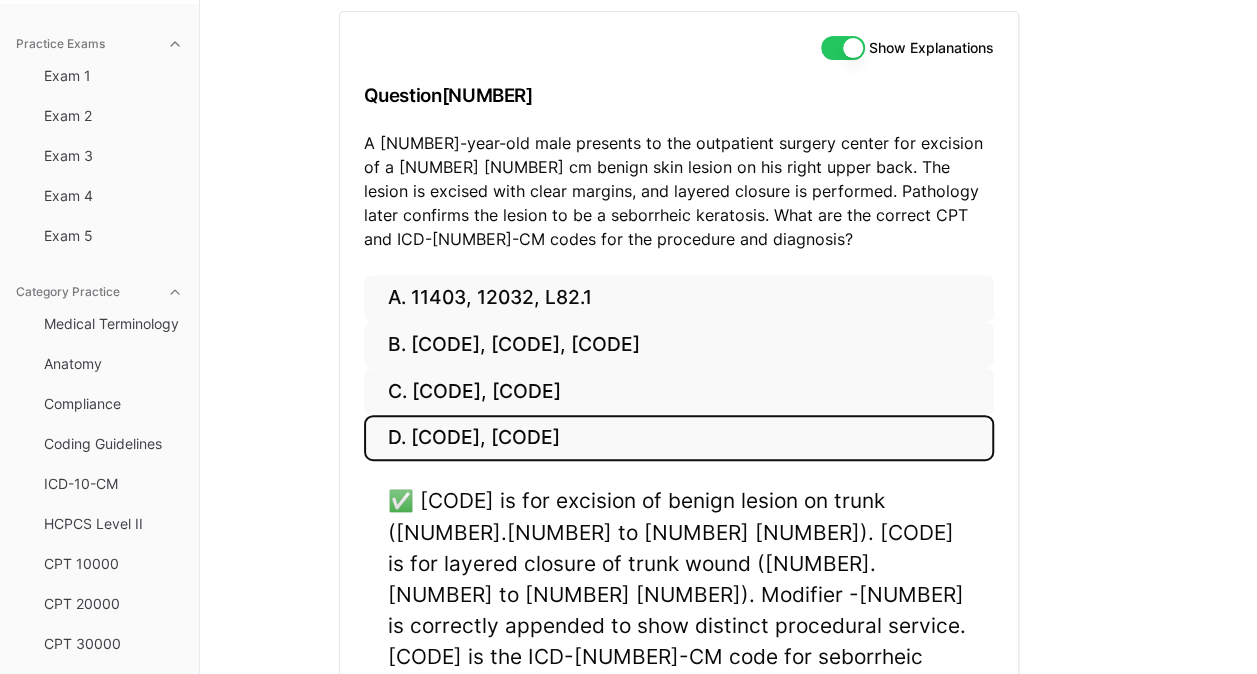 scroll, scrollTop: 214, scrollLeft: 0, axis: vertical 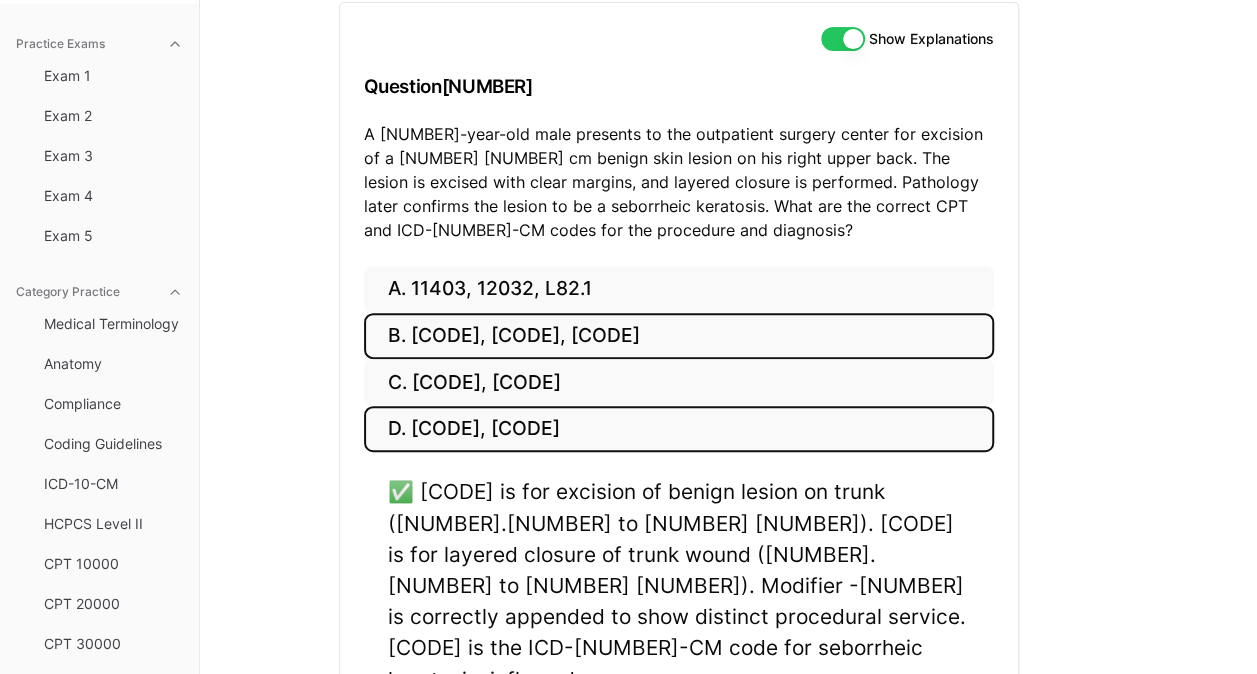 click on "B. [CODE], [CODE], [CODE]" at bounding box center [679, 336] 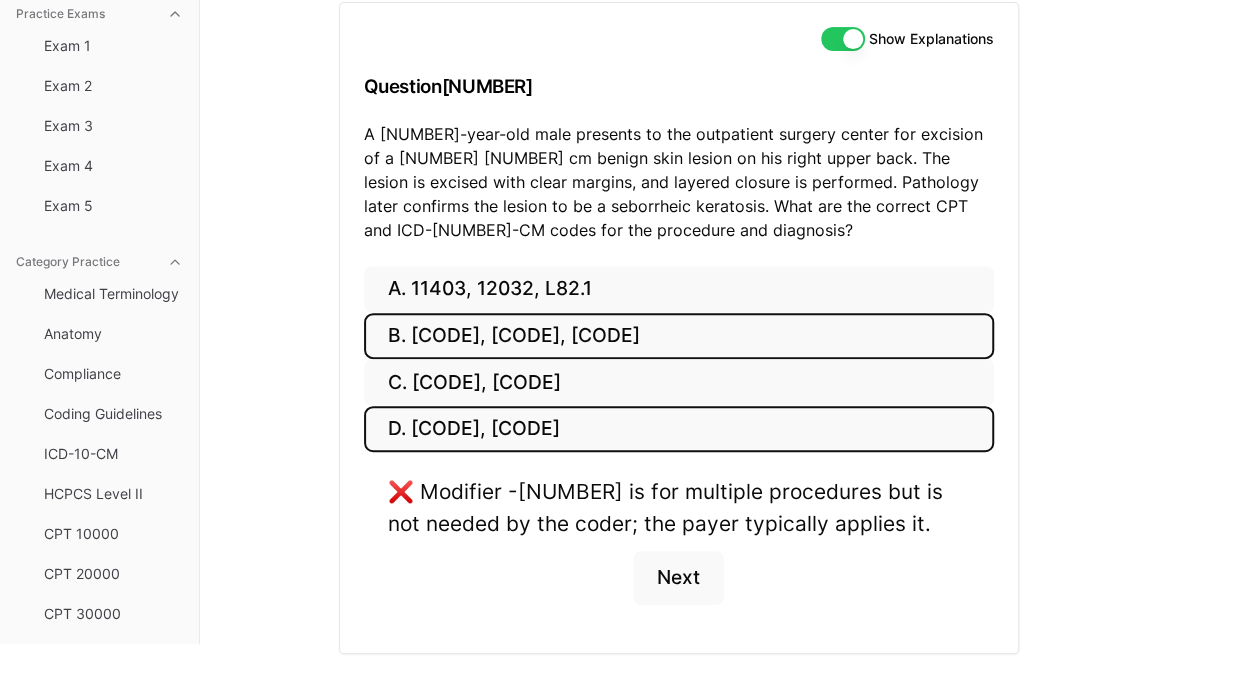 click on "D. [CODE], [CODE]" at bounding box center [679, 429] 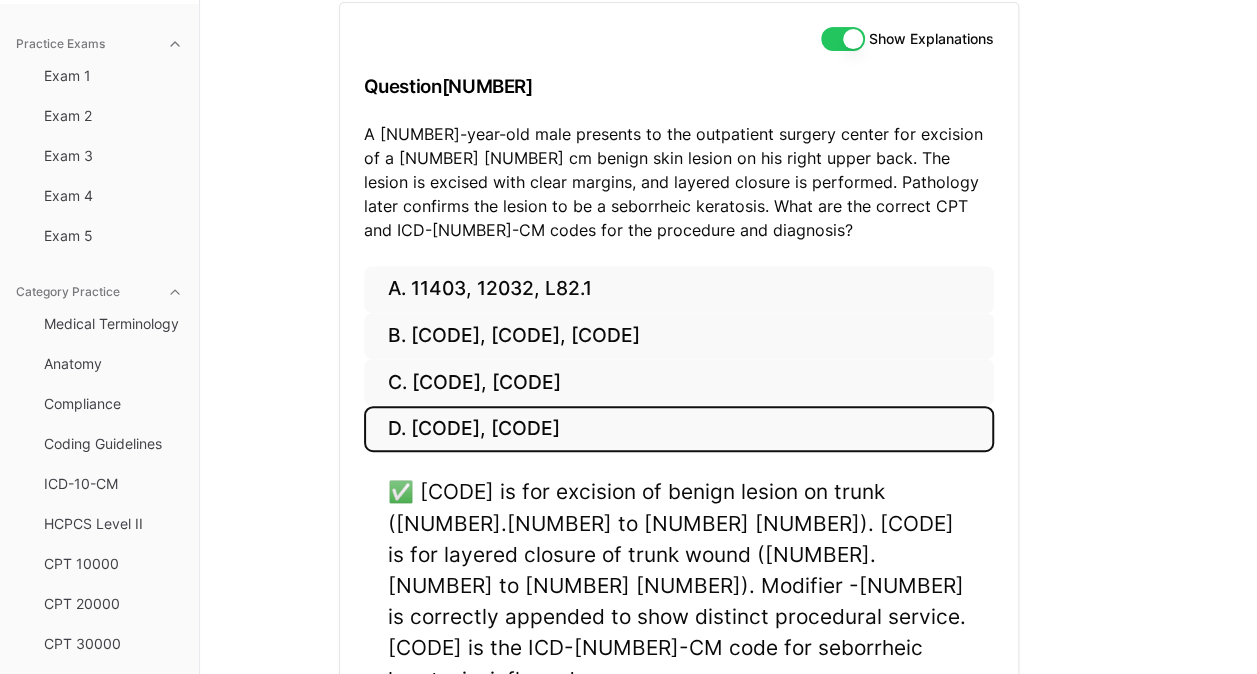 click on "Next" at bounding box center (678, 734) 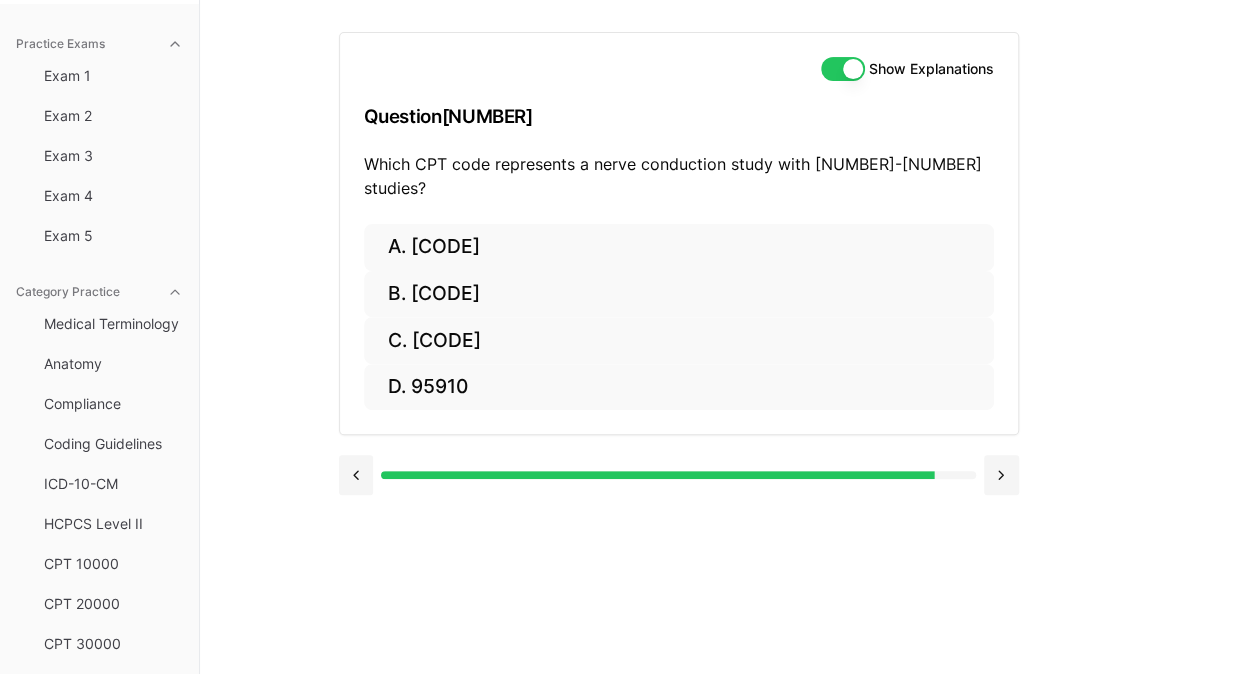 scroll, scrollTop: 184, scrollLeft: 0, axis: vertical 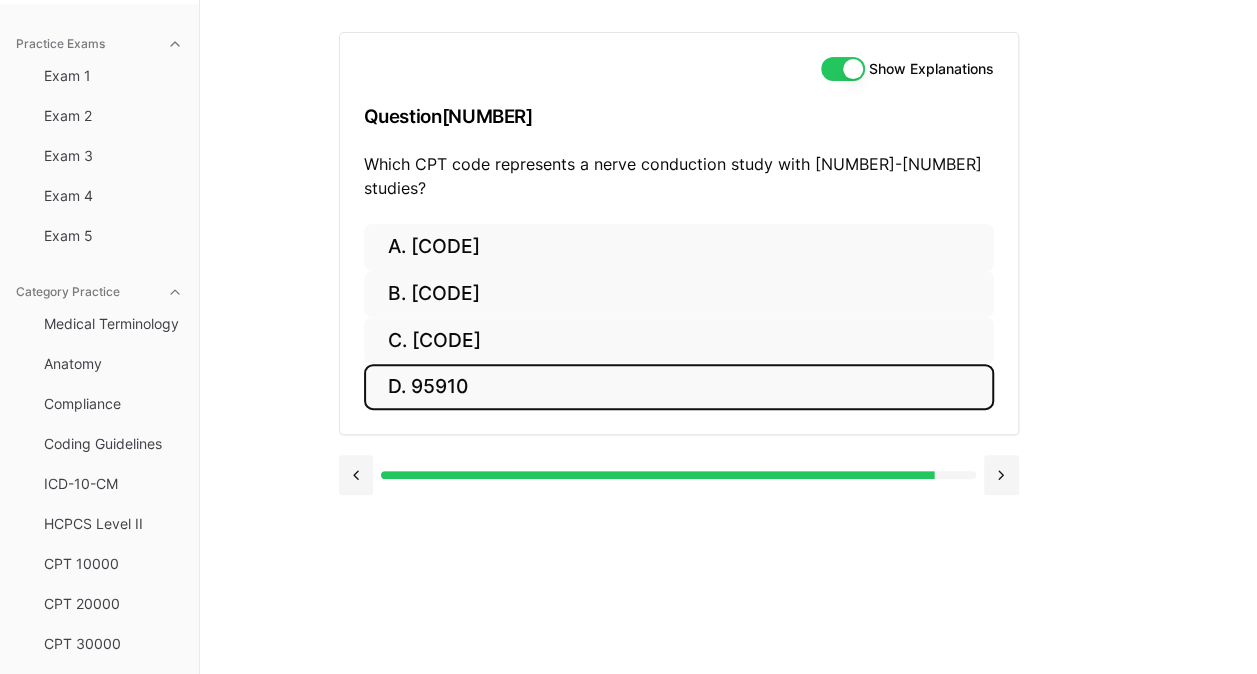 click on "D. 95910" at bounding box center [679, 387] 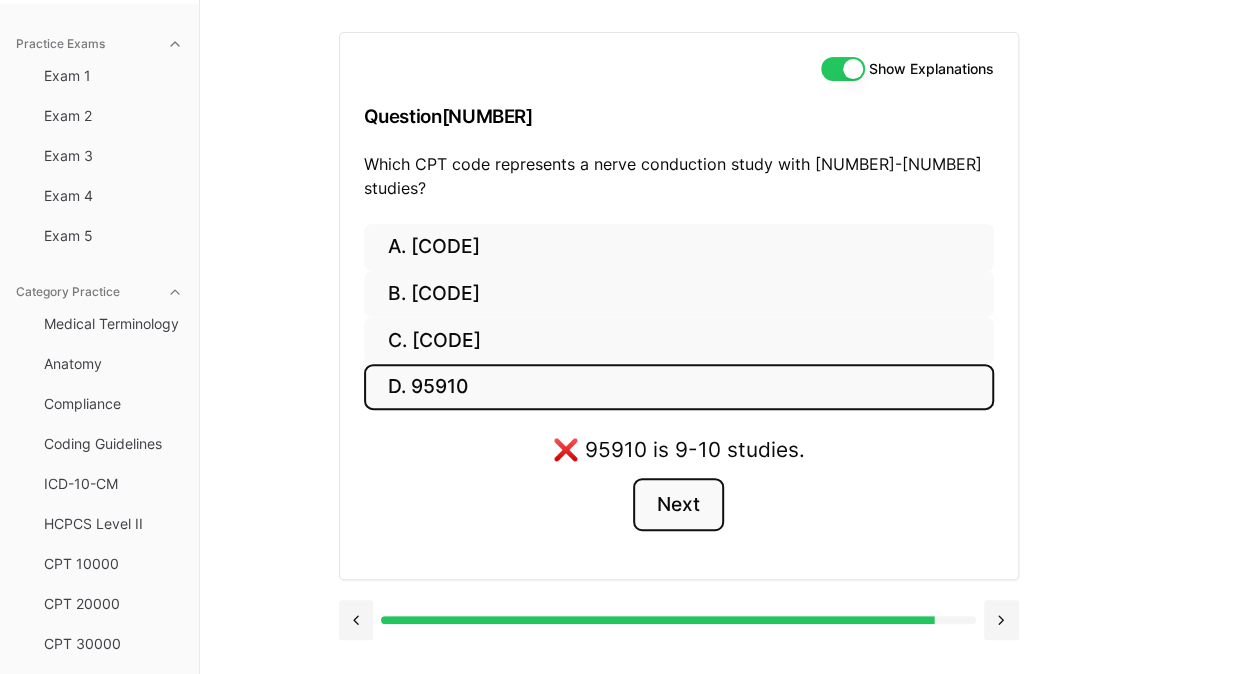 click on "Next" at bounding box center (678, 505) 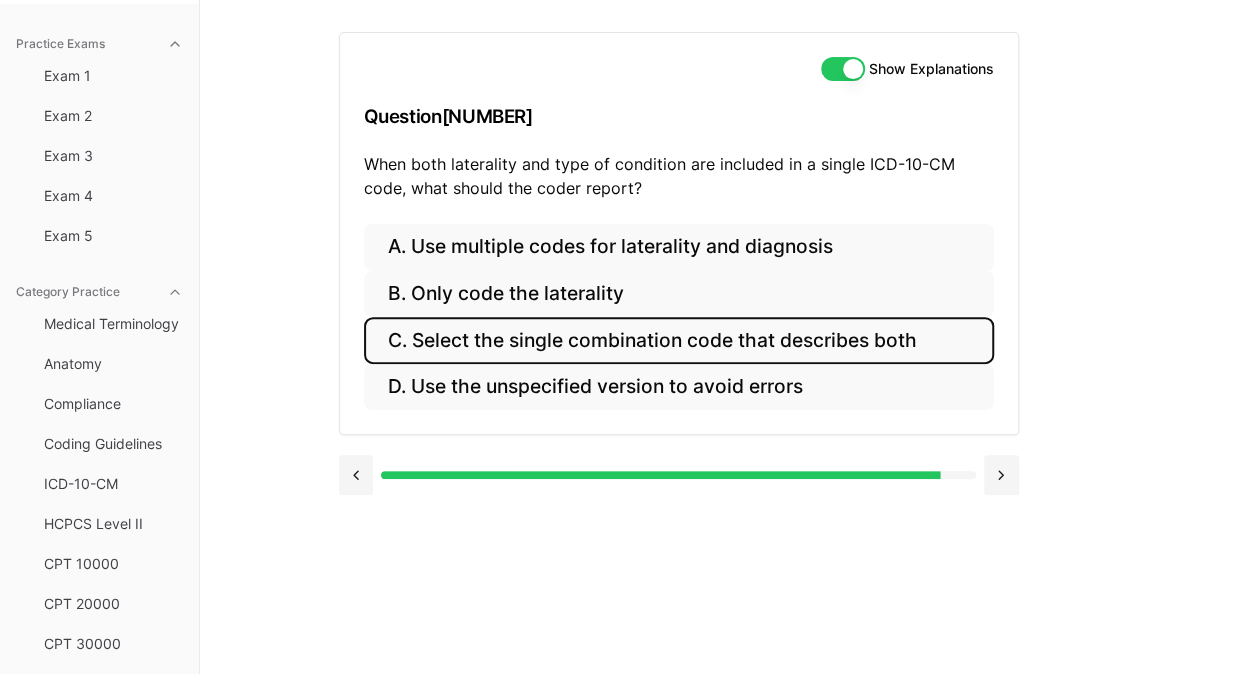 click on "C. Select the single combination code that describes both" at bounding box center [679, 340] 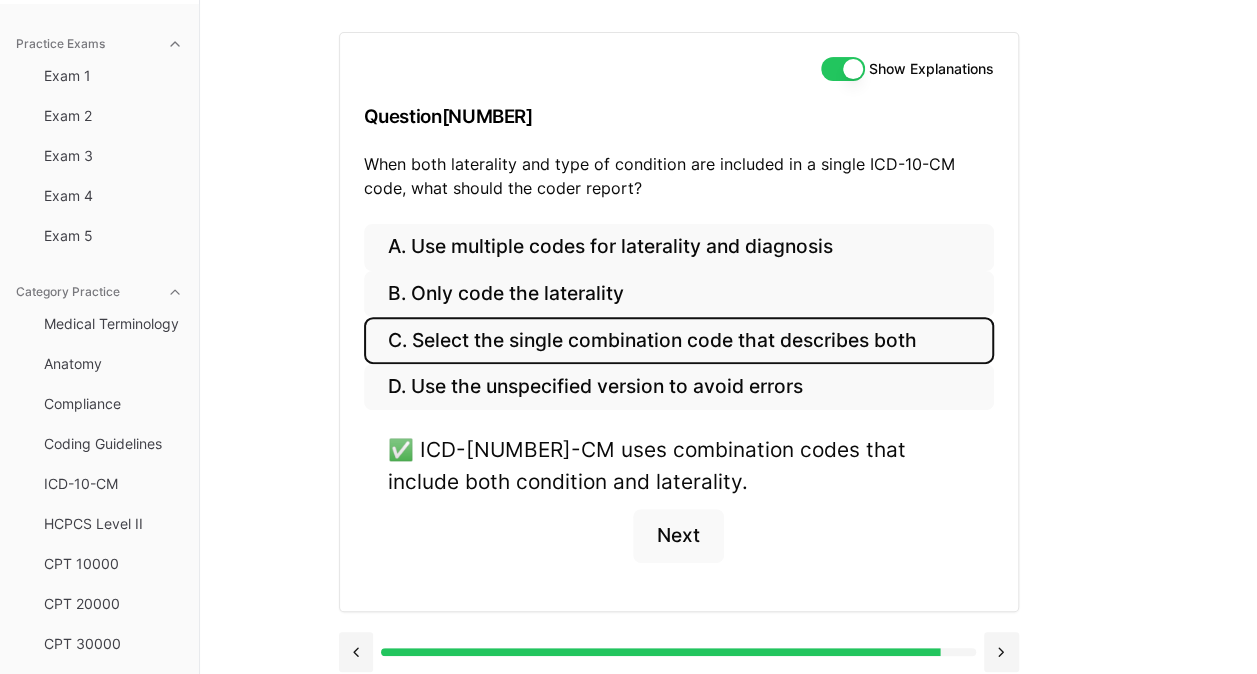 scroll, scrollTop: 193, scrollLeft: 0, axis: vertical 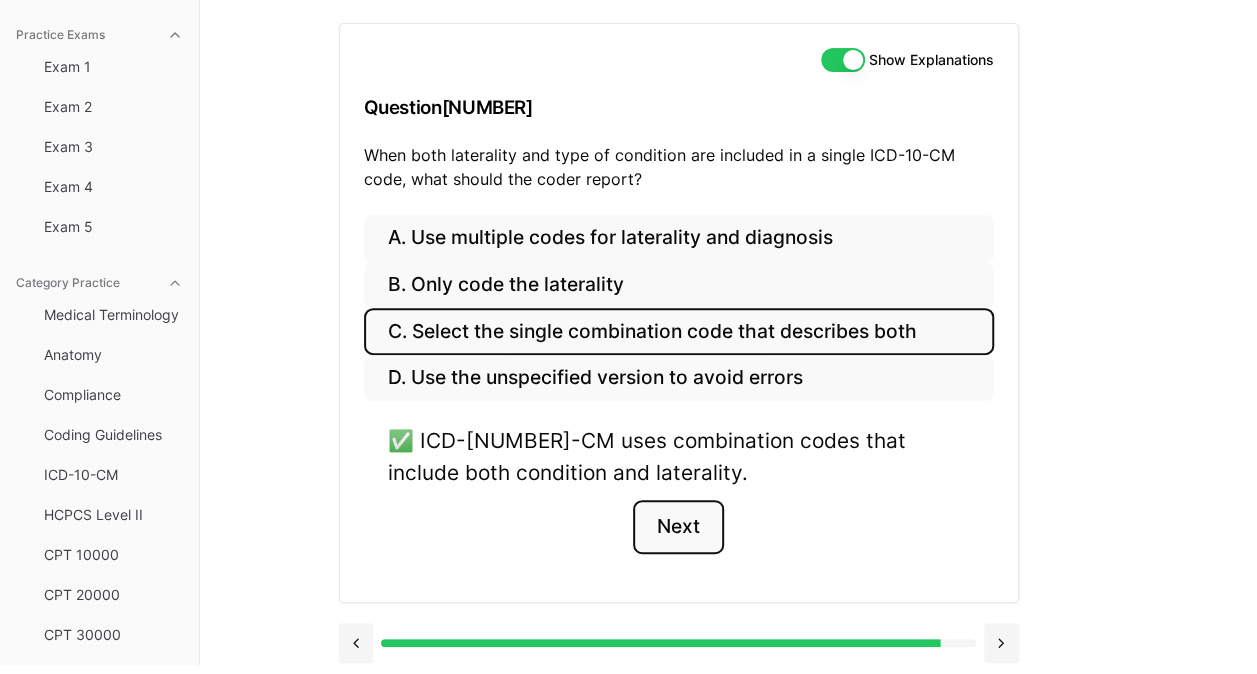 click on "Next" at bounding box center [678, 527] 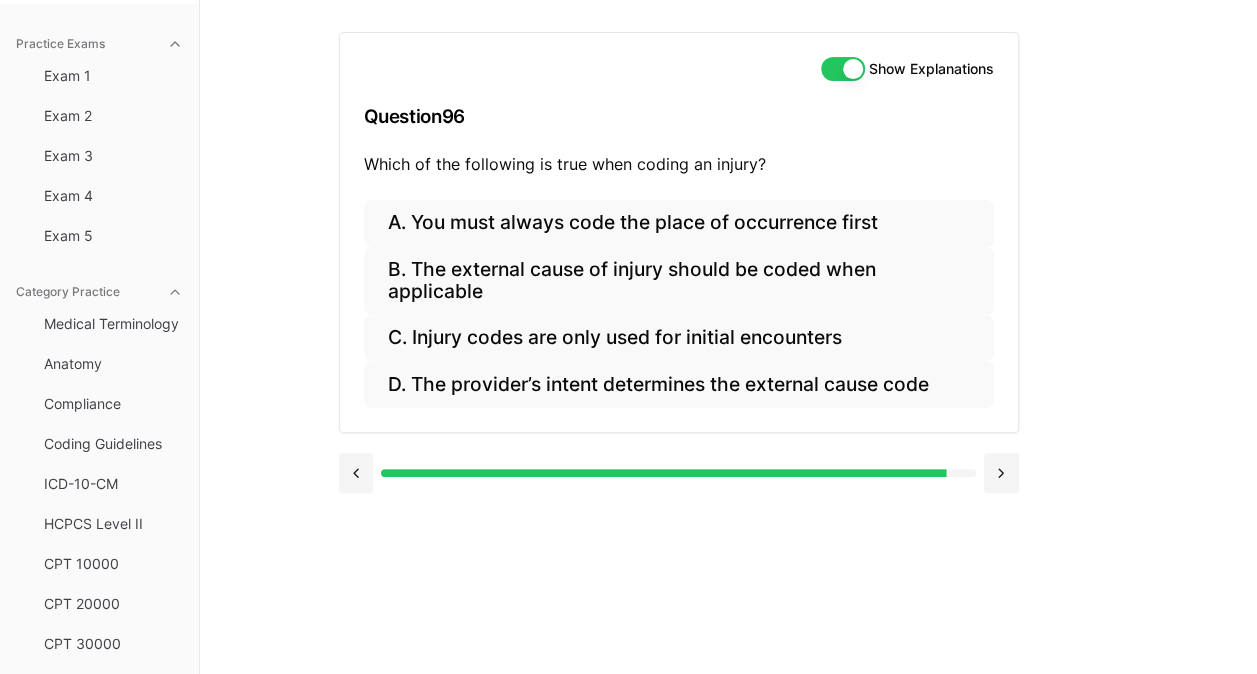 scroll, scrollTop: 184, scrollLeft: 0, axis: vertical 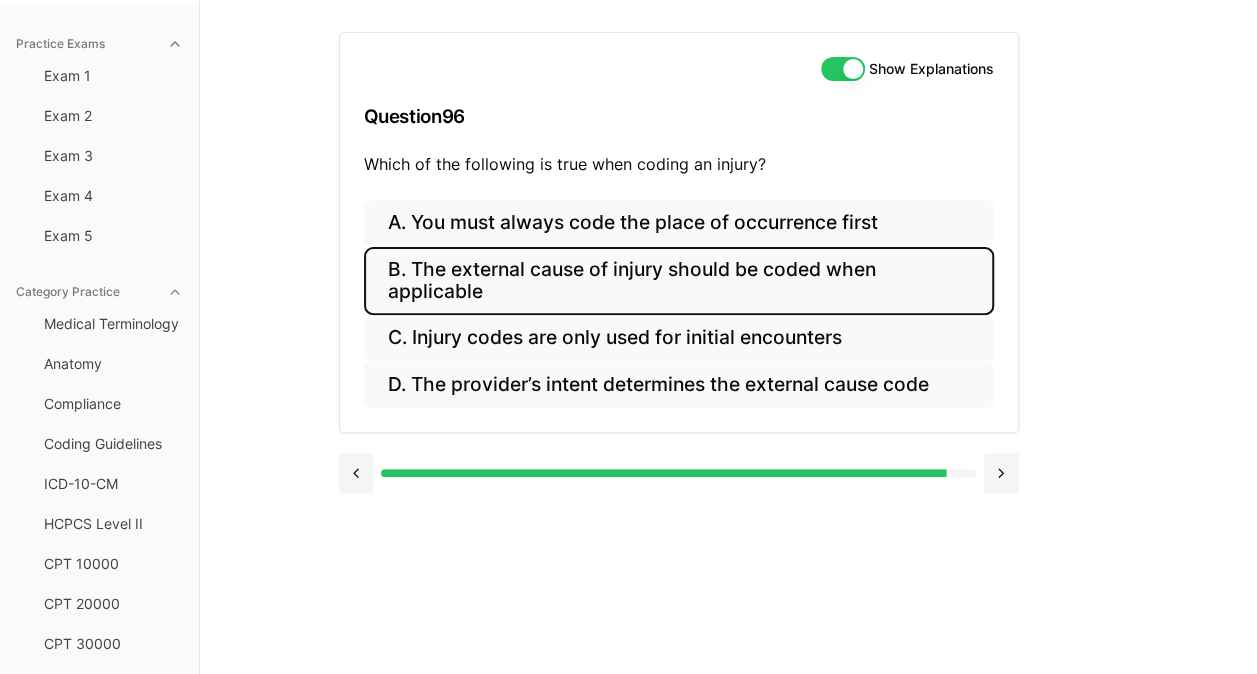 click on "B. The external cause of injury should be coded when applicable" at bounding box center (679, 281) 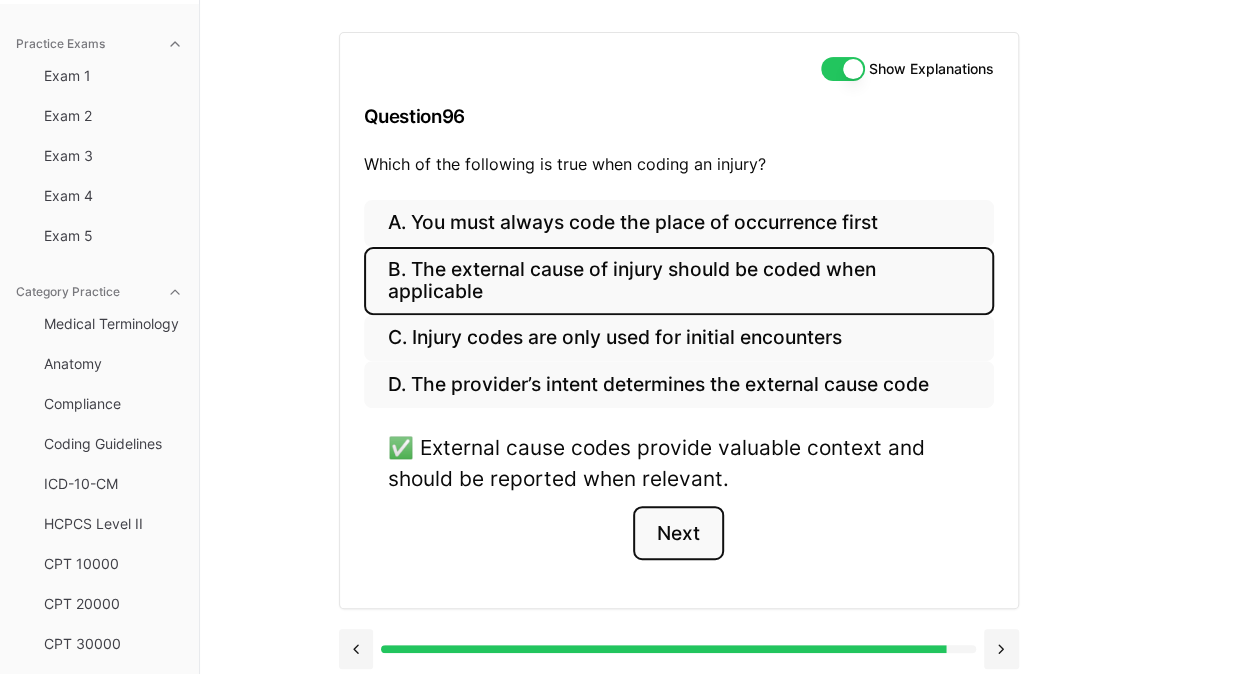 click on "Next" at bounding box center [678, 533] 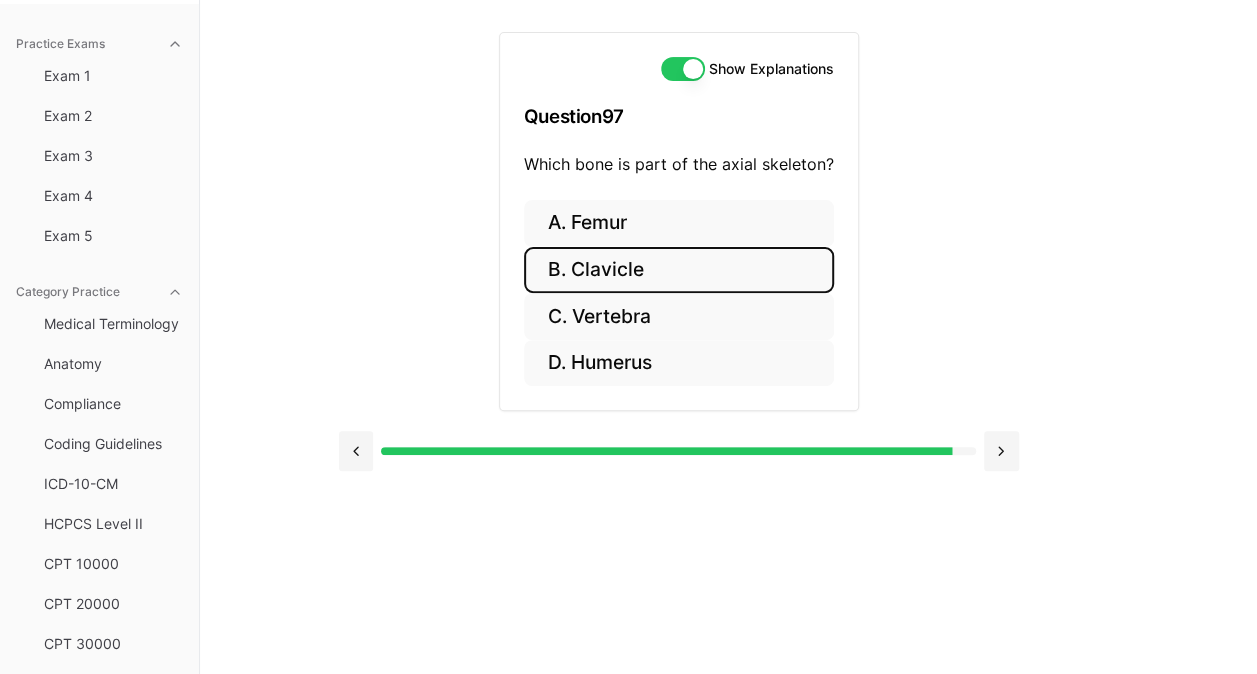 drag, startPoint x: 676, startPoint y: 270, endPoint x: 562, endPoint y: 394, distance: 168.4399 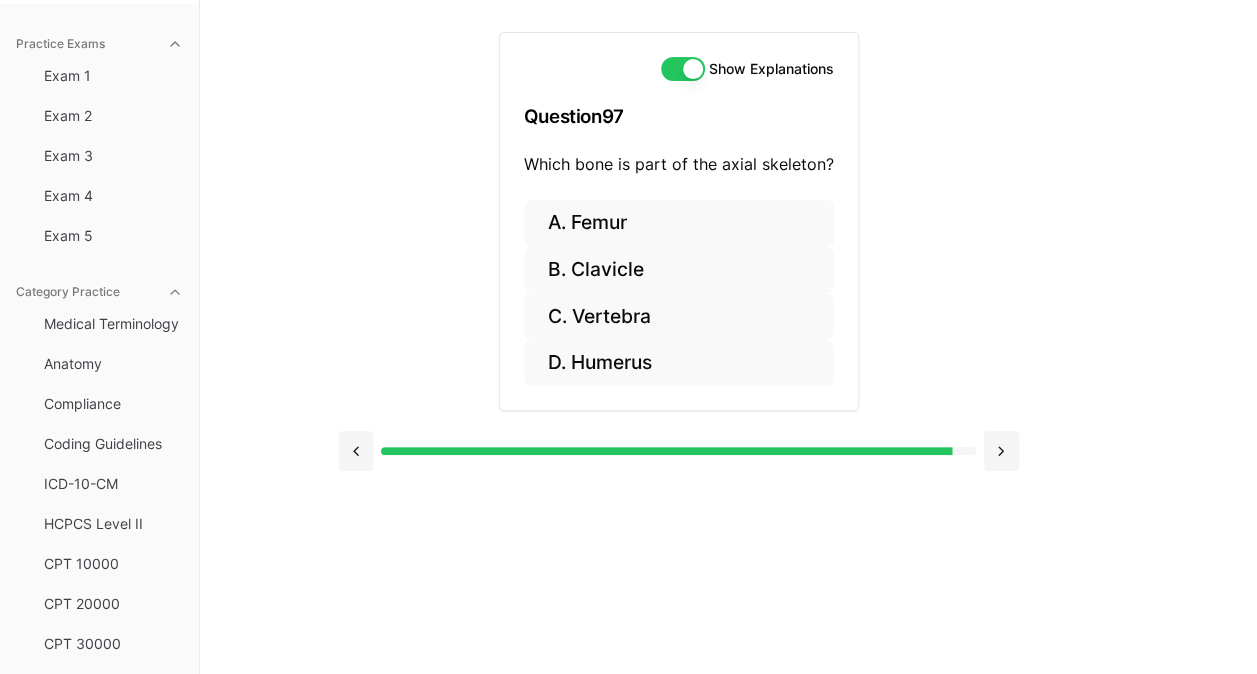 click on "A. Femur B. Clavicle C. Vertebra D. Humerus" at bounding box center [679, 305] 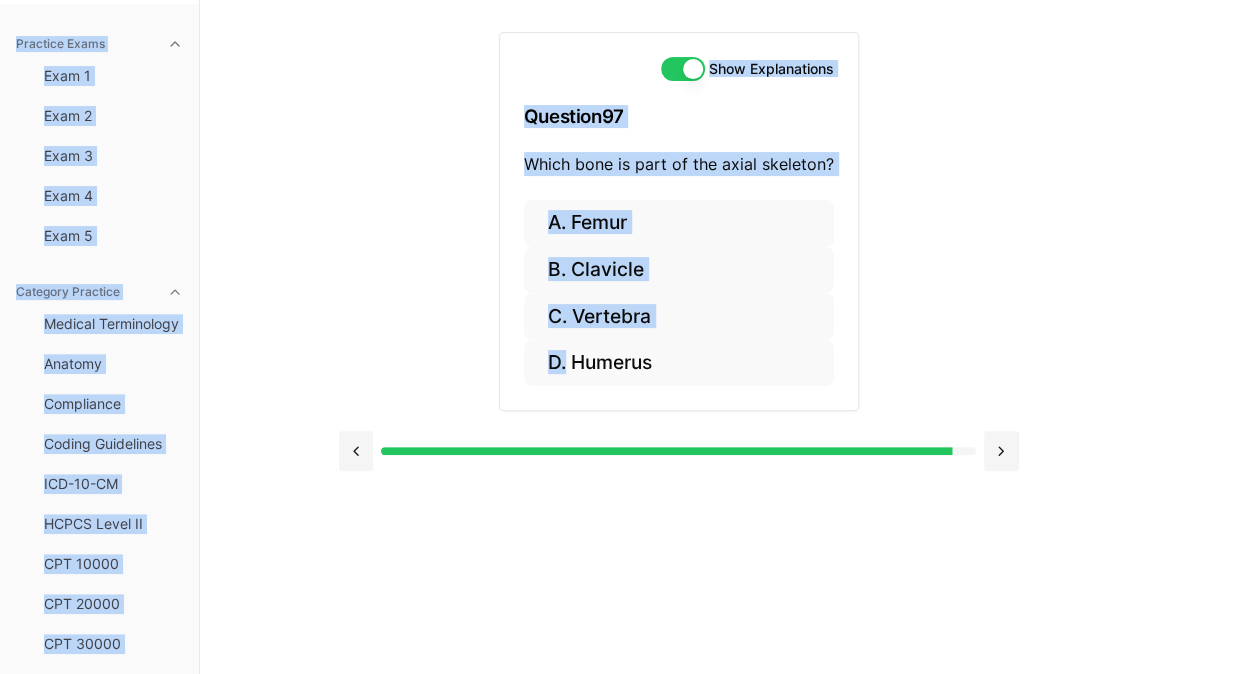 drag, startPoint x: 562, startPoint y: 394, endPoint x: 728, endPoint y: -74, distance: 496.56824 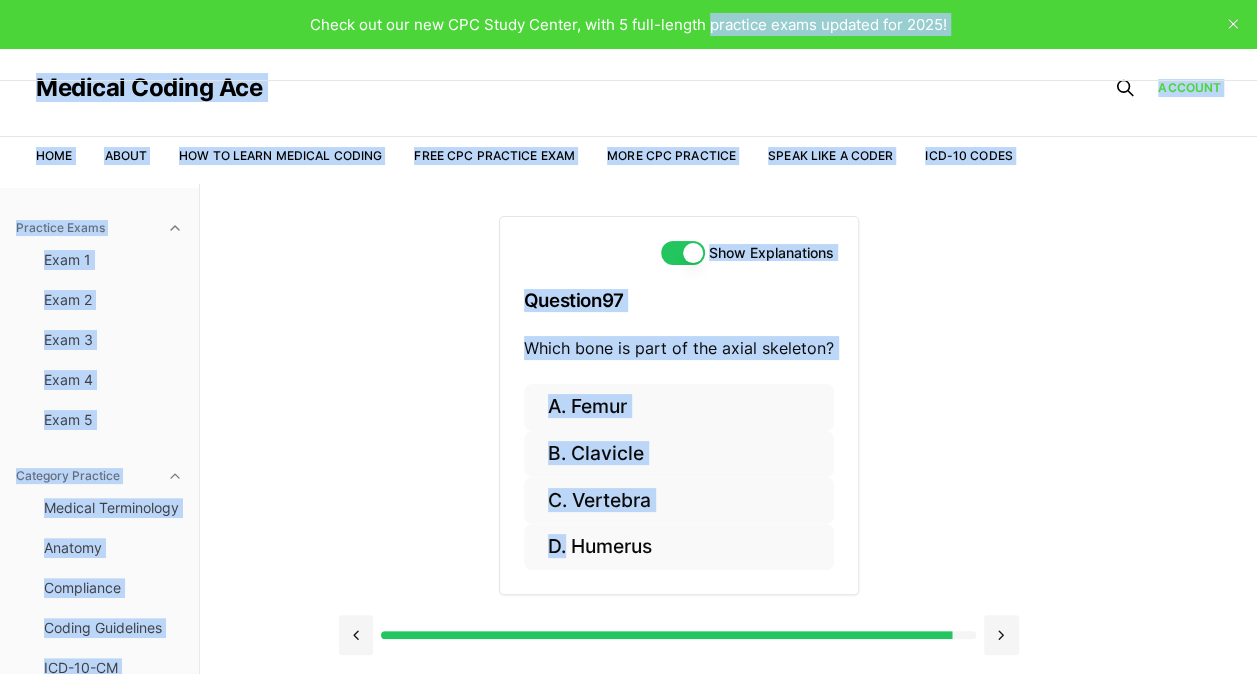click on "Show Explanations Question  97 Which bone is part of the axial skeleton? A. Femur B. Clavicle C. Vertebra D. Humerus" at bounding box center (679, 427) 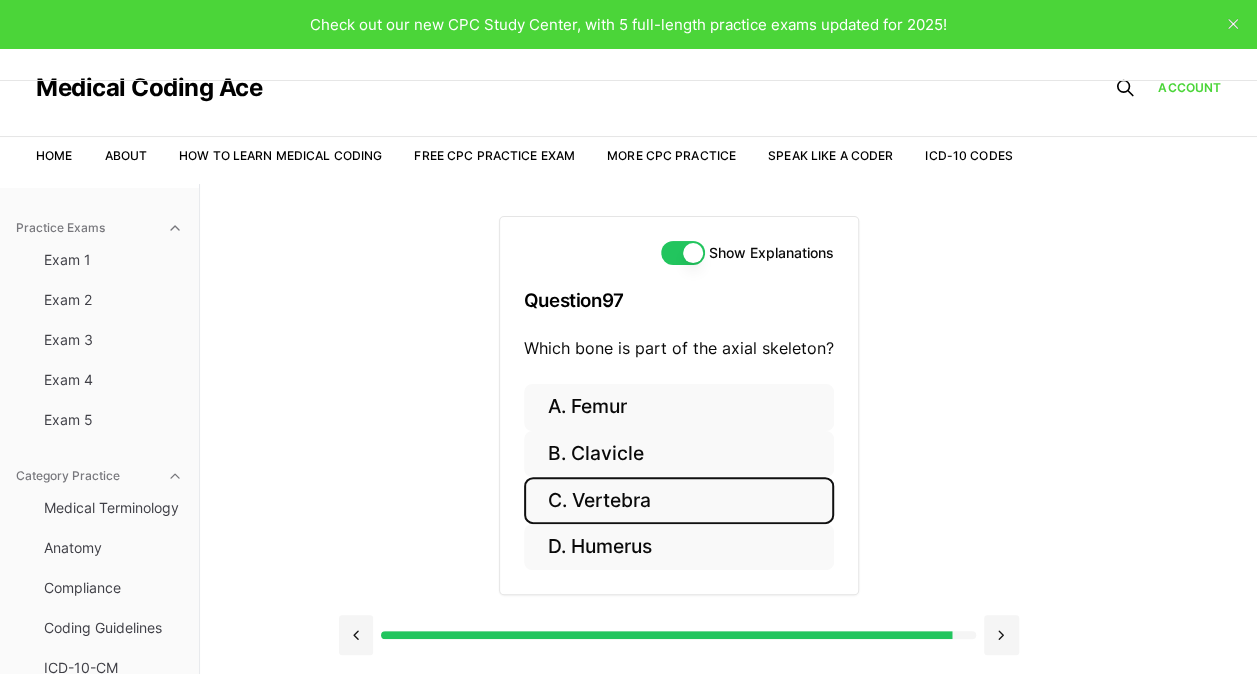 click on "C. Vertebra" at bounding box center [679, 500] 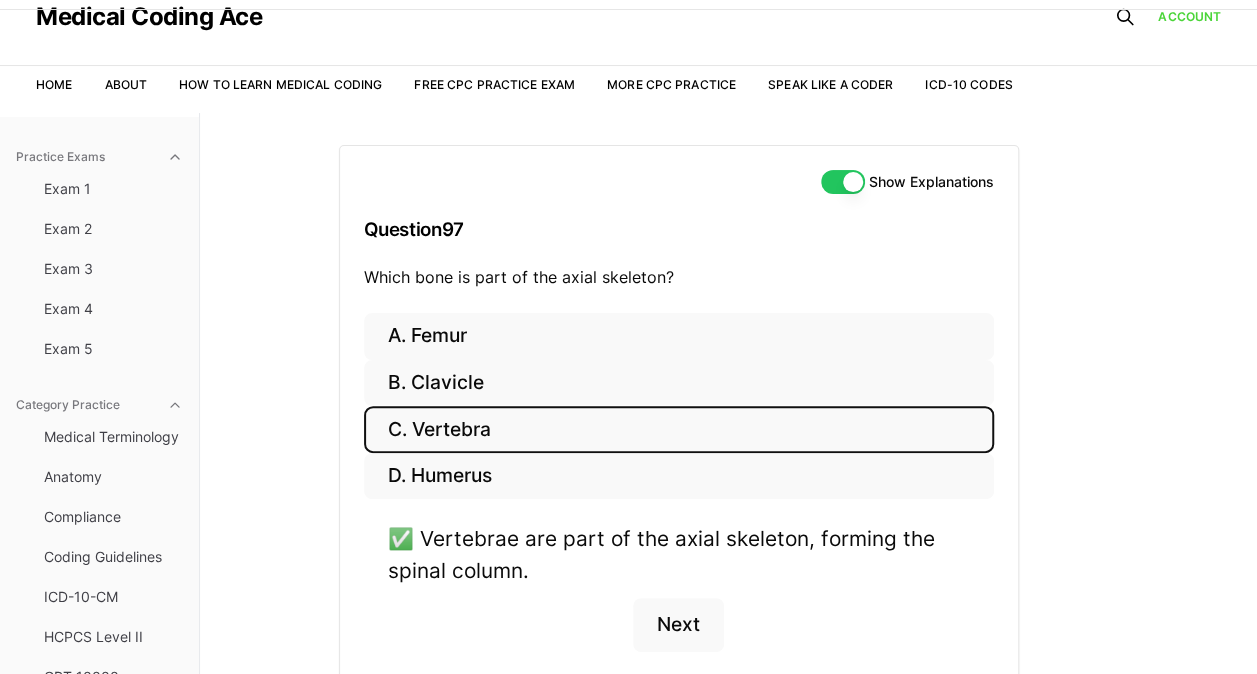 scroll, scrollTop: 88, scrollLeft: 0, axis: vertical 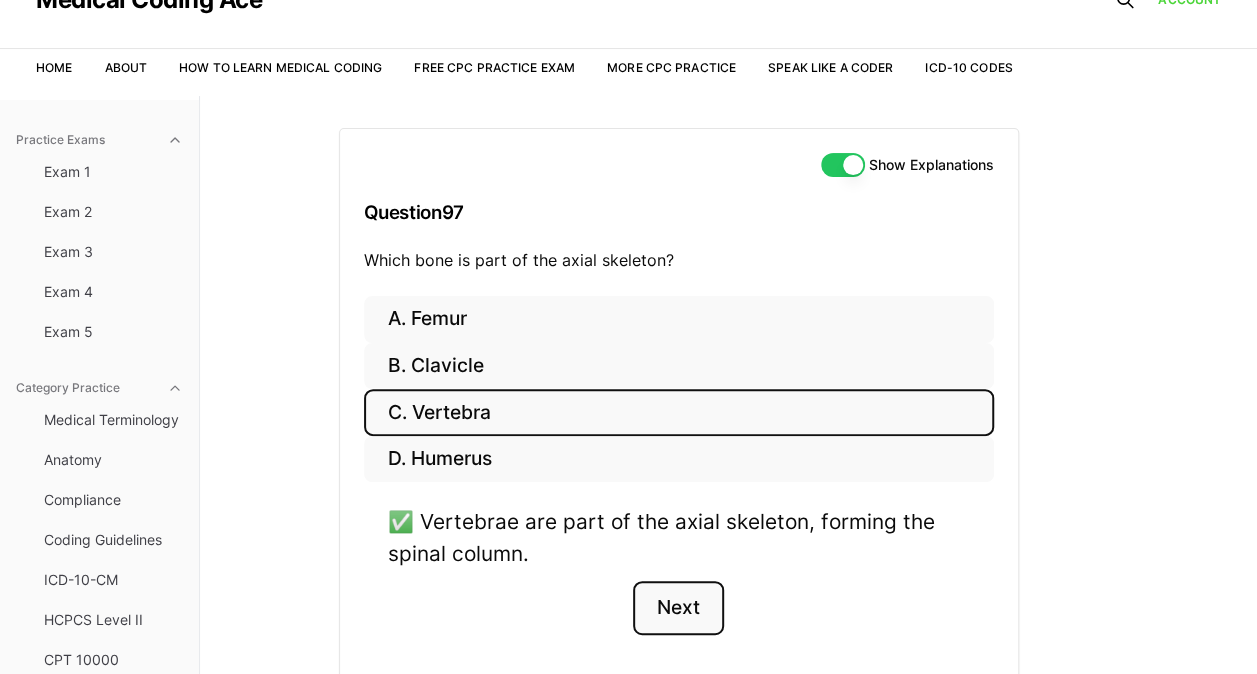 click on "Next" at bounding box center [678, 608] 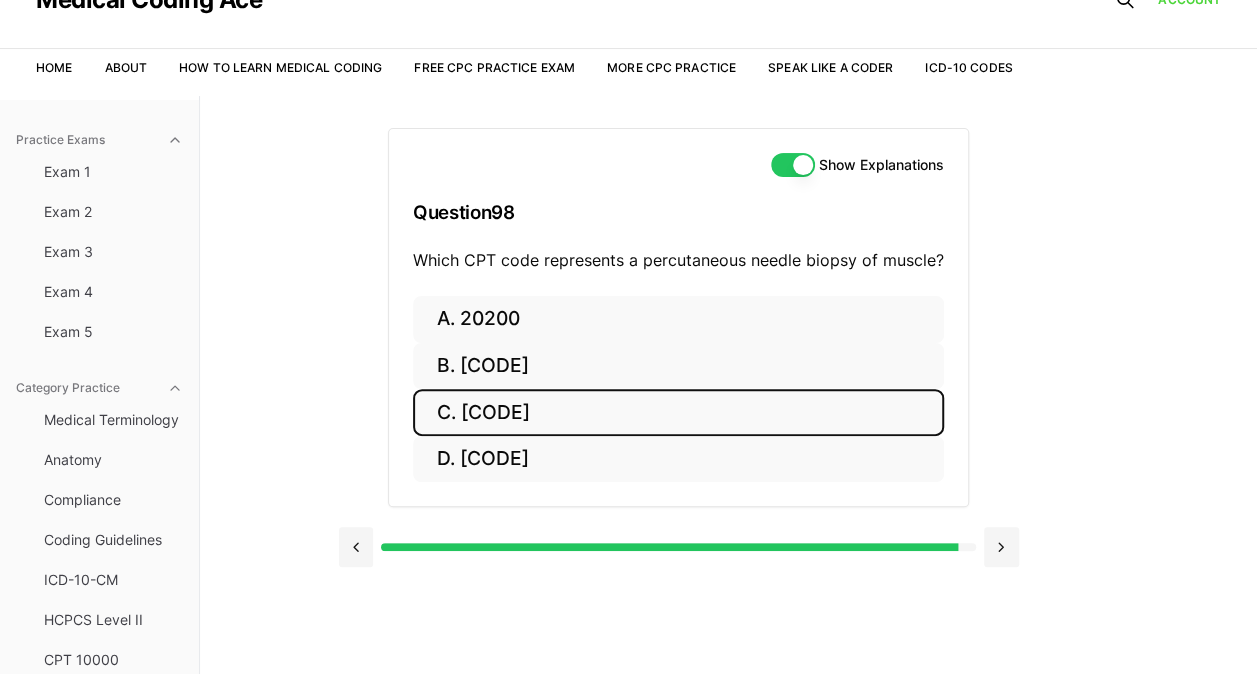 click on "C. [CODE]" at bounding box center [678, 412] 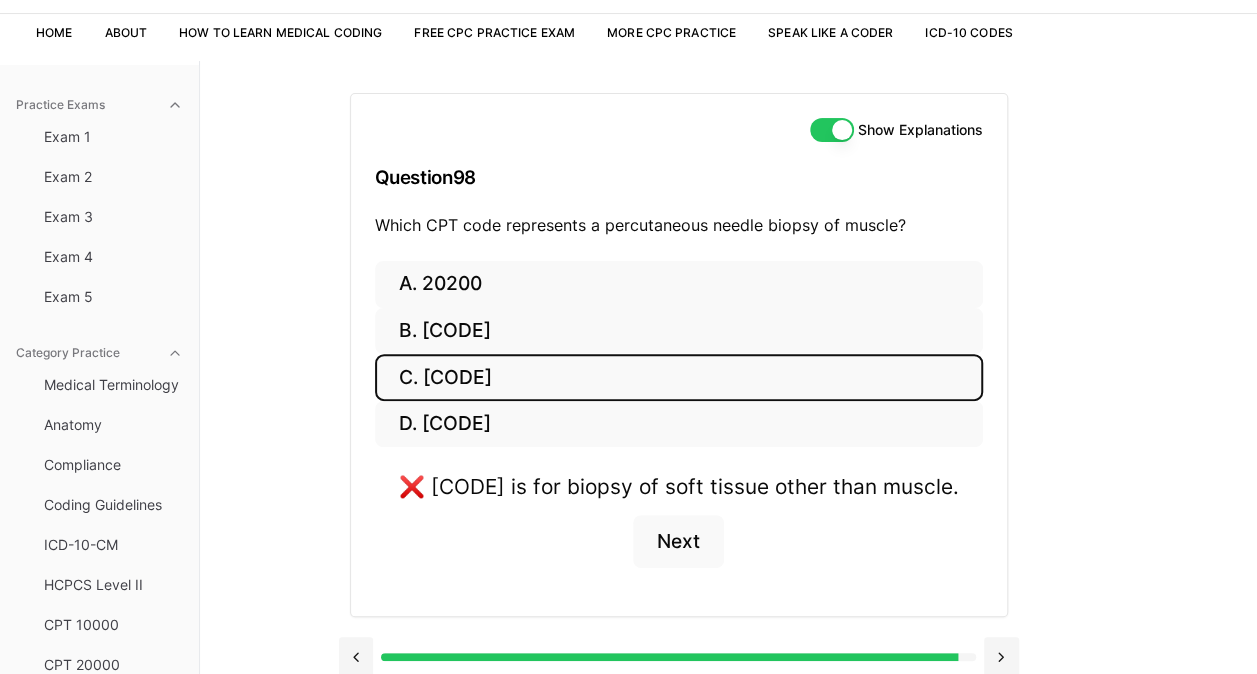 scroll, scrollTop: 124, scrollLeft: 0, axis: vertical 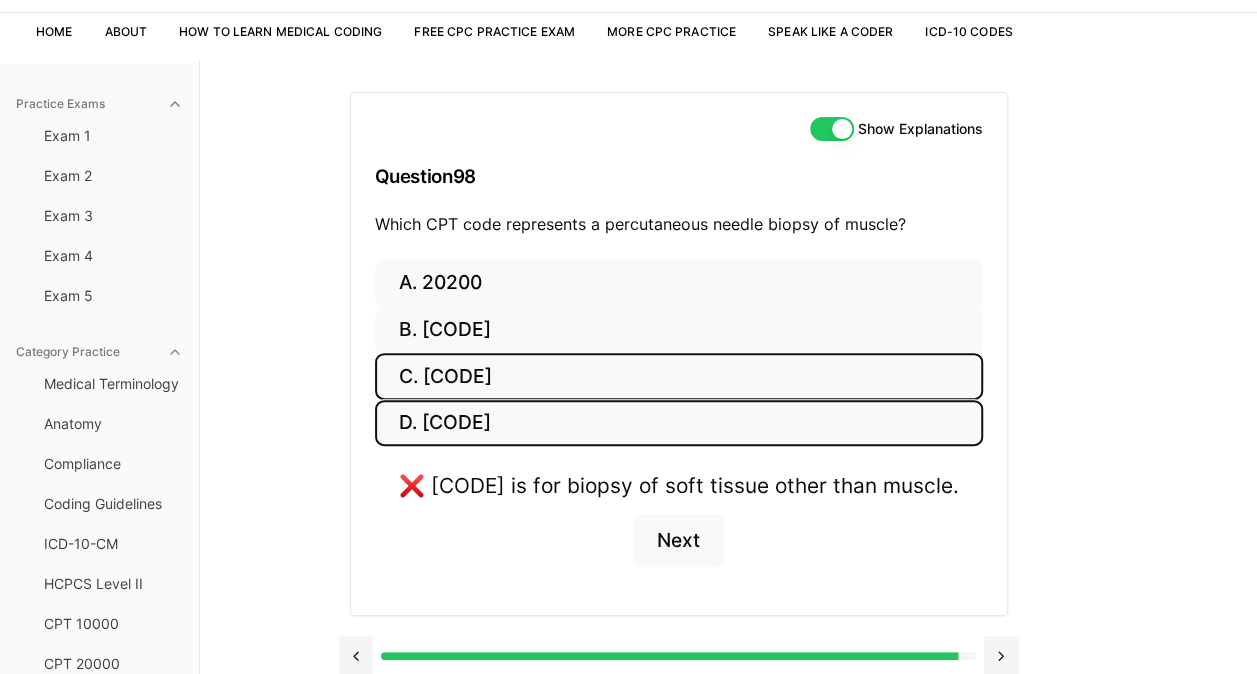 click on "D. [CODE]" at bounding box center [679, 423] 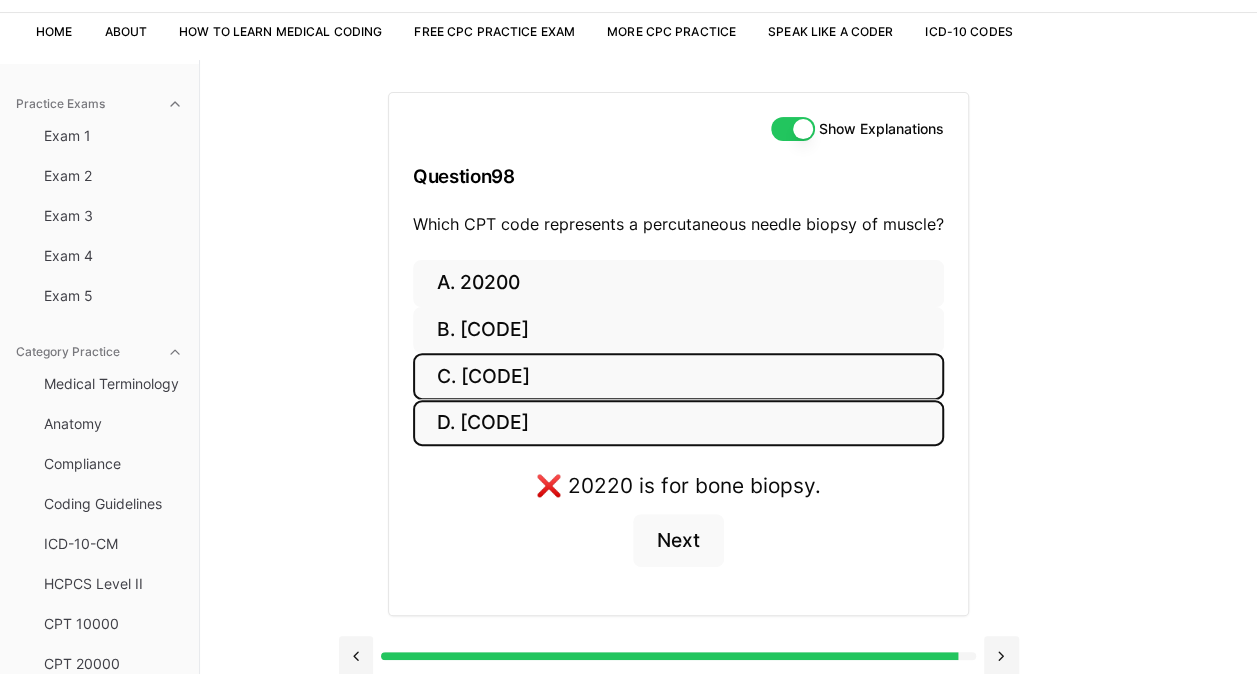 click on "C. [CODE]" at bounding box center (678, 376) 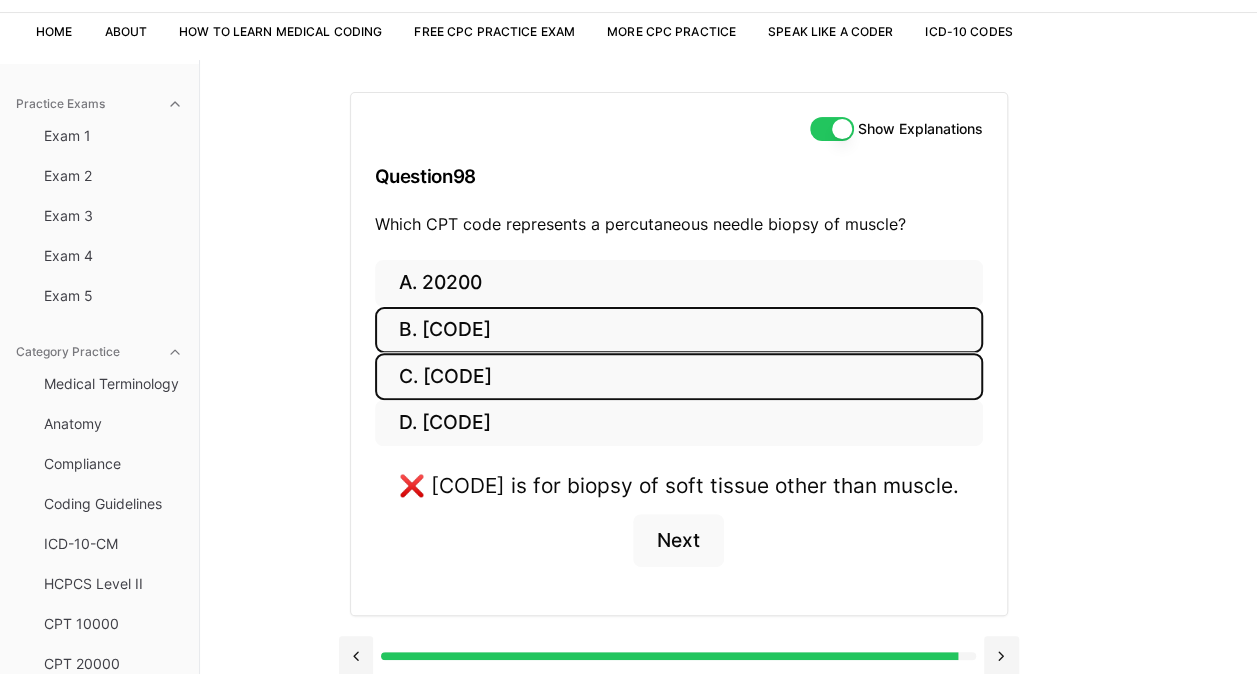 click on "B. [CODE]" at bounding box center (679, 330) 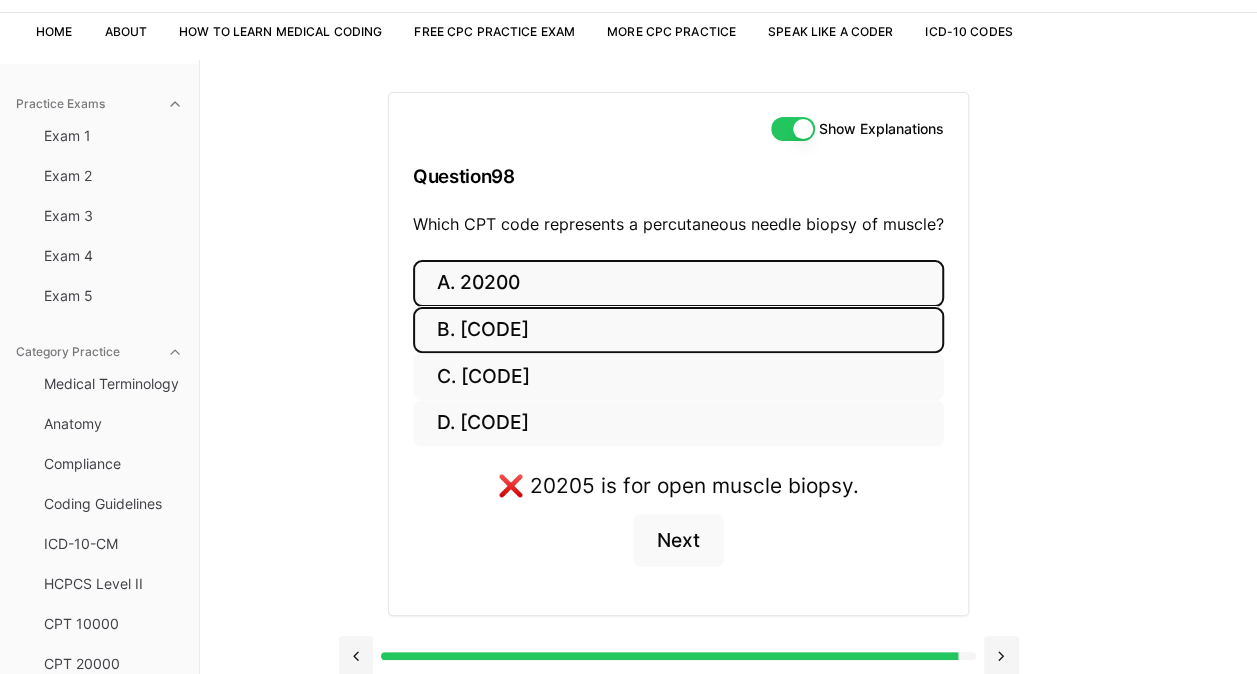 click on "A. 20200" at bounding box center (678, 283) 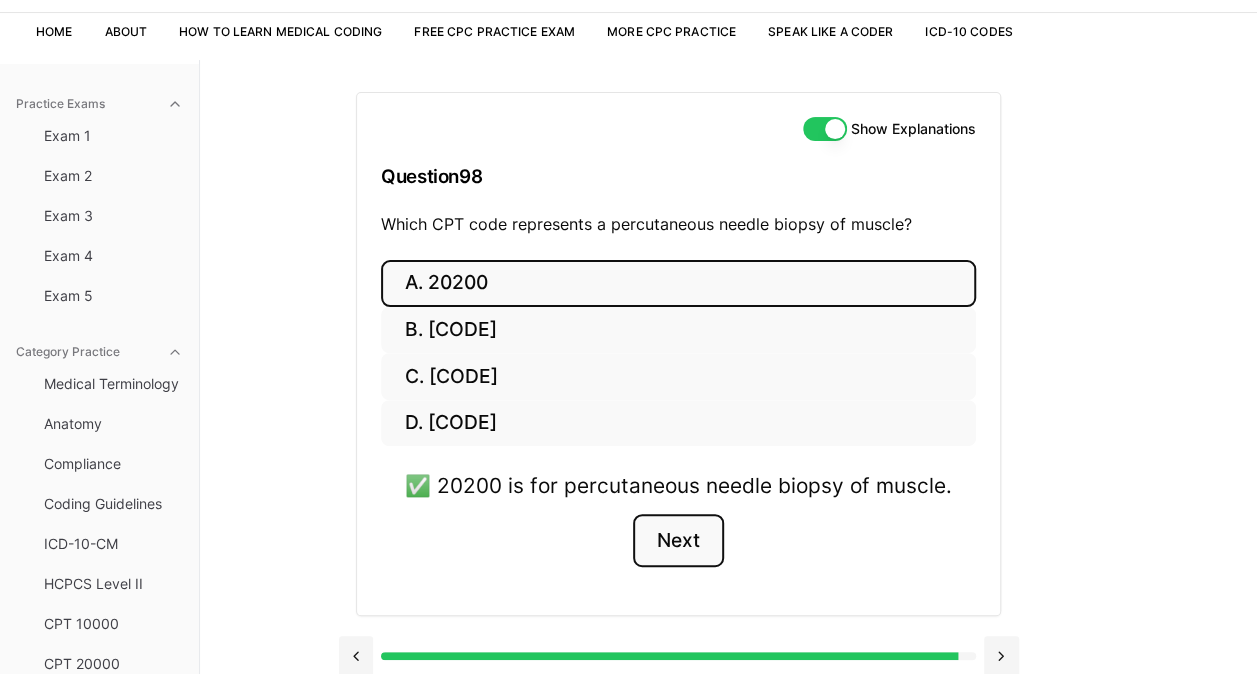 click on "Next" at bounding box center (678, 541) 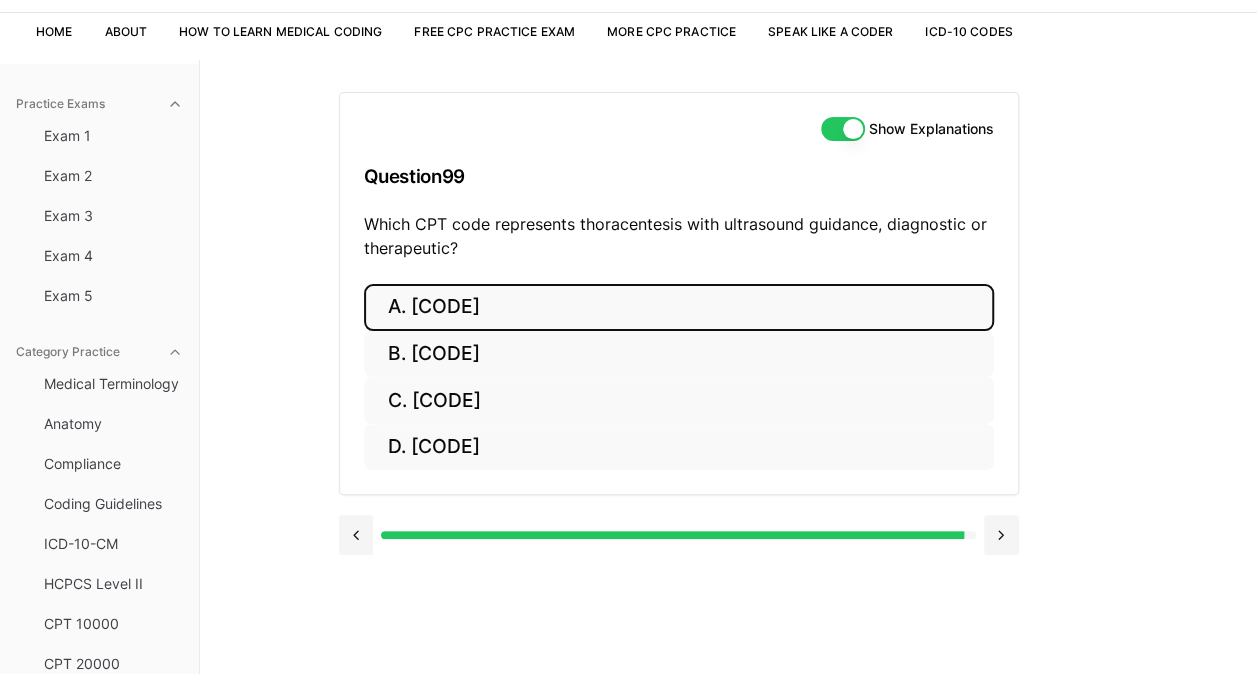 click on "A. [CODE]" at bounding box center (679, 307) 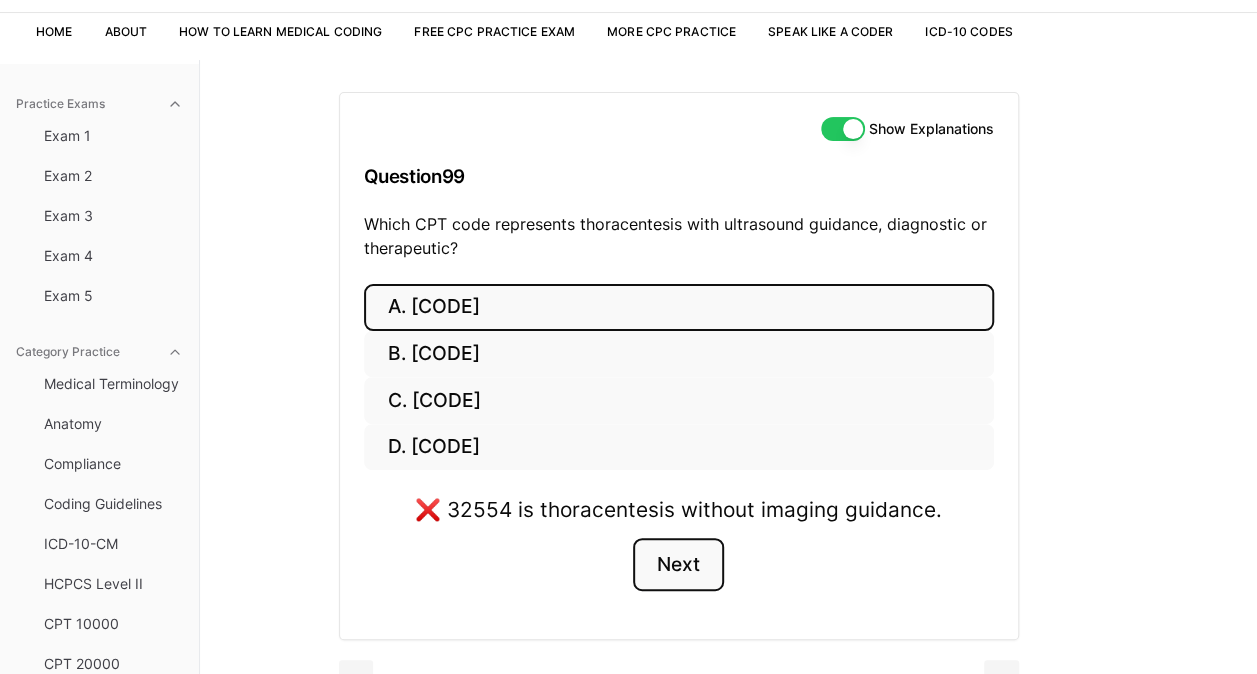click on "Next" at bounding box center [678, 565] 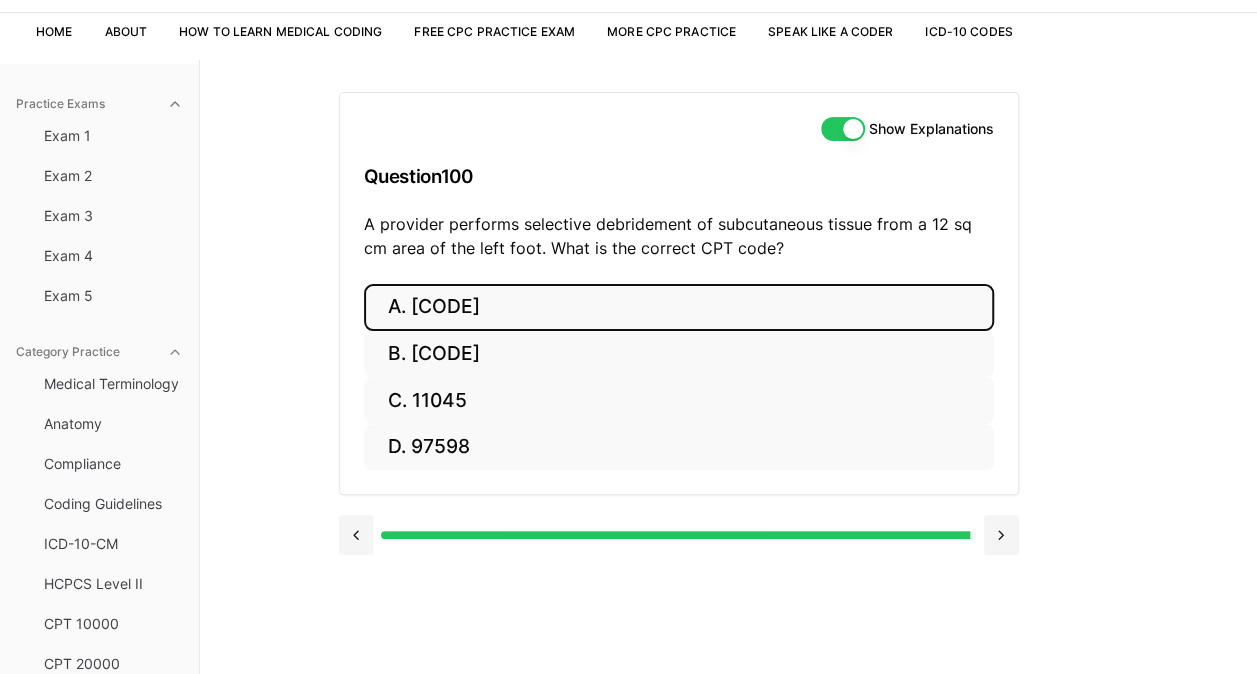 click on "A. [CODE]" at bounding box center [679, 307] 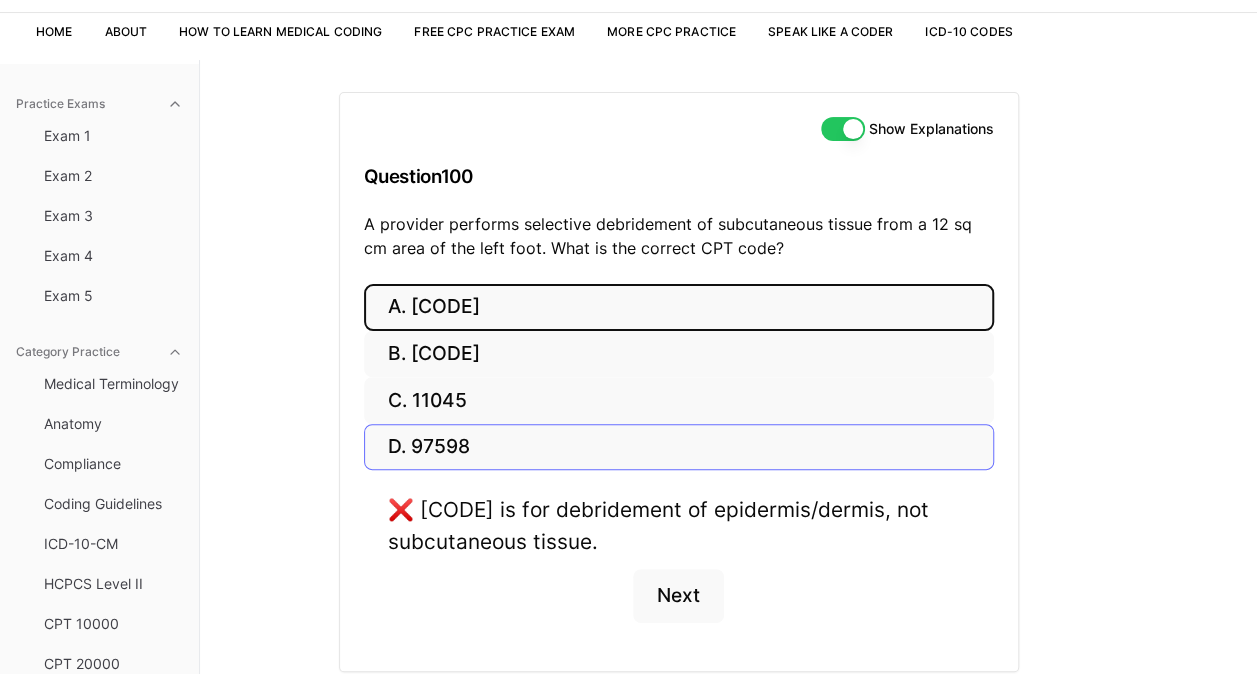scroll, scrollTop: 193, scrollLeft: 0, axis: vertical 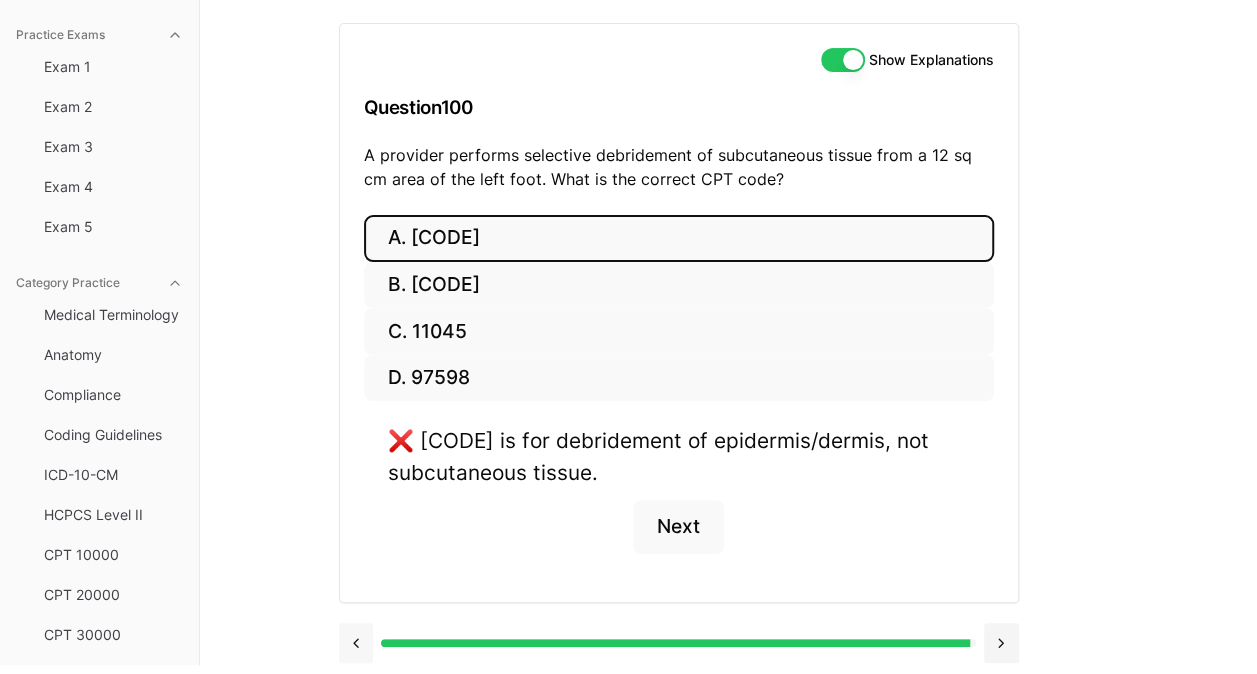 click at bounding box center [356, 643] 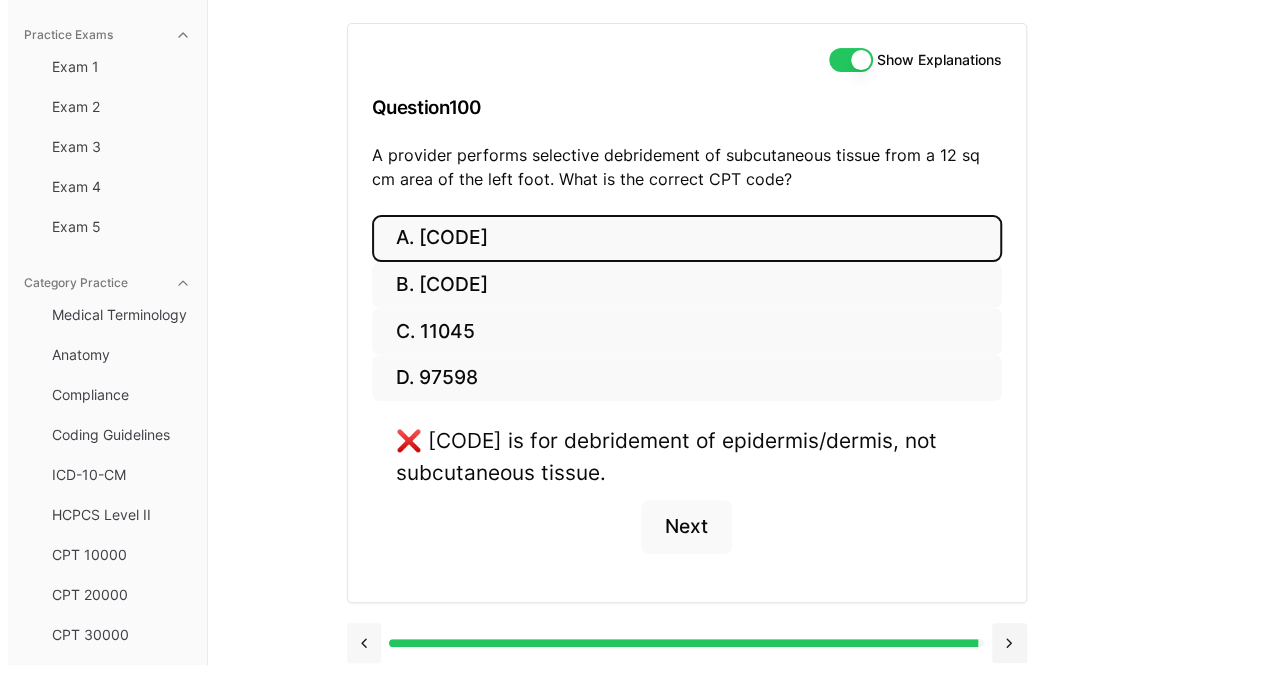 scroll, scrollTop: 184, scrollLeft: 0, axis: vertical 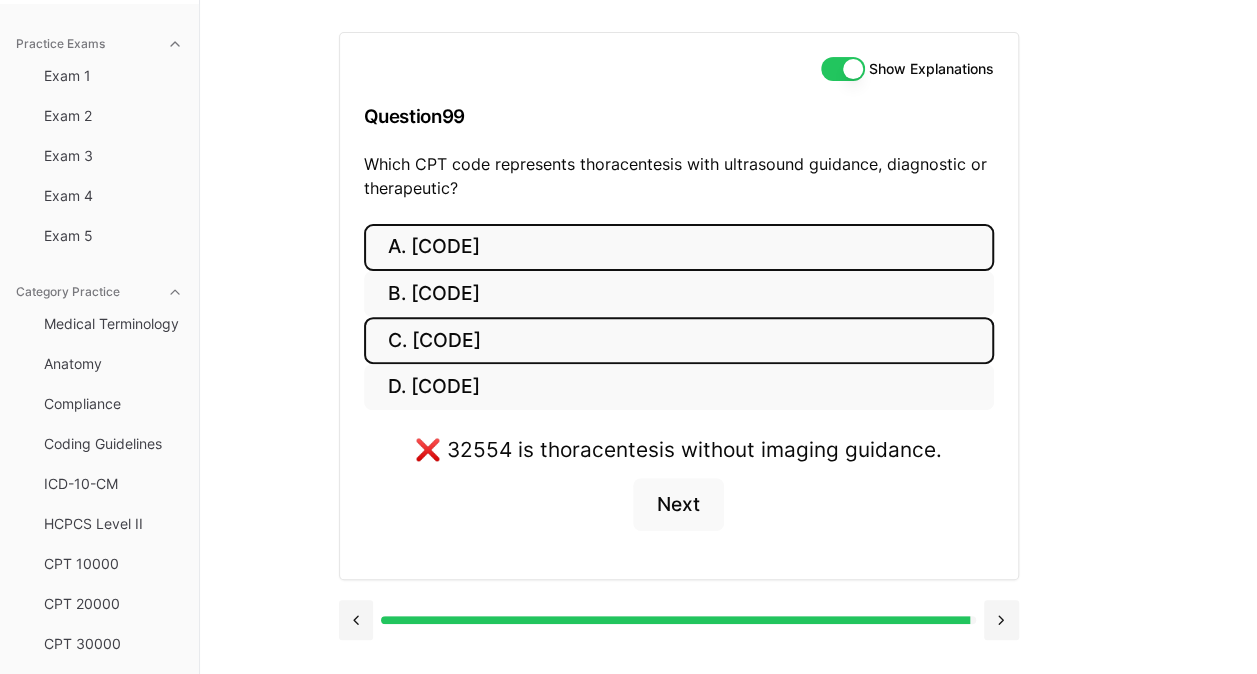 click on "C. [CODE]" at bounding box center [679, 340] 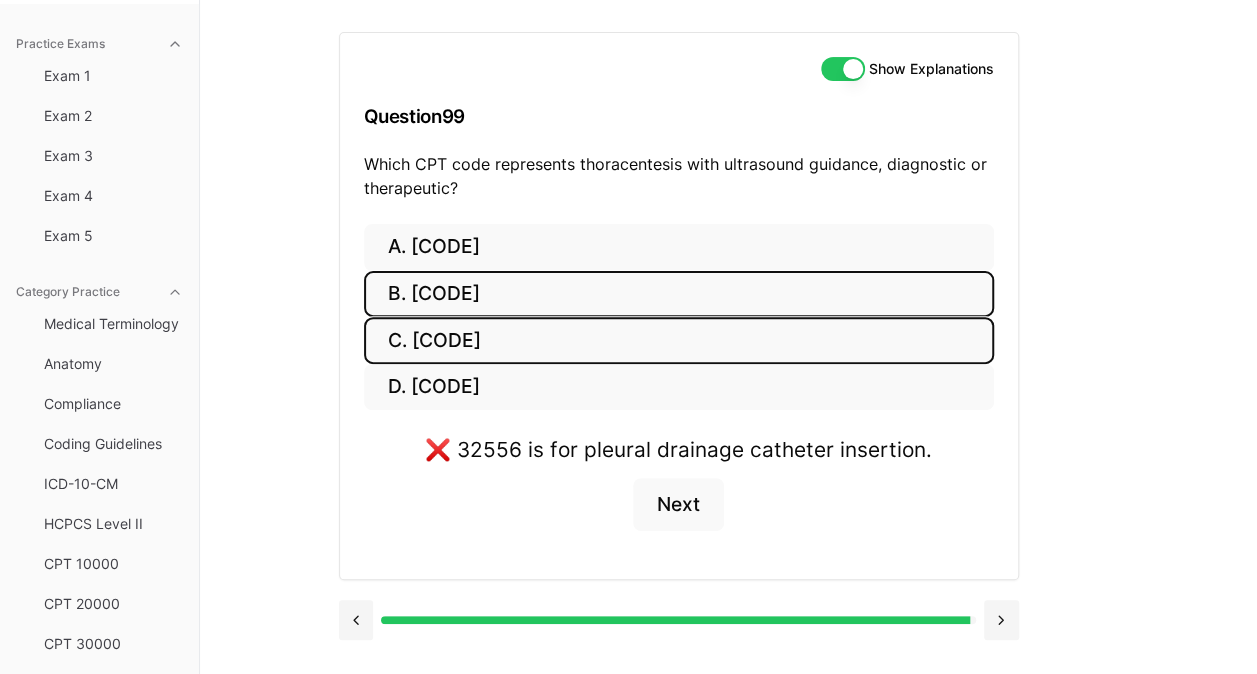 click on "B. [CODE]" at bounding box center (679, 294) 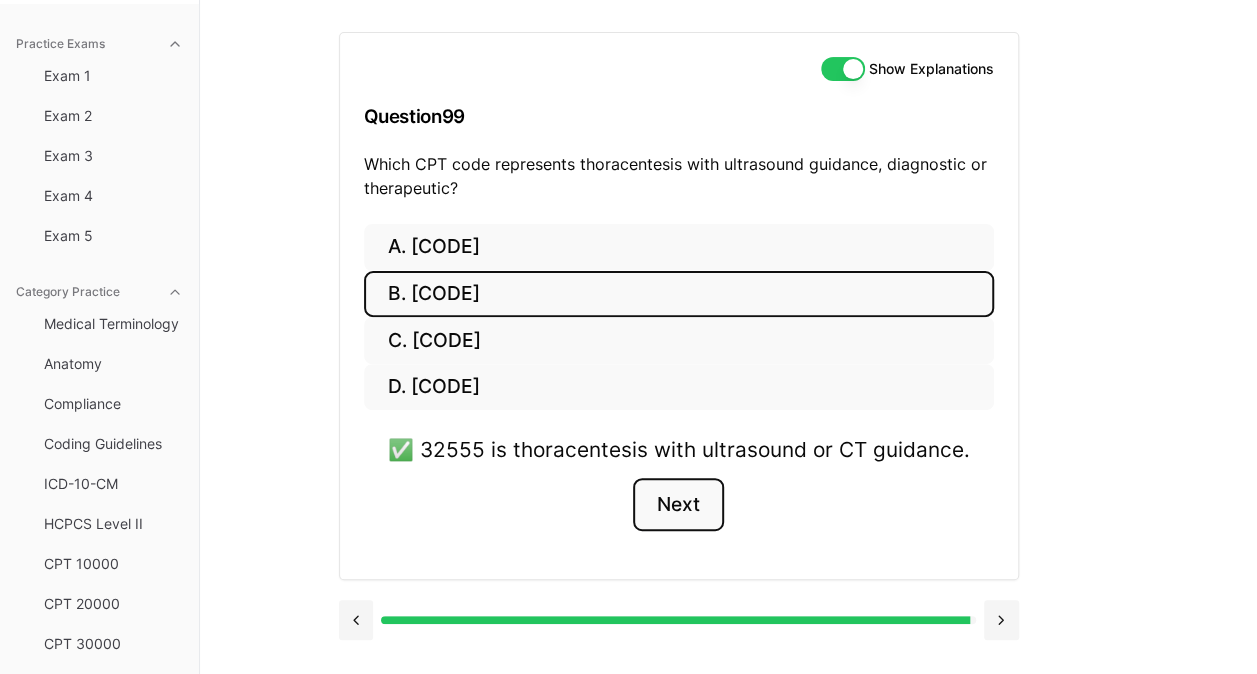 click on "Next" at bounding box center (678, 505) 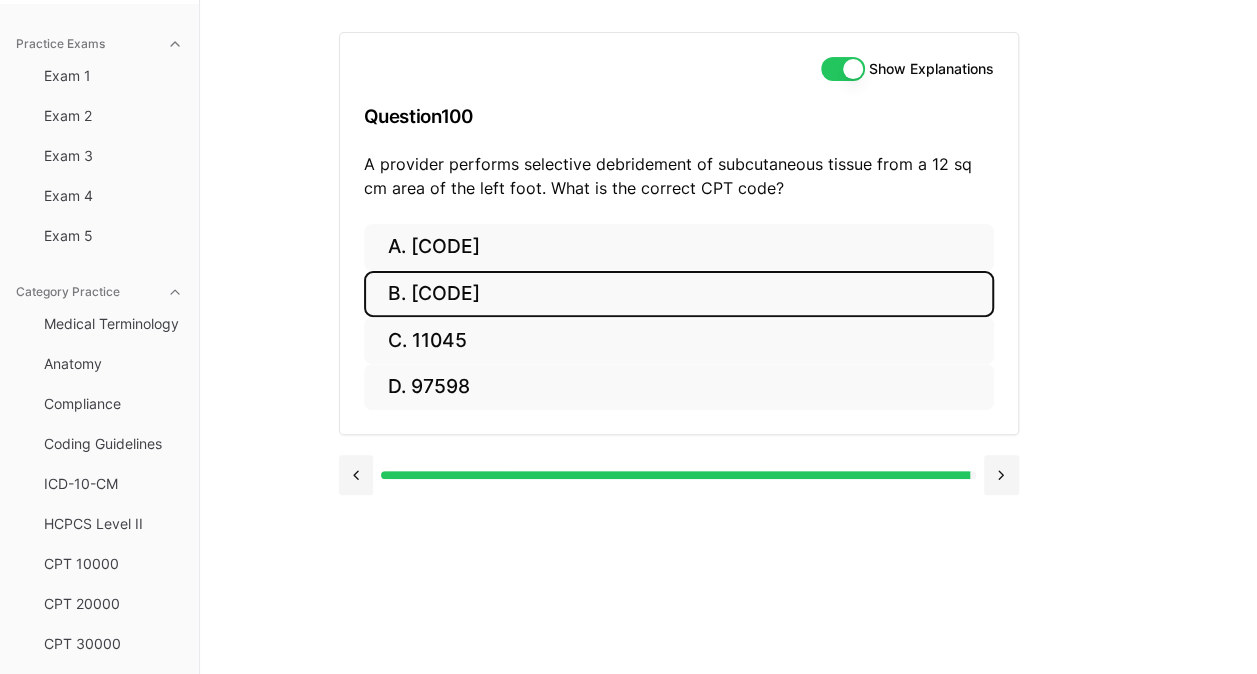 click on "B. [CODE]" at bounding box center (679, 294) 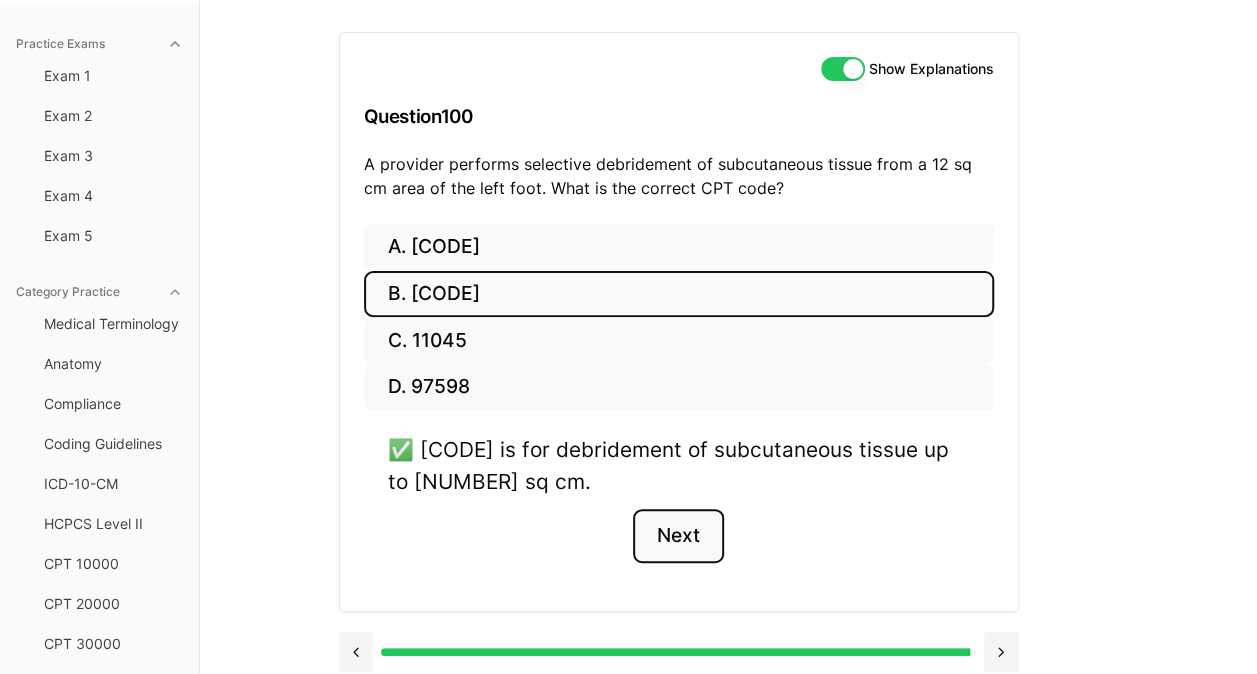 click on "Next" at bounding box center (678, 536) 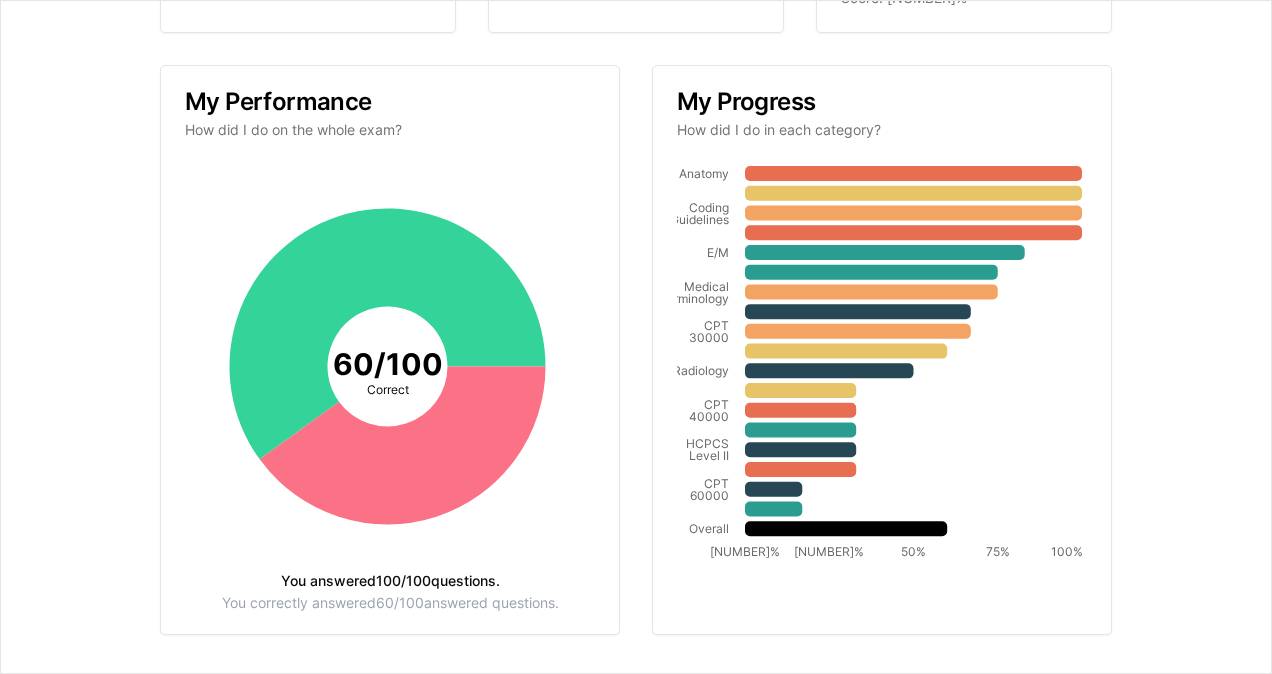 scroll, scrollTop: 0, scrollLeft: 0, axis: both 